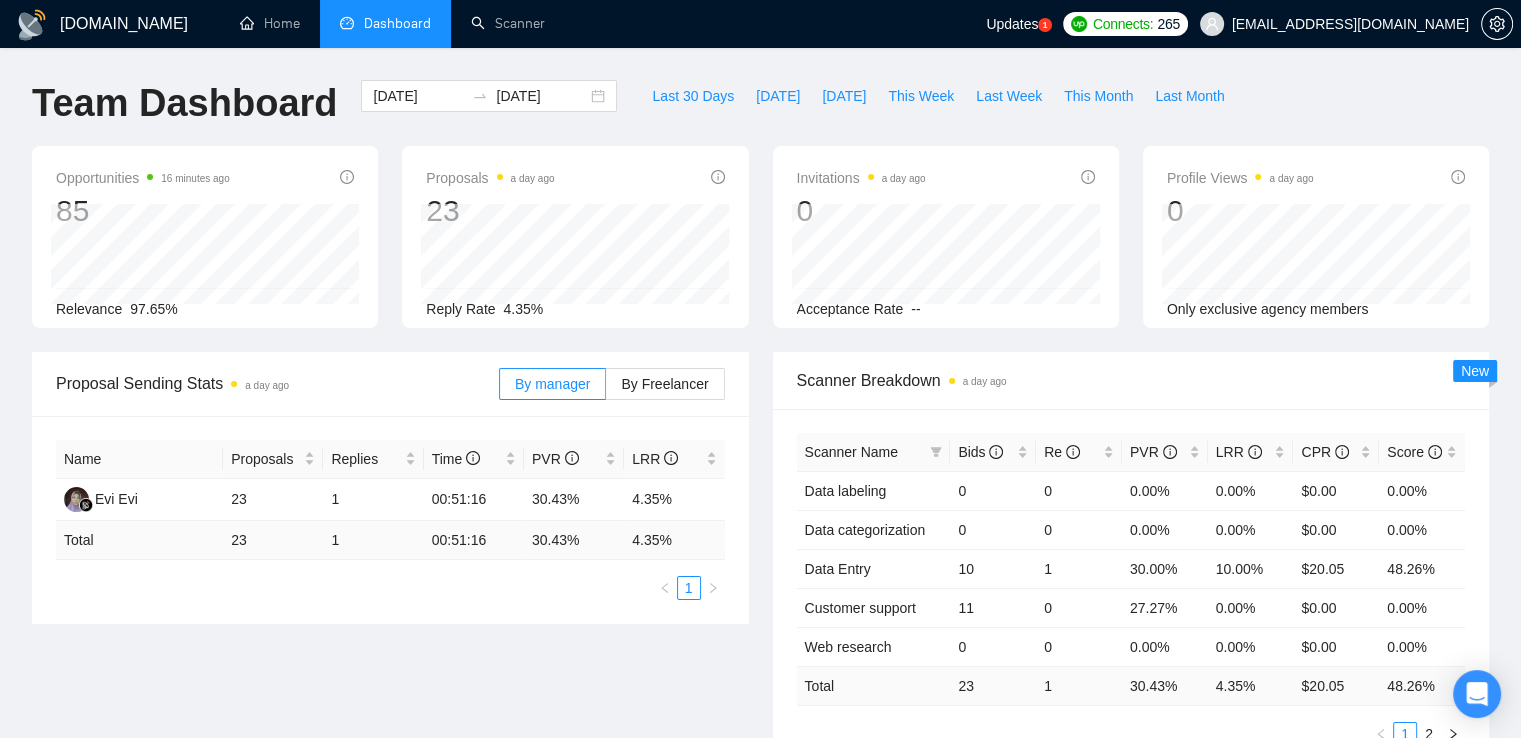 scroll, scrollTop: 0, scrollLeft: 0, axis: both 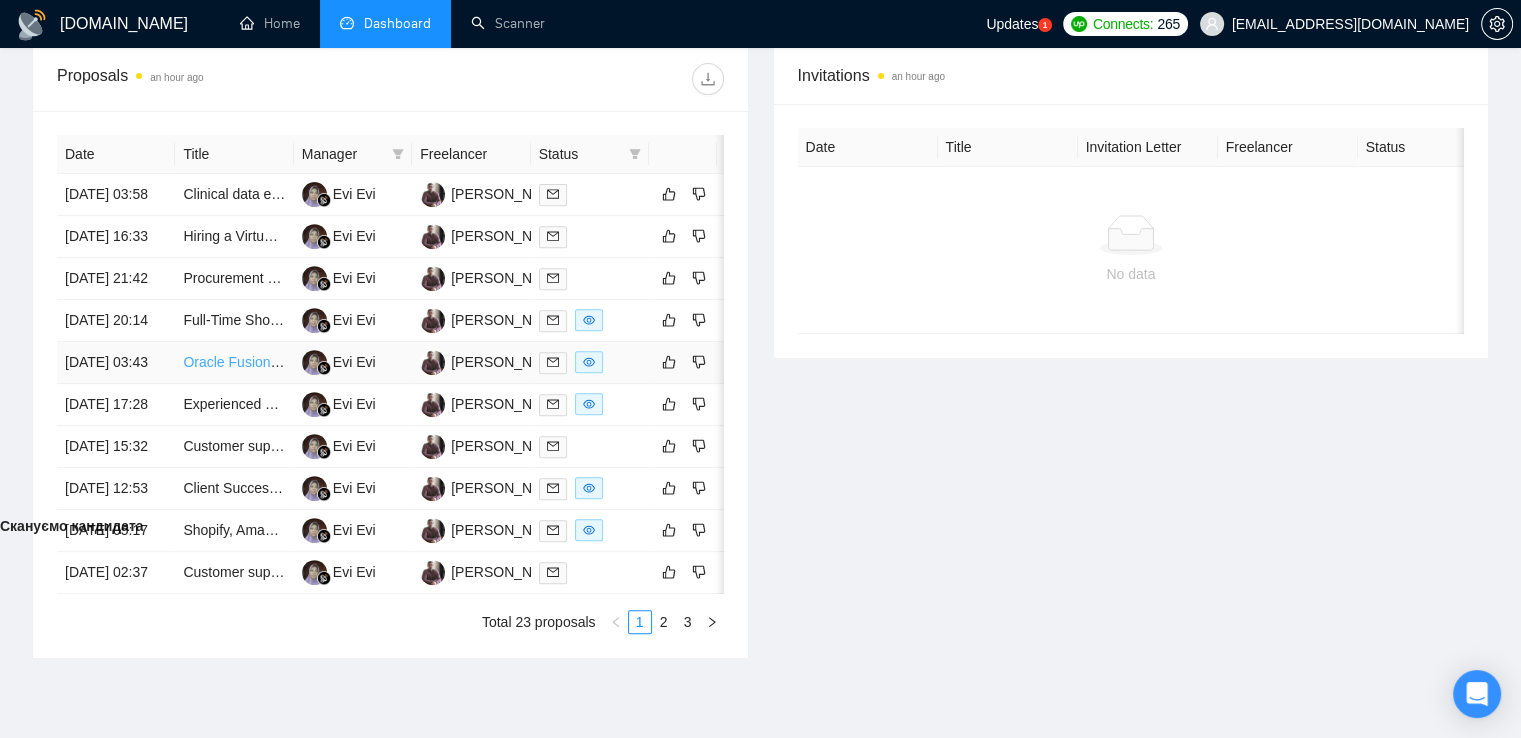 click on "Oracle Fusion Cloud Technical Analyst Needed" at bounding box center [329, 362] 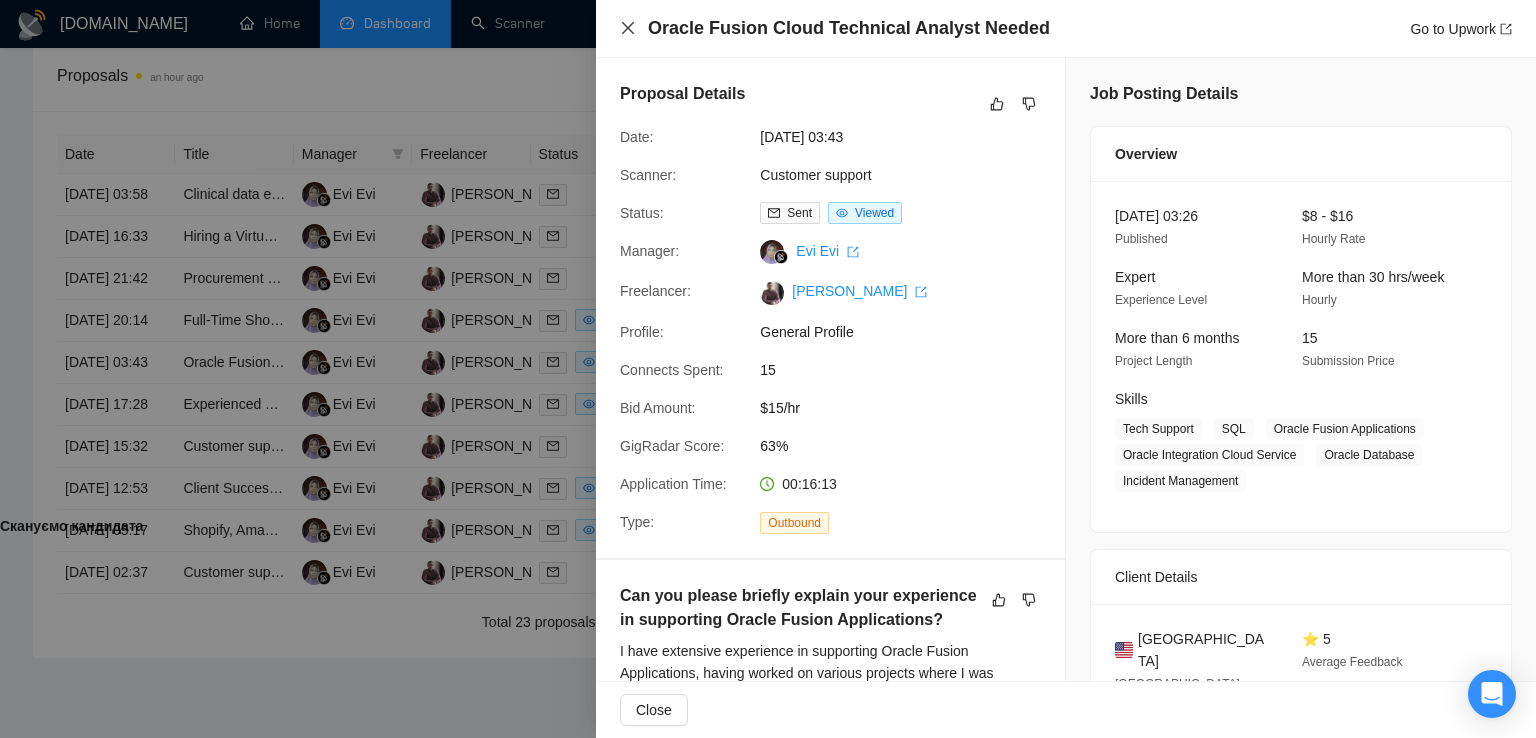 click 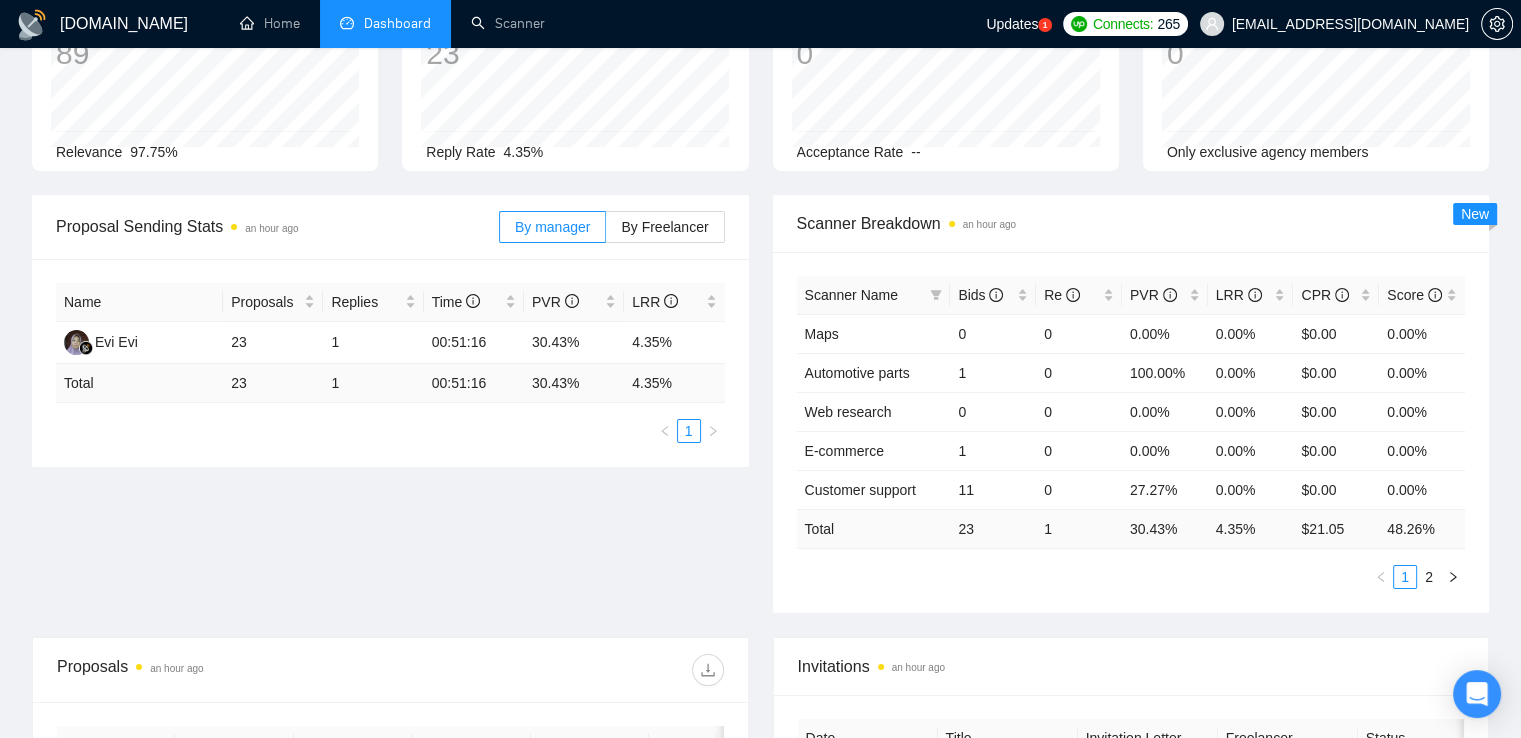 scroll, scrollTop: 200, scrollLeft: 0, axis: vertical 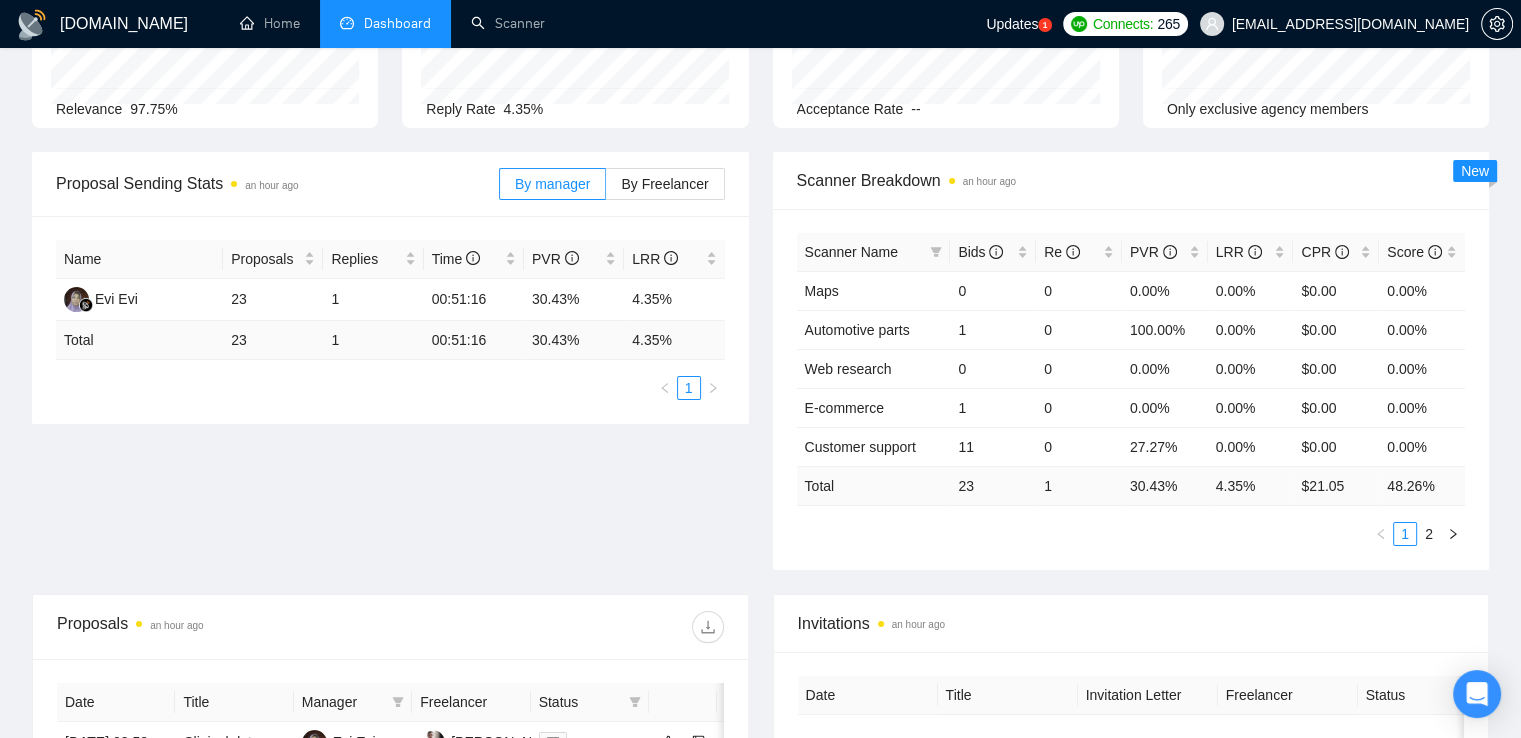 click on "2" at bounding box center [1429, 534] 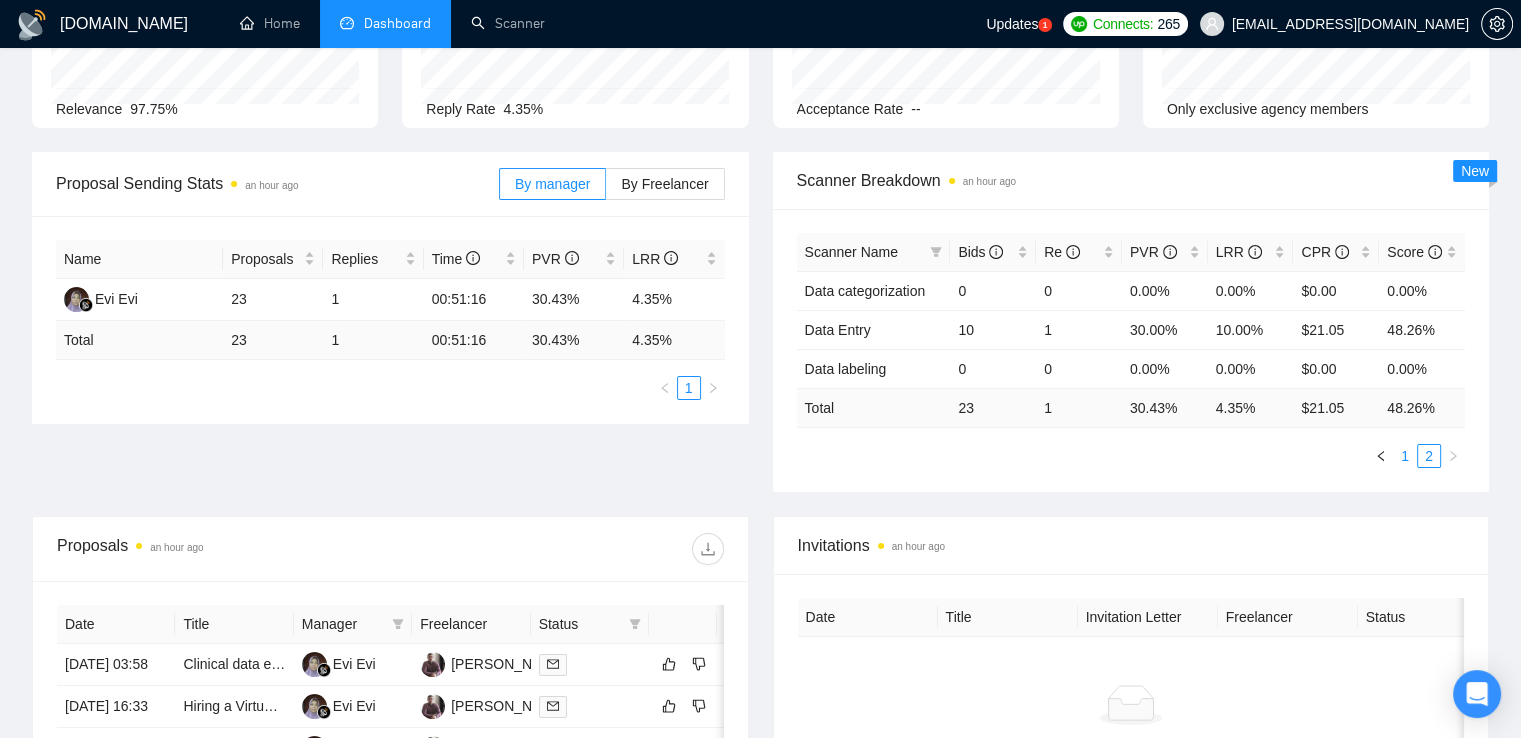 click on "1" at bounding box center [1405, 456] 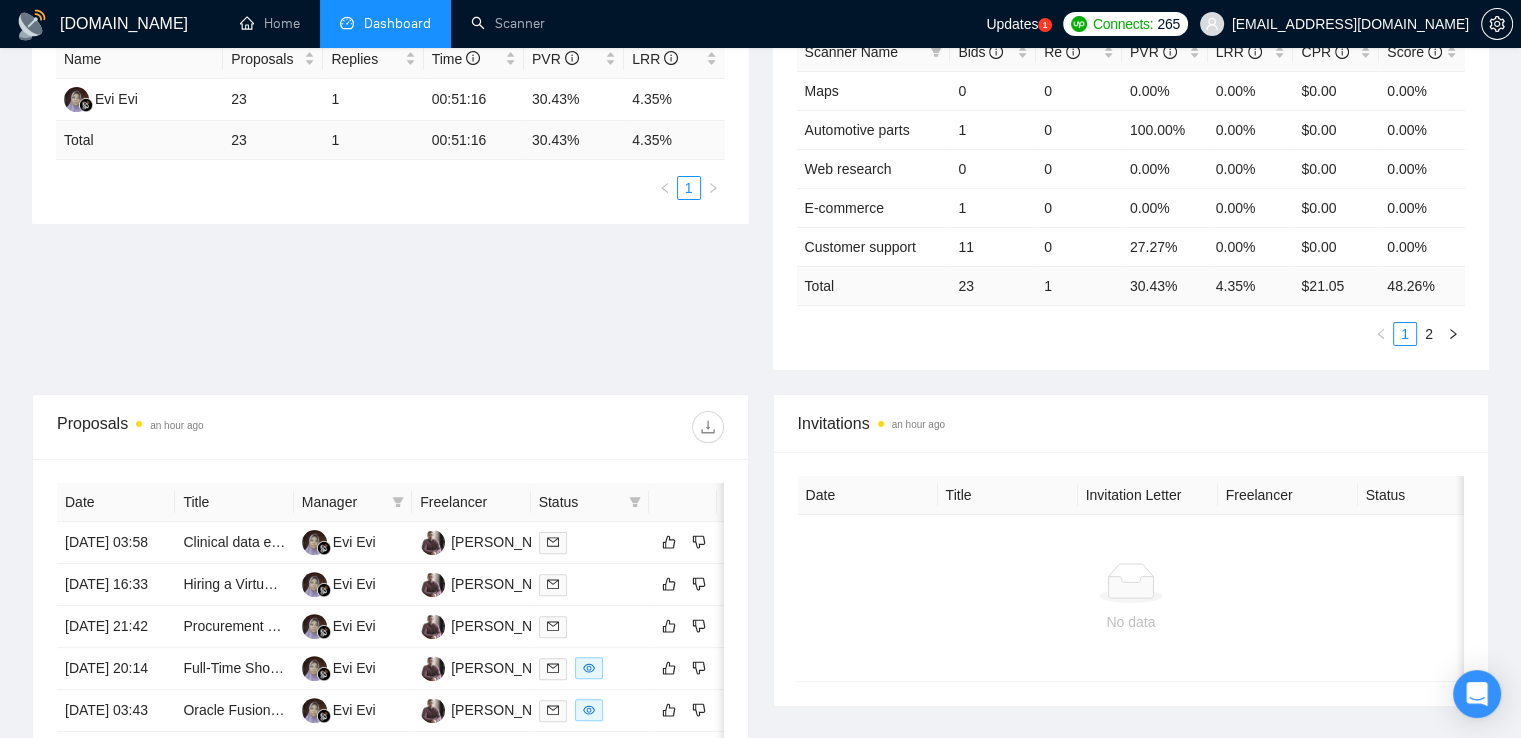 scroll, scrollTop: 0, scrollLeft: 0, axis: both 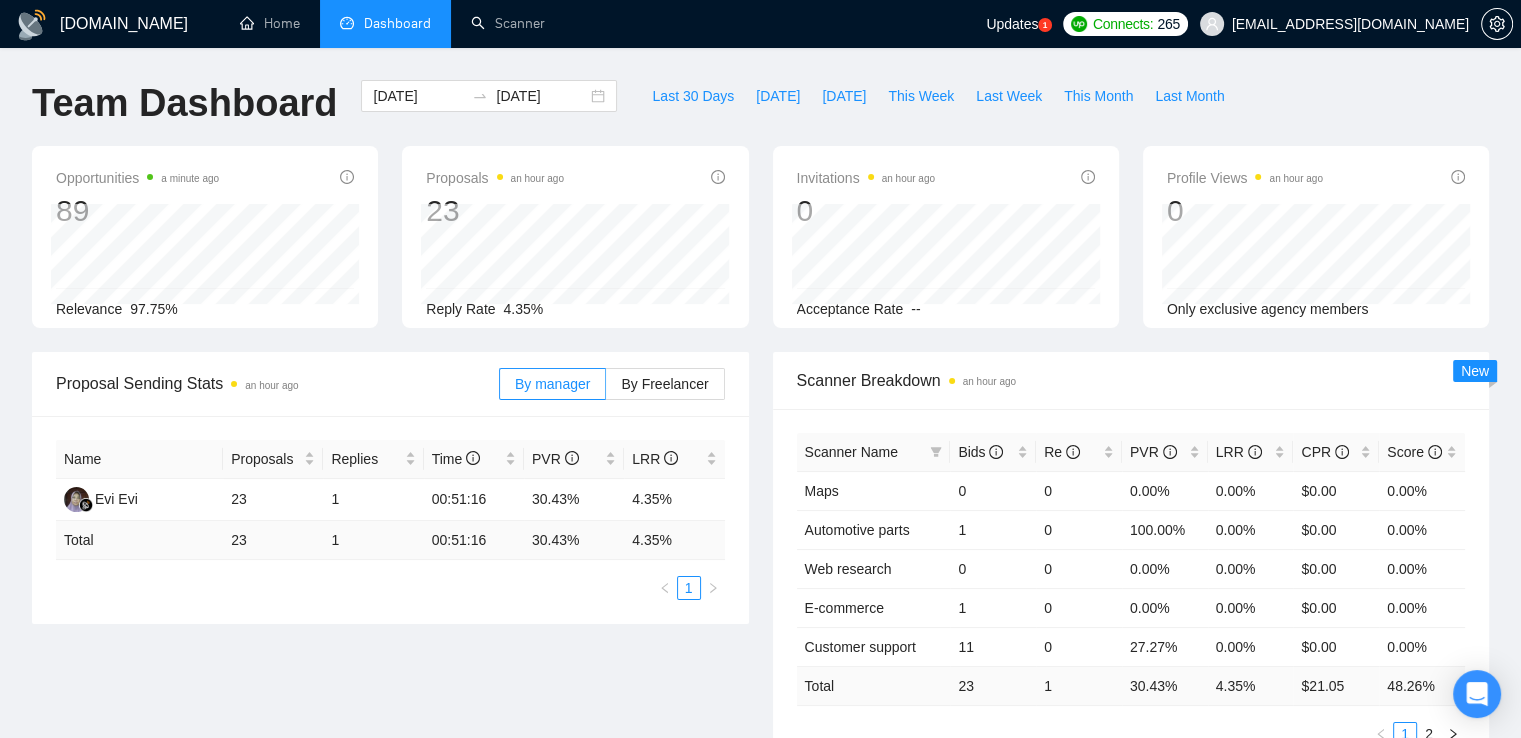 click on "Updates
1" at bounding box center [1019, 24] 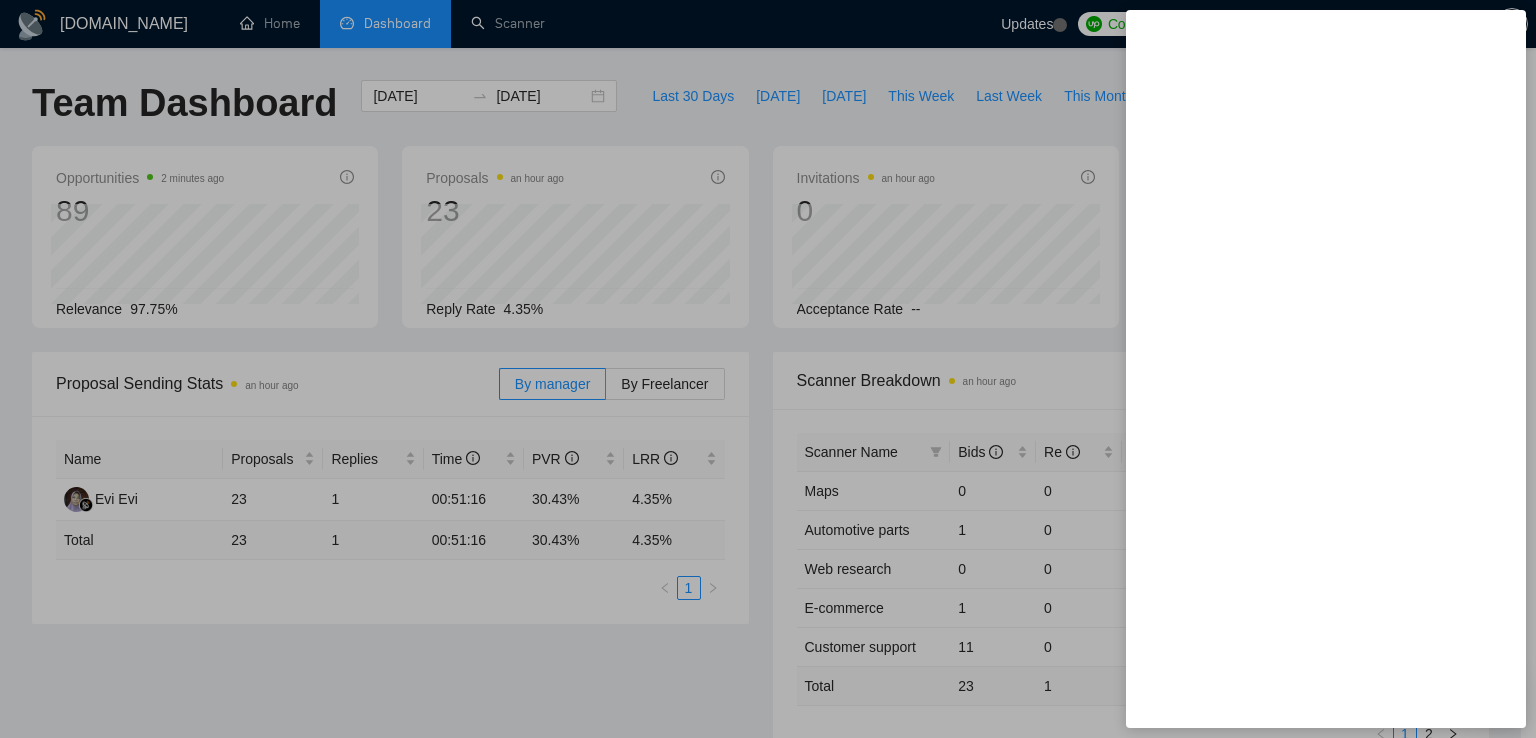 click at bounding box center (768, 369) 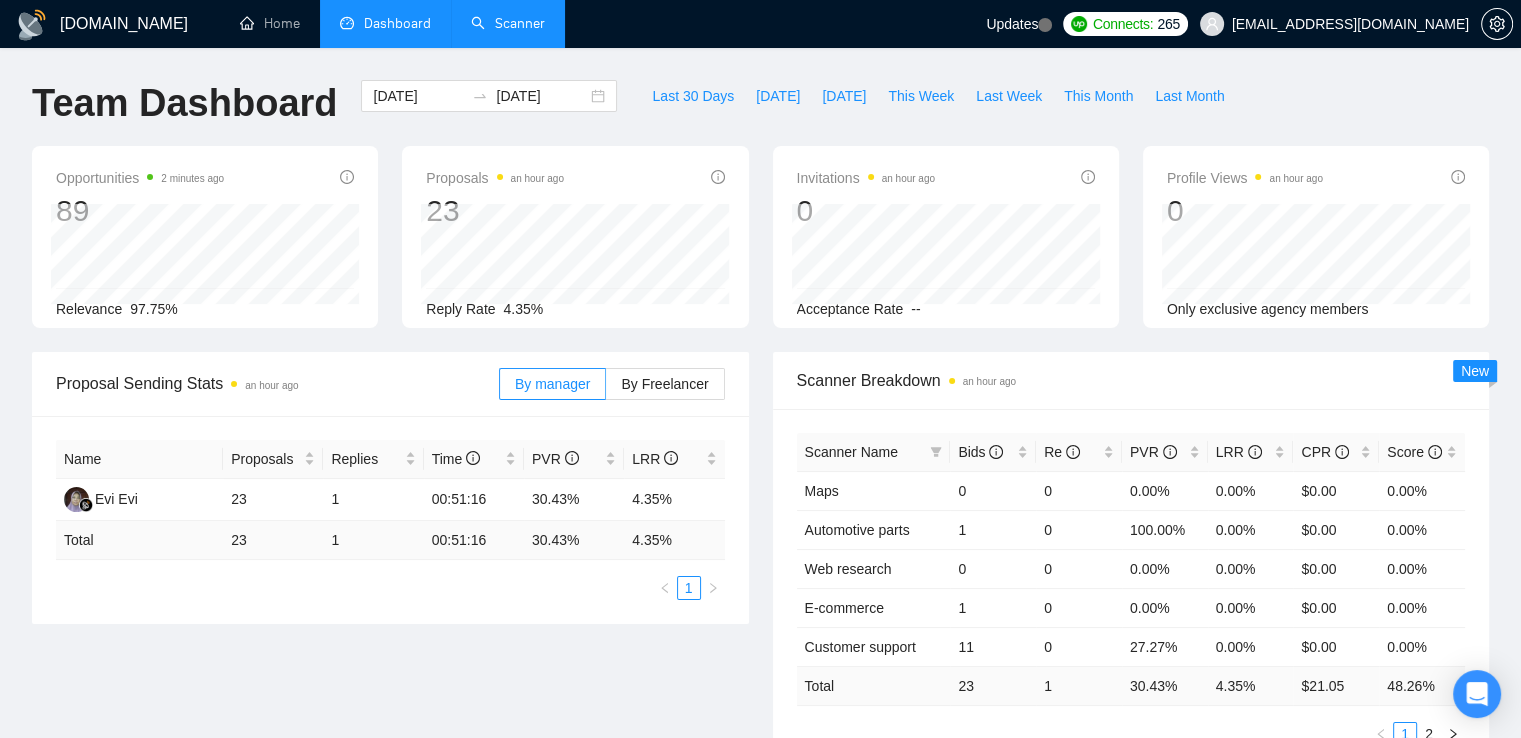 click on "Scanner" at bounding box center (508, 23) 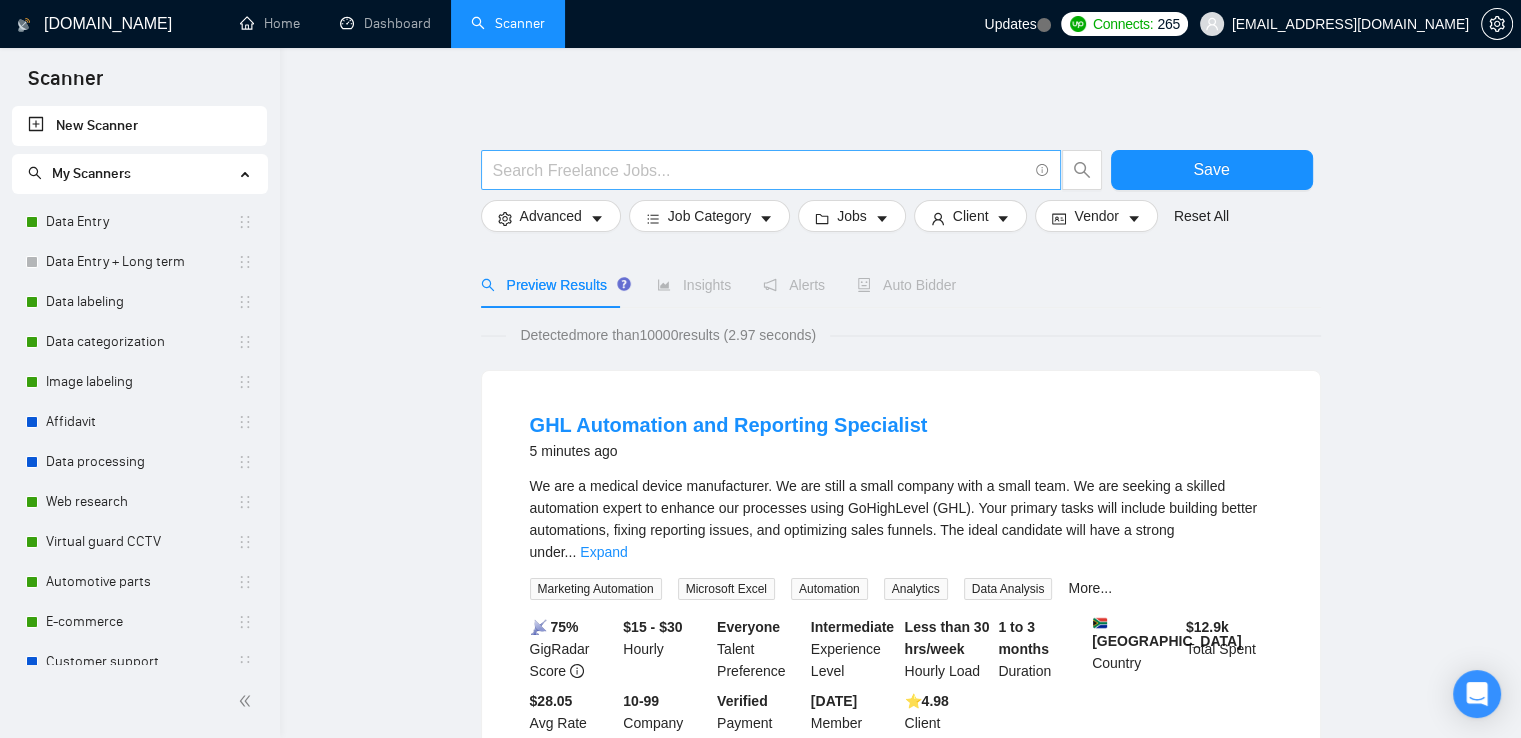 click at bounding box center (760, 170) 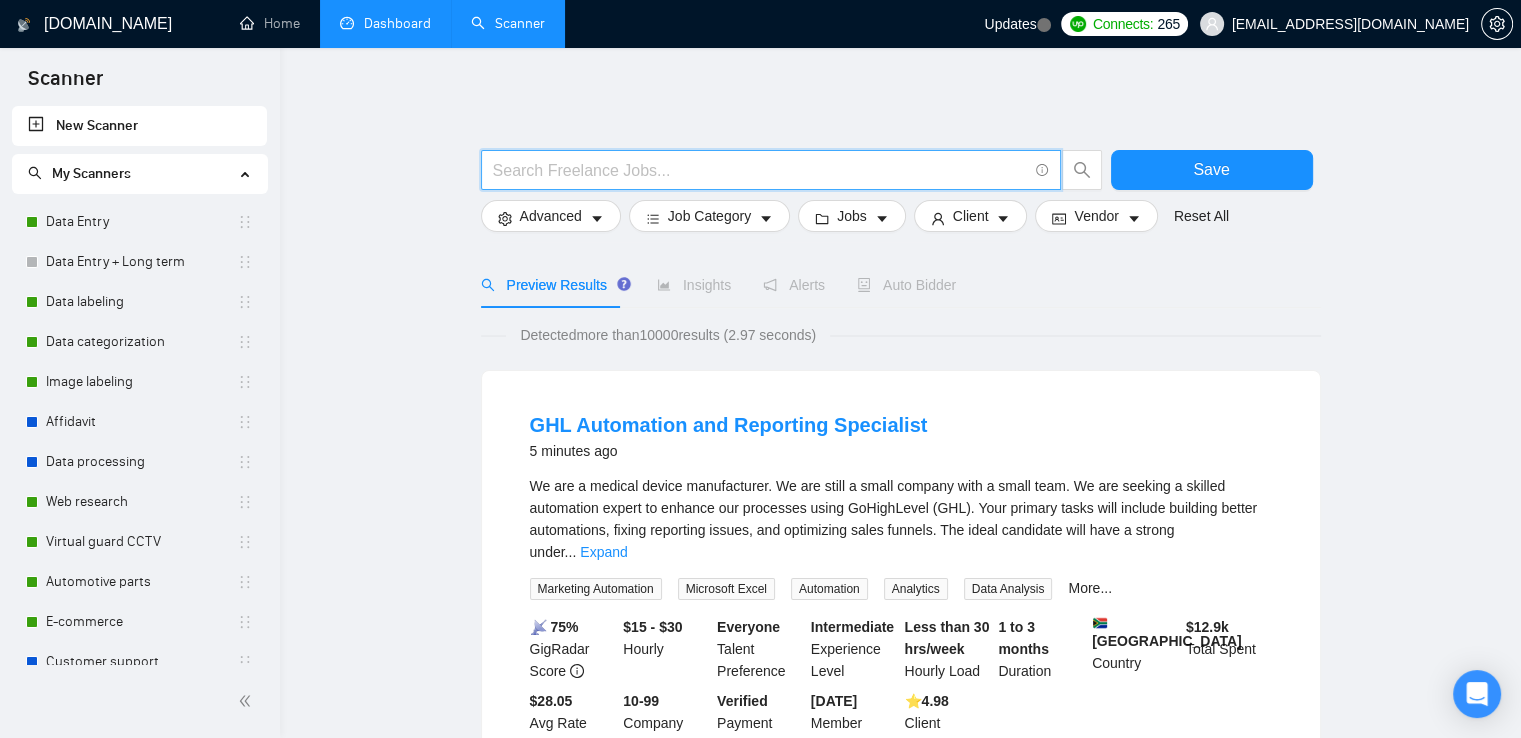 click on "Dashboard" at bounding box center (385, 23) 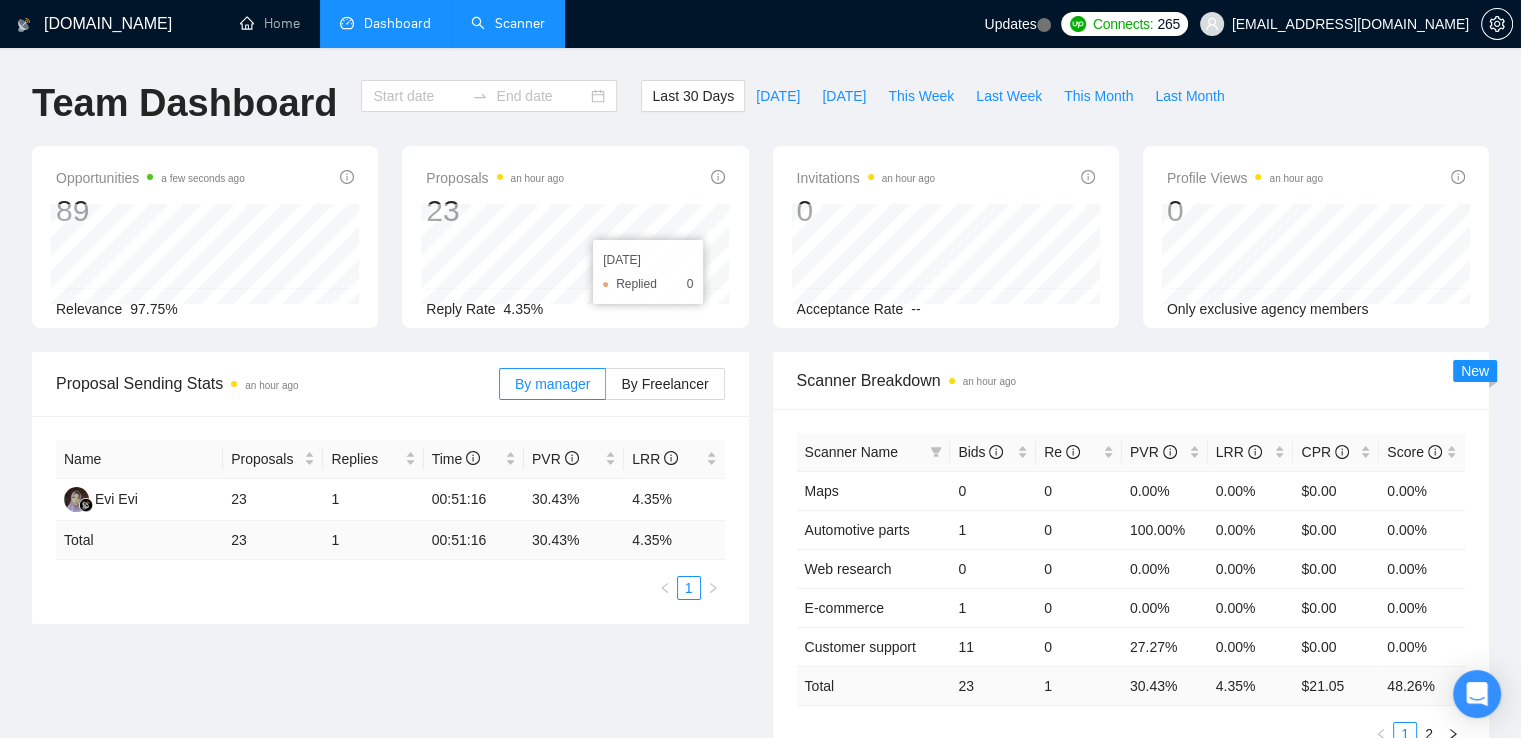 type on "2025-06-02" 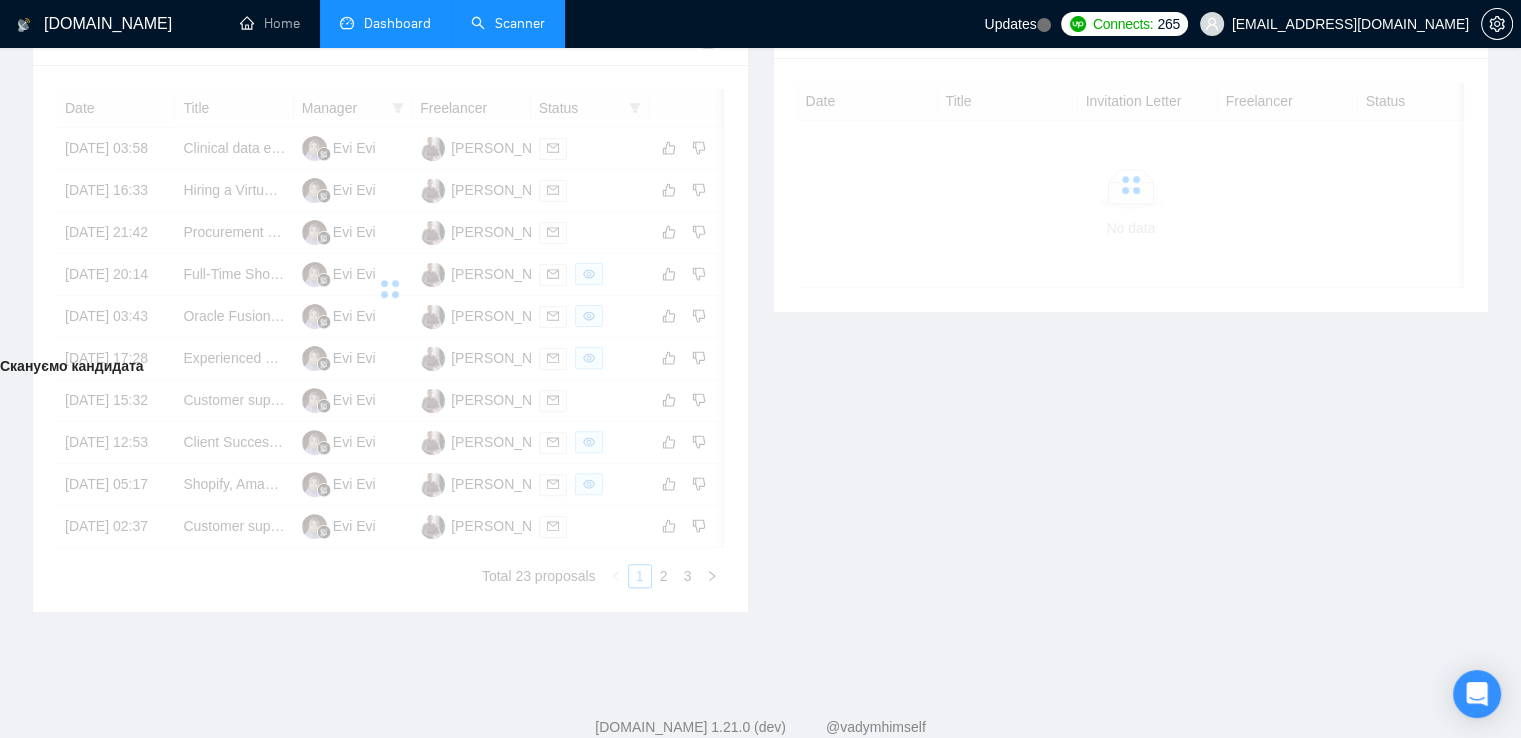scroll, scrollTop: 834, scrollLeft: 0, axis: vertical 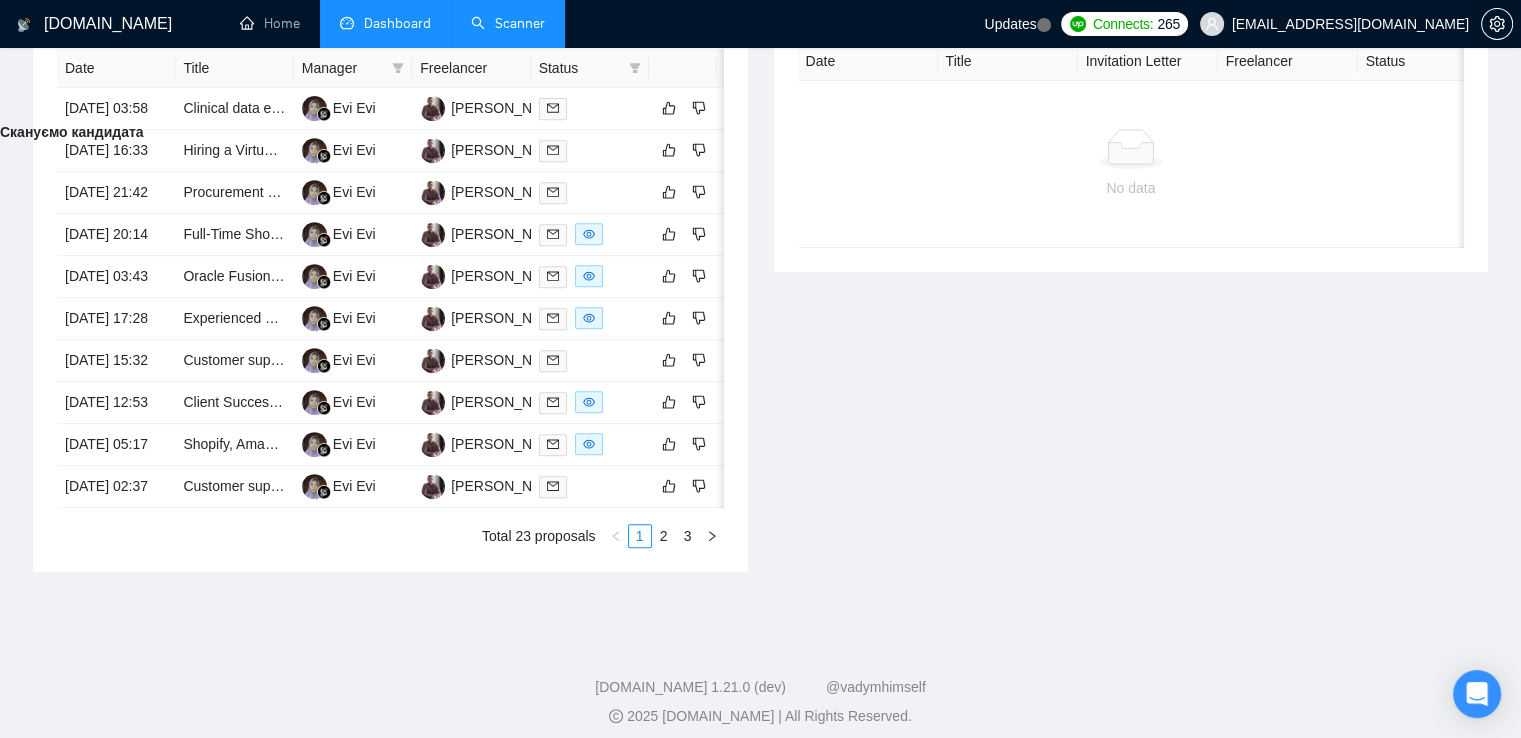 click on "Scanner" at bounding box center (508, 23) 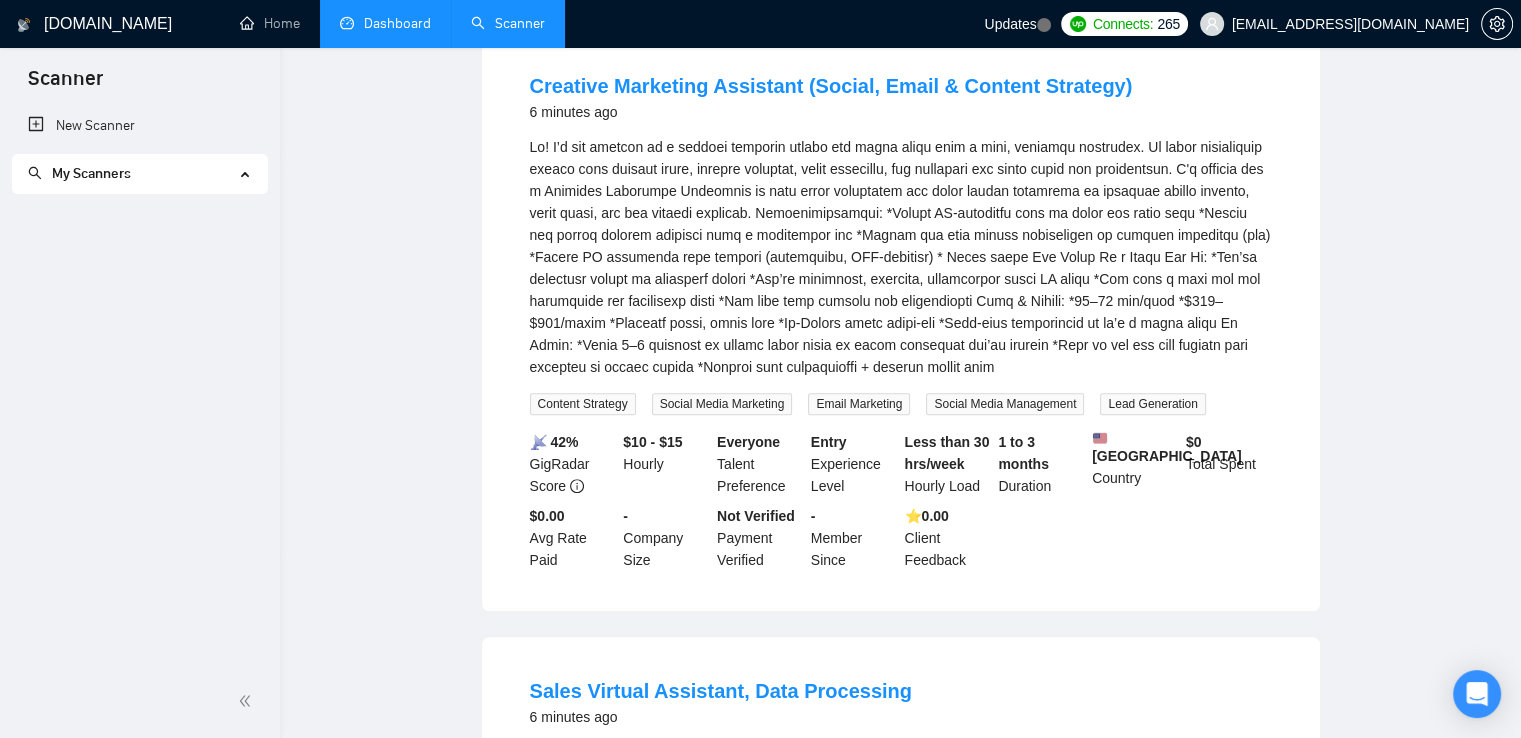 scroll, scrollTop: 0, scrollLeft: 0, axis: both 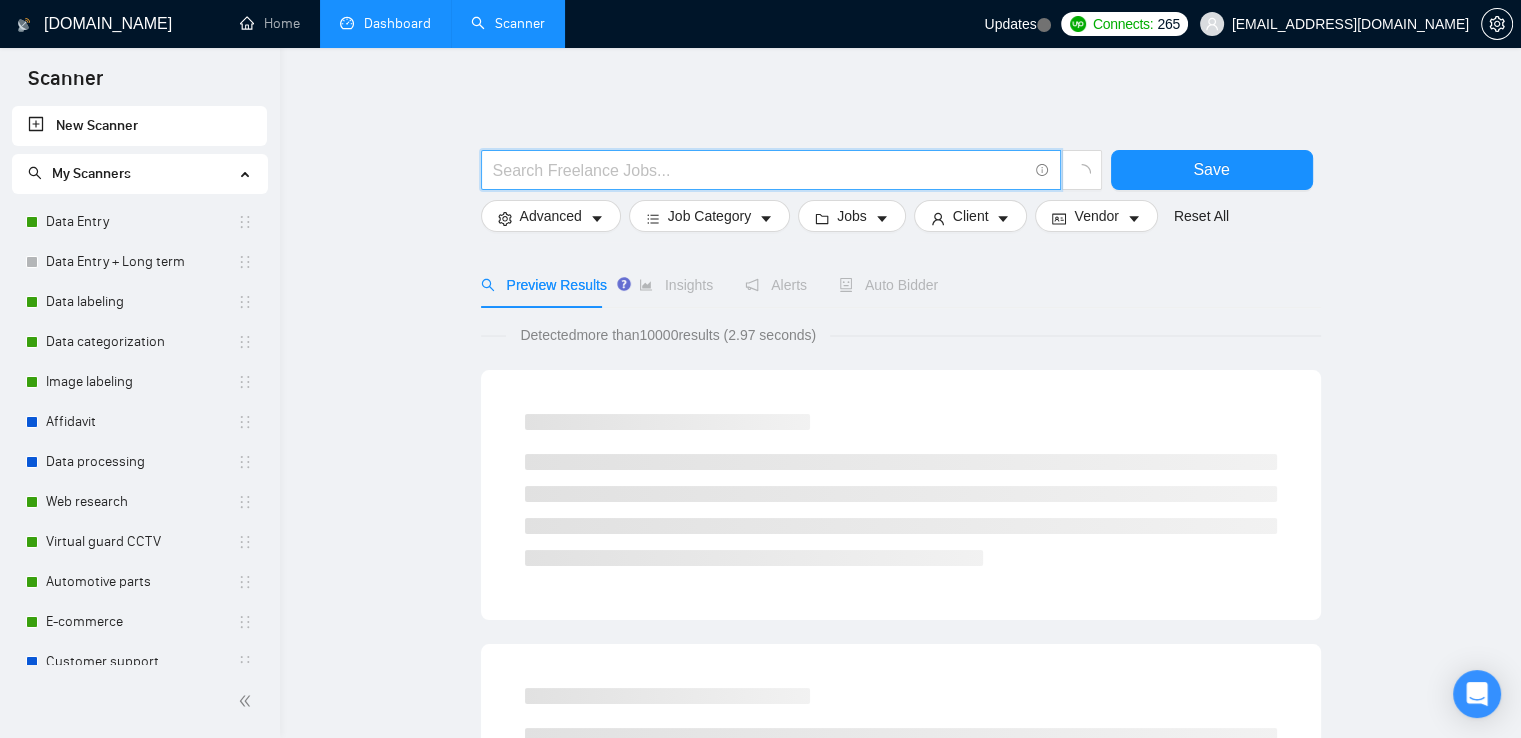 click at bounding box center (760, 170) 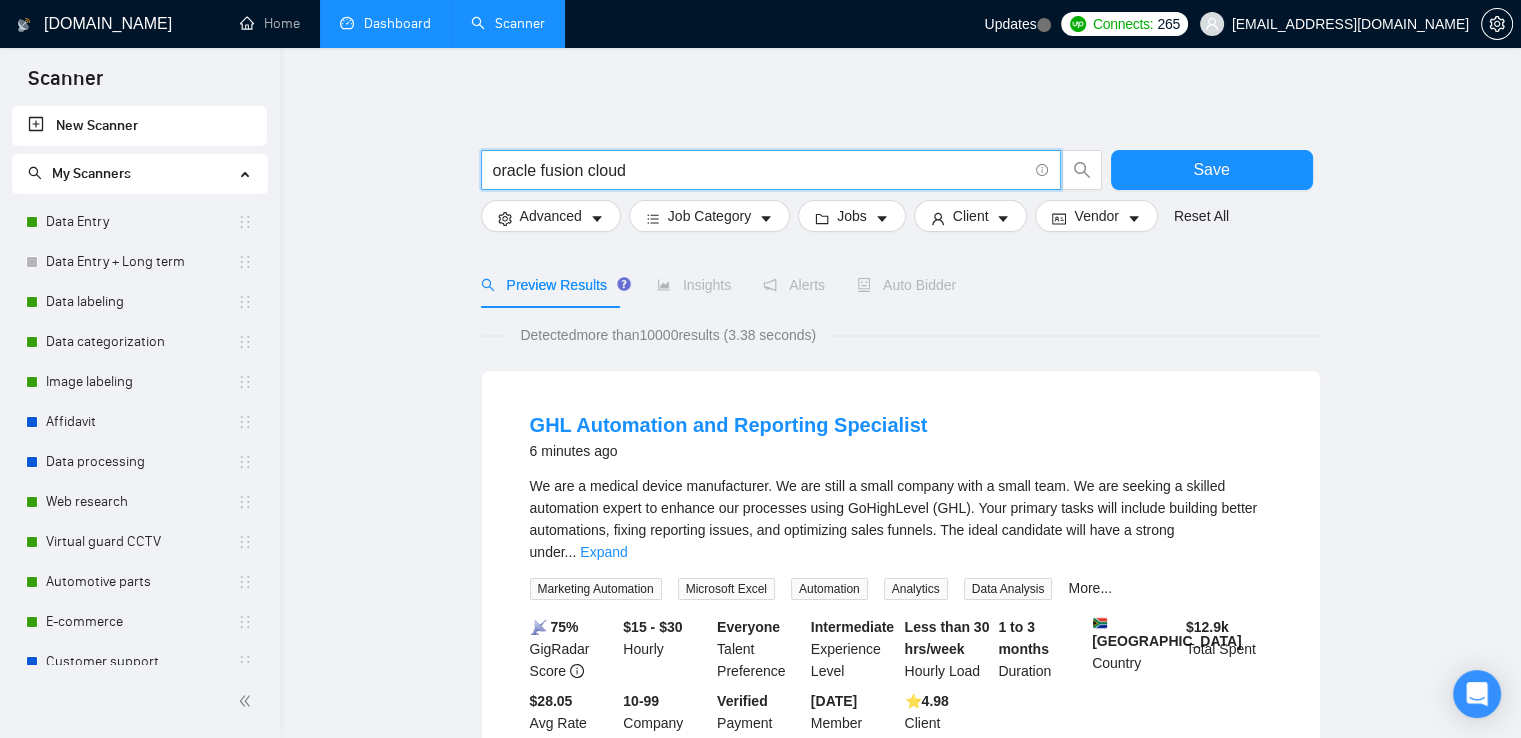 type on "oracle fusion cloud" 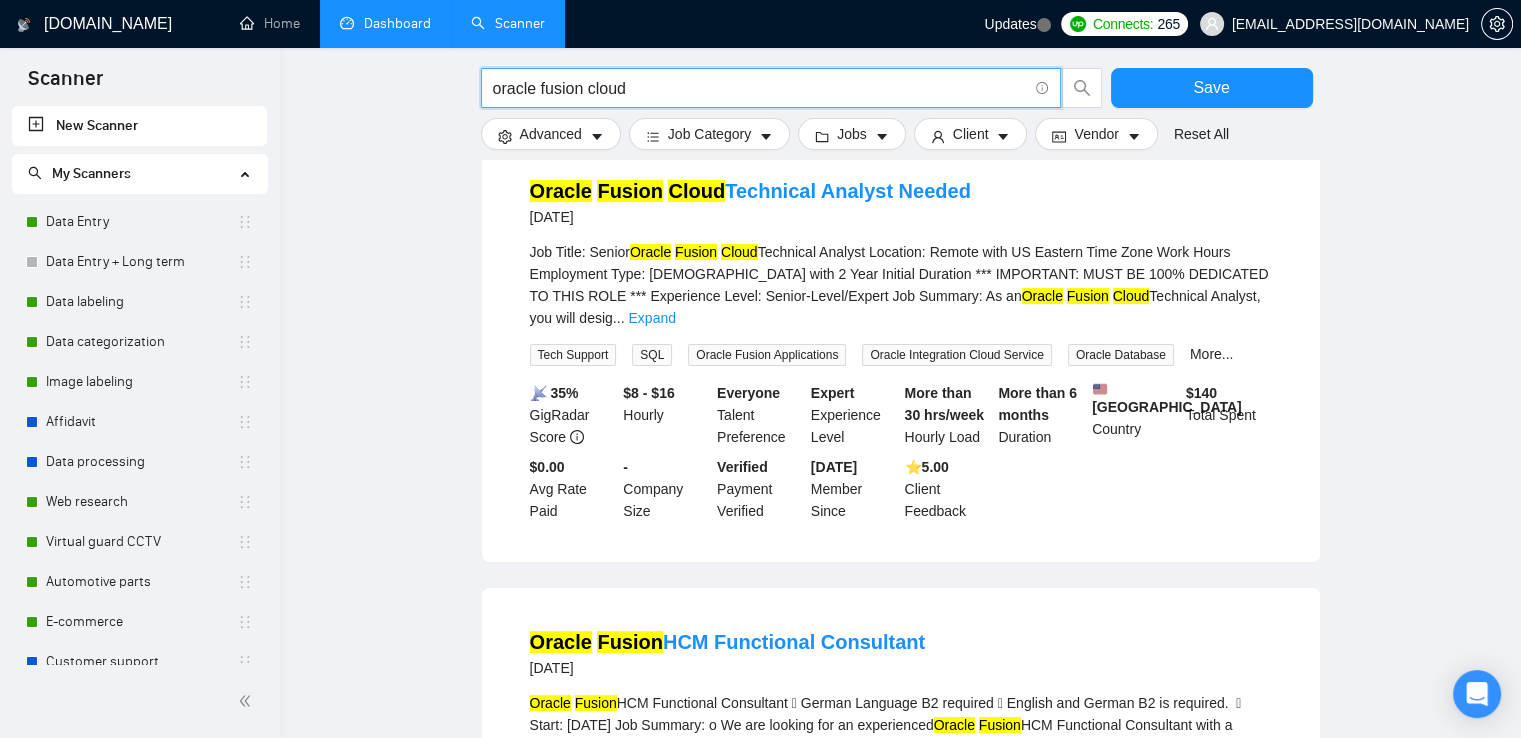 scroll, scrollTop: 200, scrollLeft: 0, axis: vertical 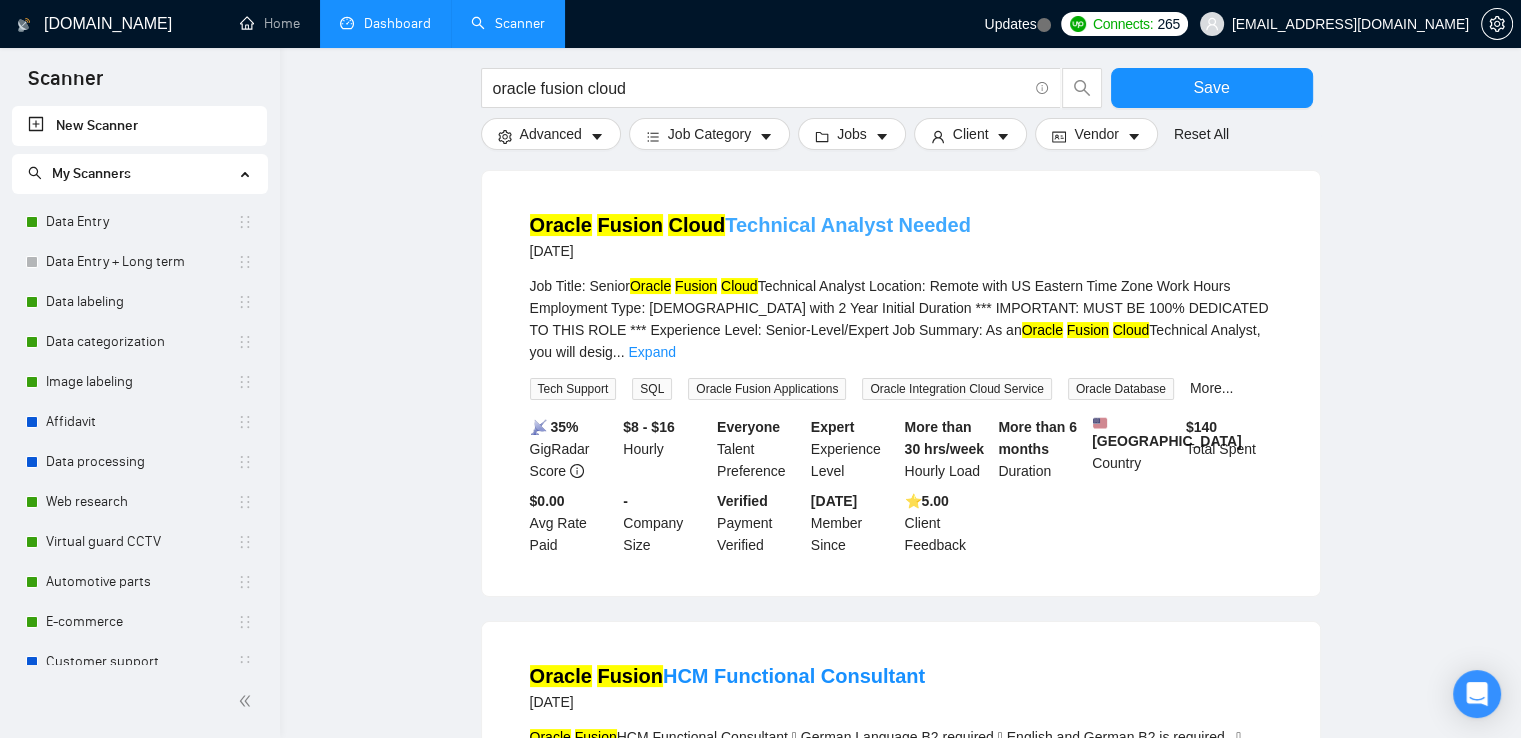 drag, startPoint x: 953, startPoint y: 225, endPoint x: 532, endPoint y: 230, distance: 421.0297 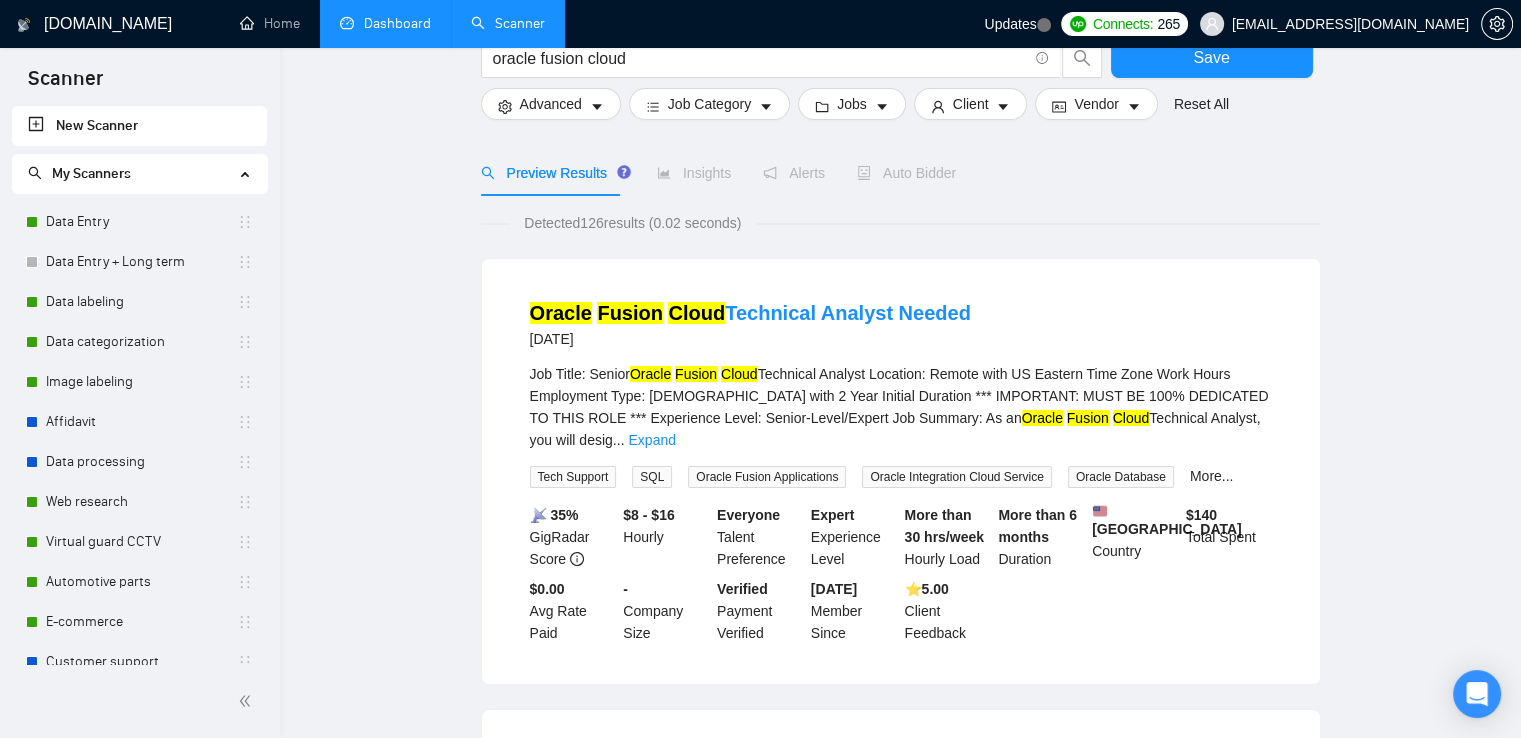scroll, scrollTop: 0, scrollLeft: 0, axis: both 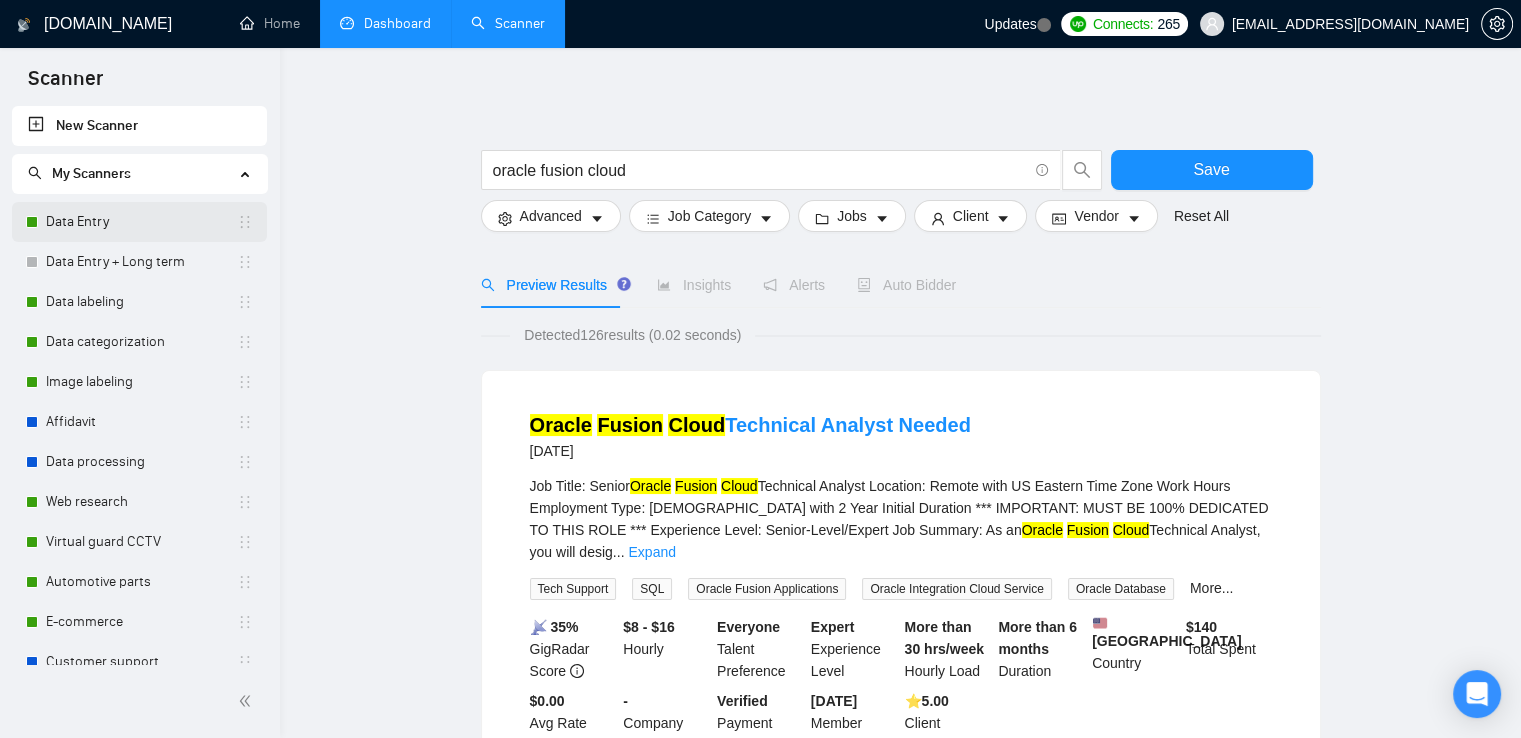 click on "Data Entry" at bounding box center [141, 222] 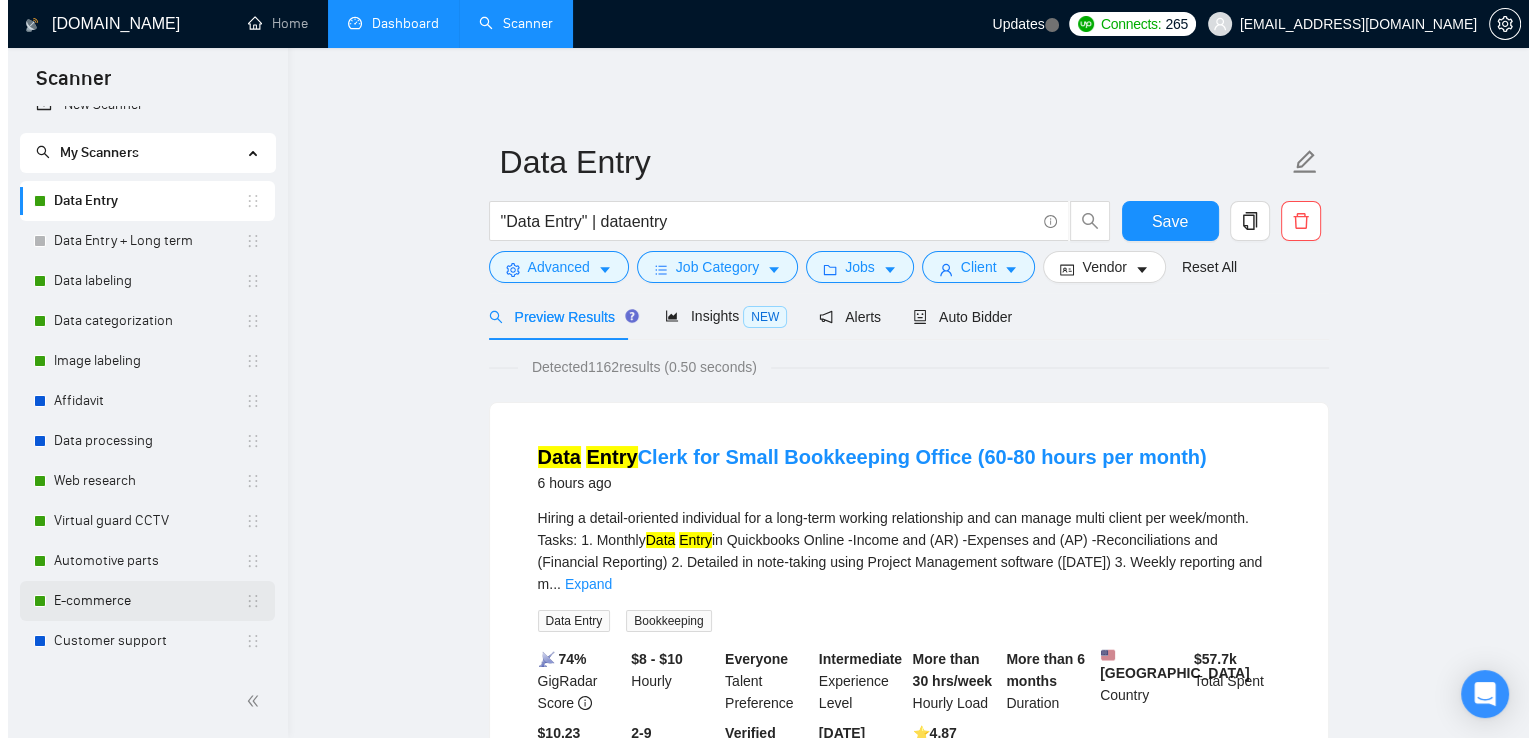 scroll, scrollTop: 57, scrollLeft: 0, axis: vertical 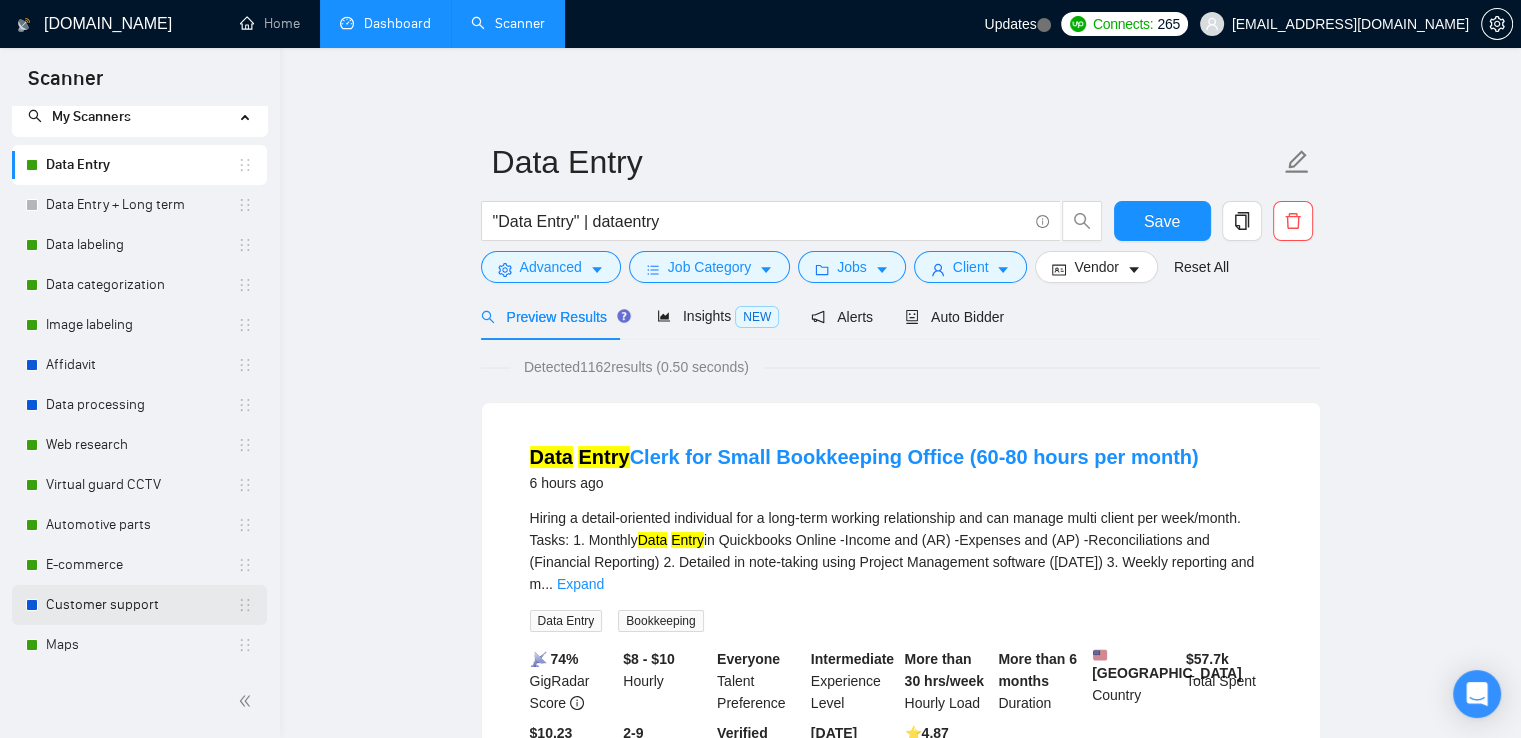 click on "Customer support" at bounding box center [141, 605] 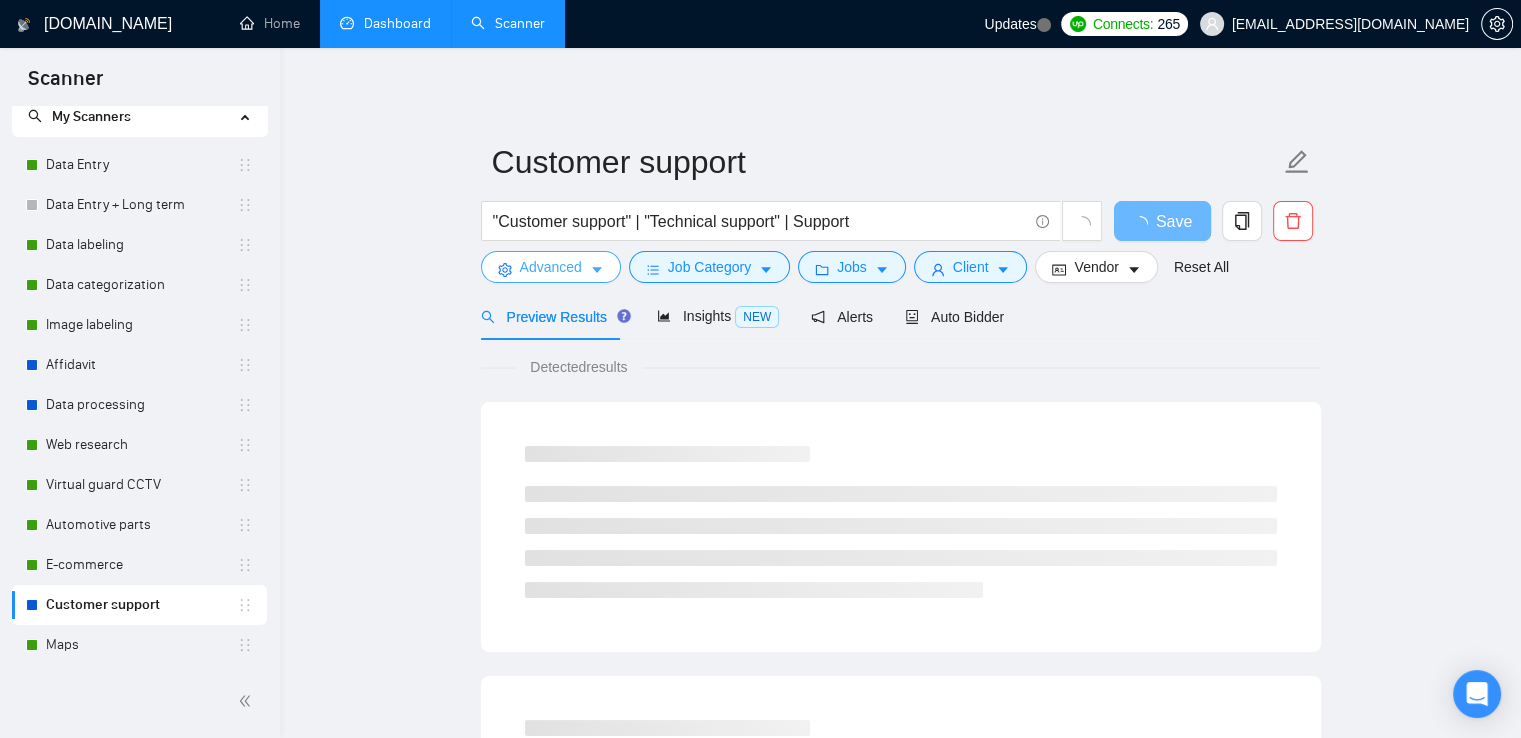 click on "Advanced" at bounding box center [551, 267] 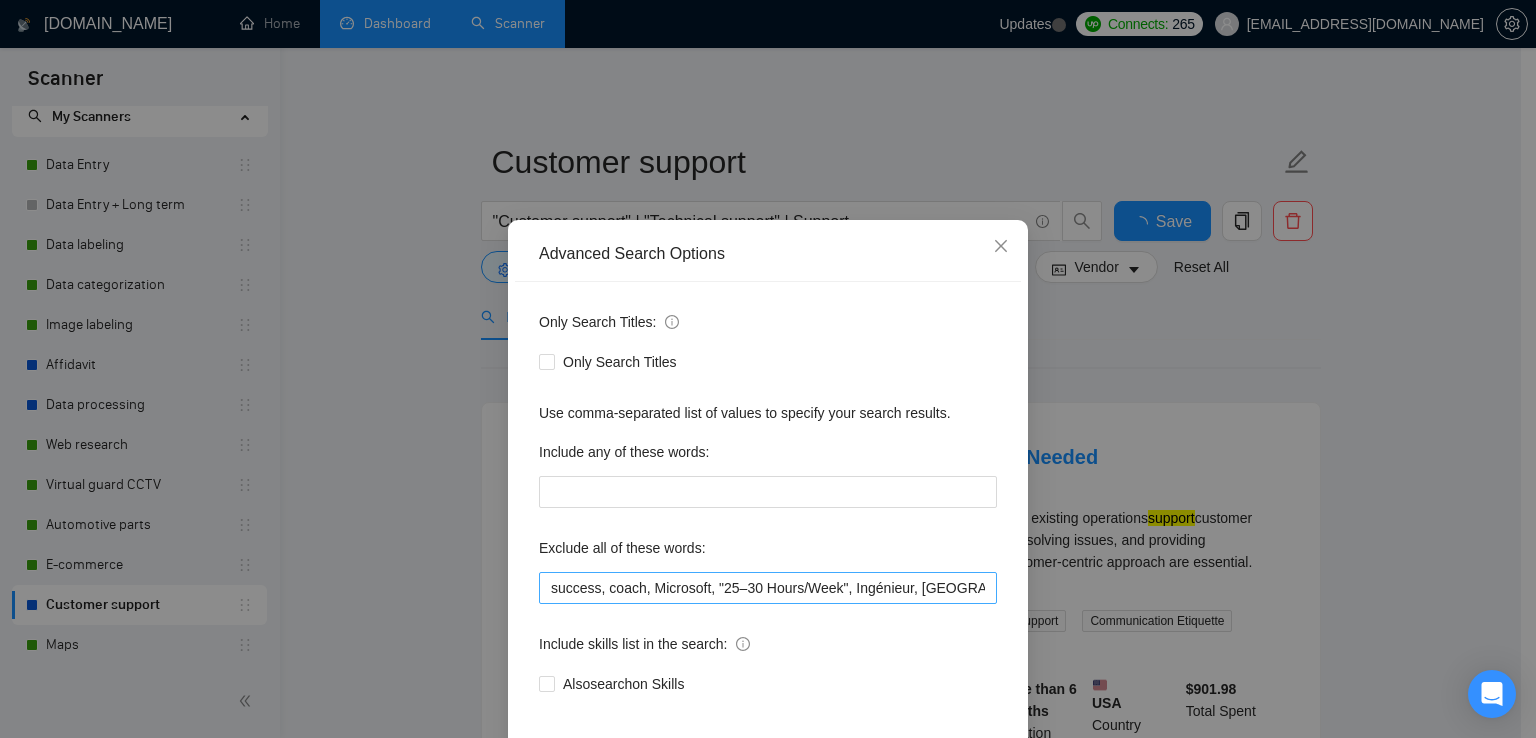 scroll, scrollTop: 94, scrollLeft: 0, axis: vertical 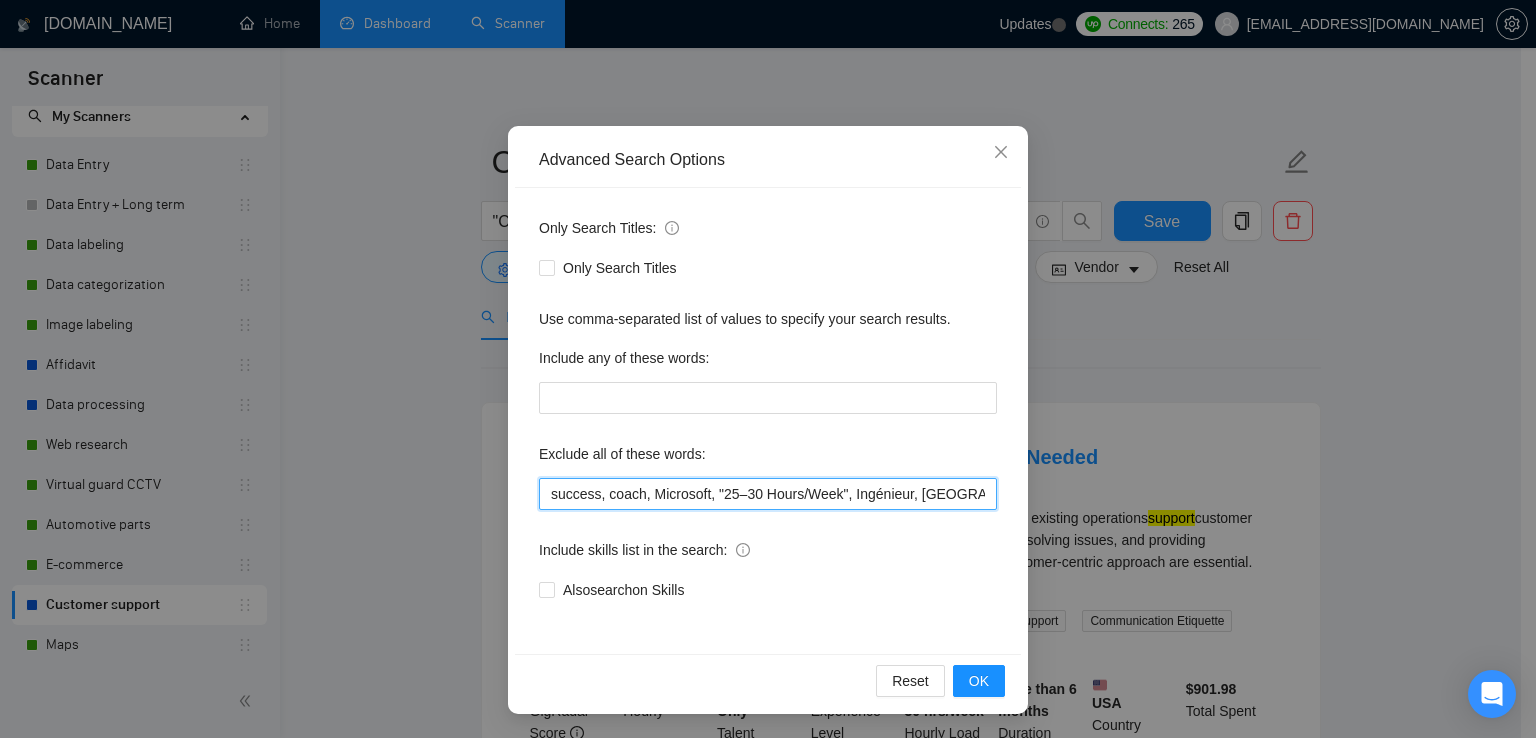 click on "success, coach, Microsoft, "25–30 Hours/Week", Ingénieur, china, Chinese, Airbnb, Japanese, Manager, VA, Virtual Assistant, healthcare, health, Spanish, French, German, Success Manager, phone, retention, GoHighLevel, GHL, onboarding, onboarder," at bounding box center (768, 494) 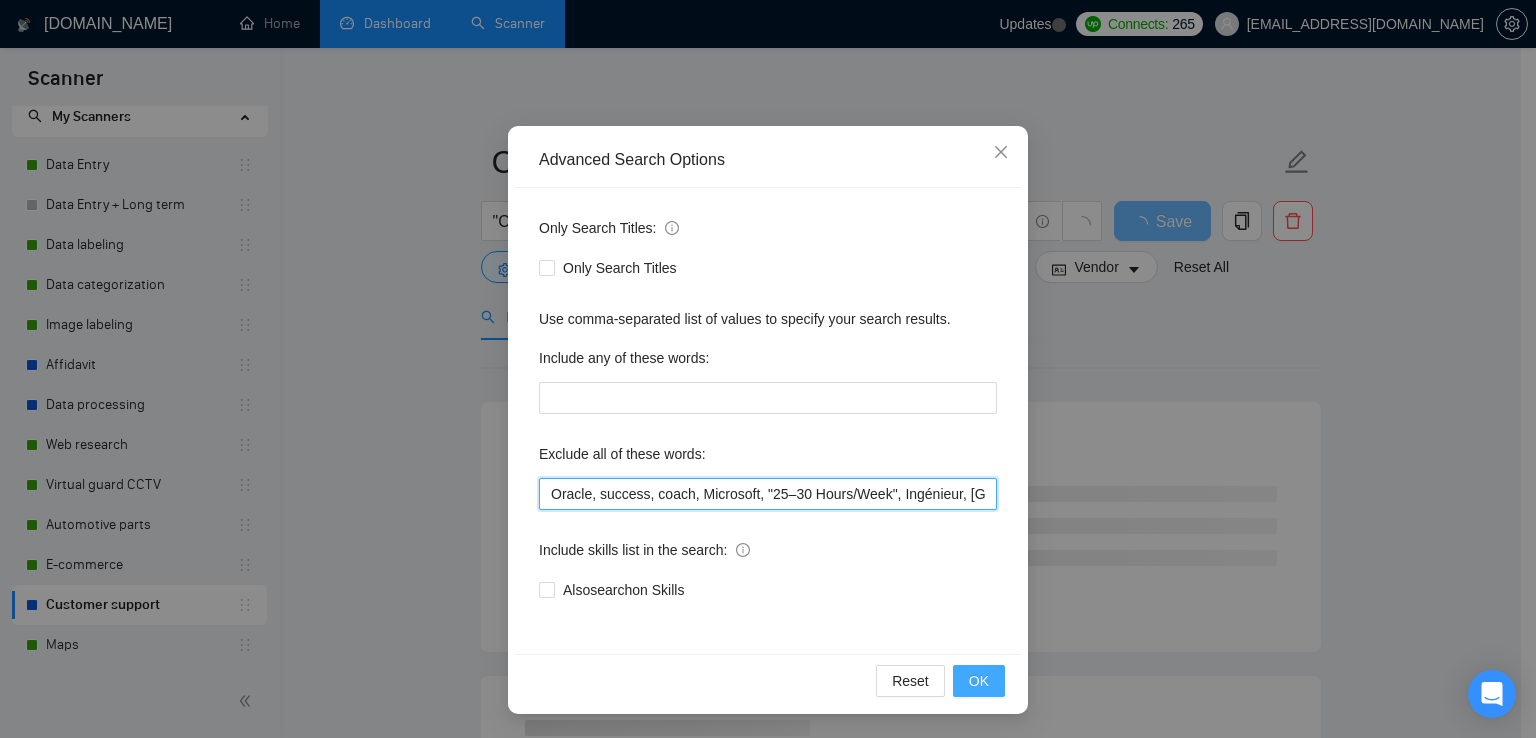 type on "Oracle, success, coach, Microsoft, "25–30 Hours/Week", Ingénieur, china, Chinese, Airbnb, Japanese, Manager, VA, Virtual Assistant, healthcare, health, Spanish, French, German, Success Manager, phone, retention, GoHighLevel, GHL, onboarding, onboarder," 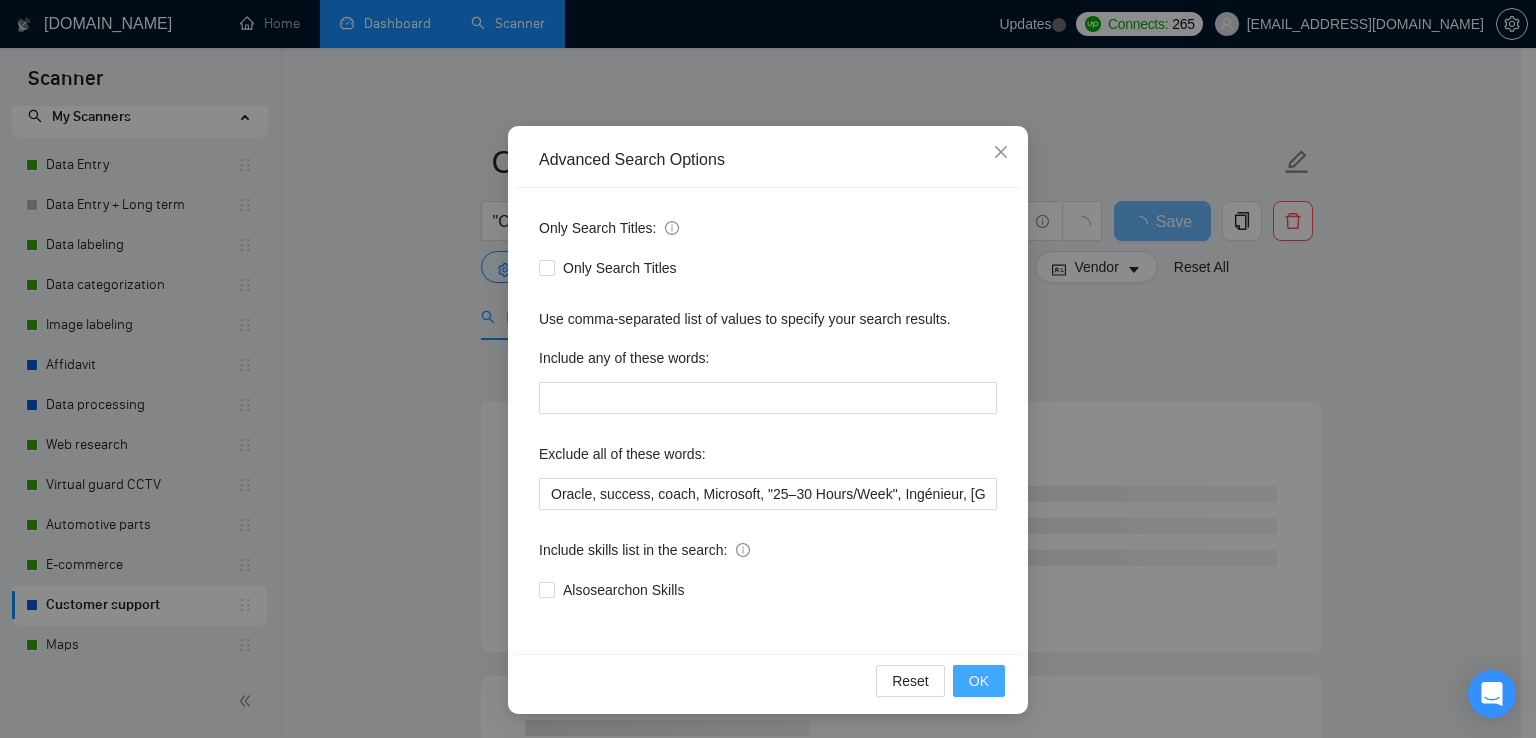 click on "OK" at bounding box center (979, 681) 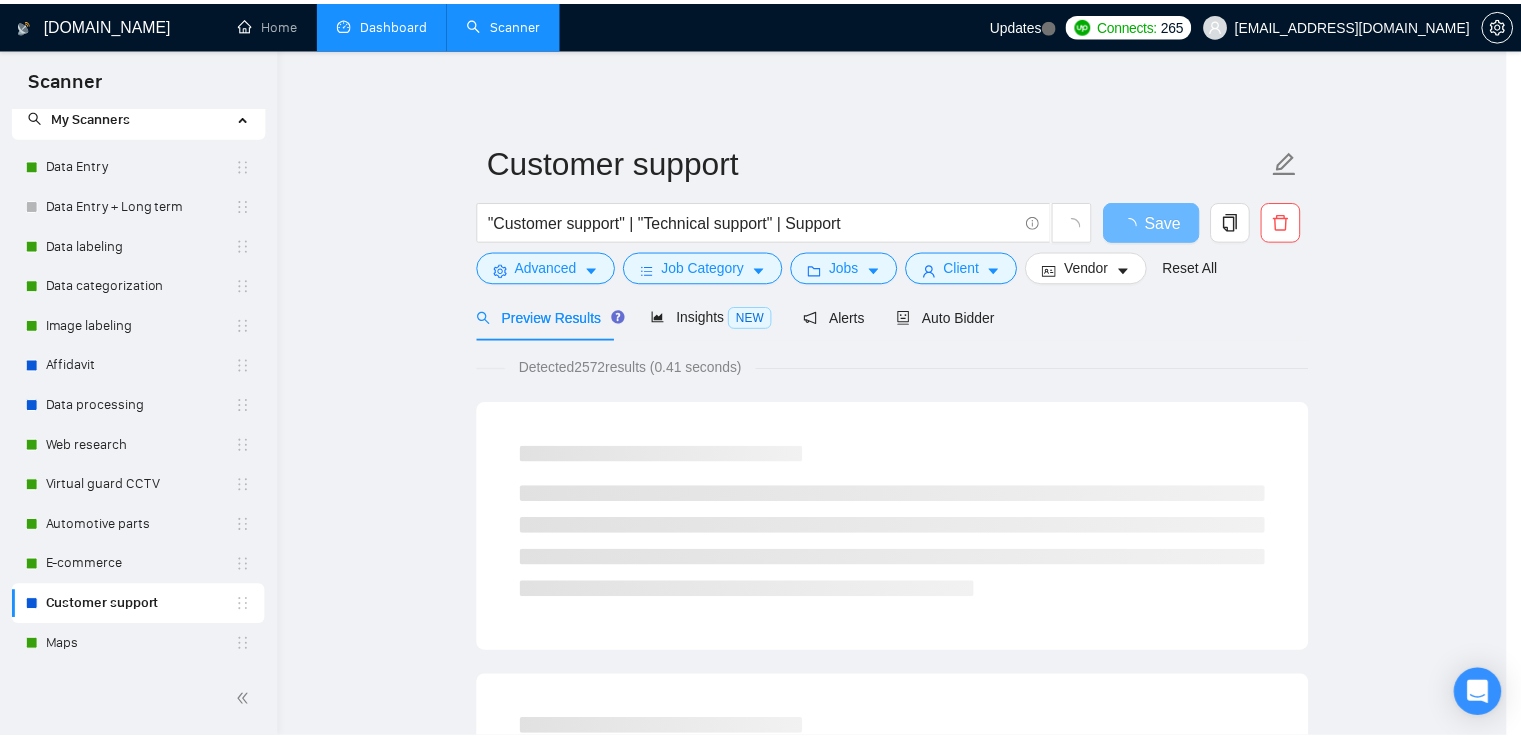 scroll, scrollTop: 0, scrollLeft: 0, axis: both 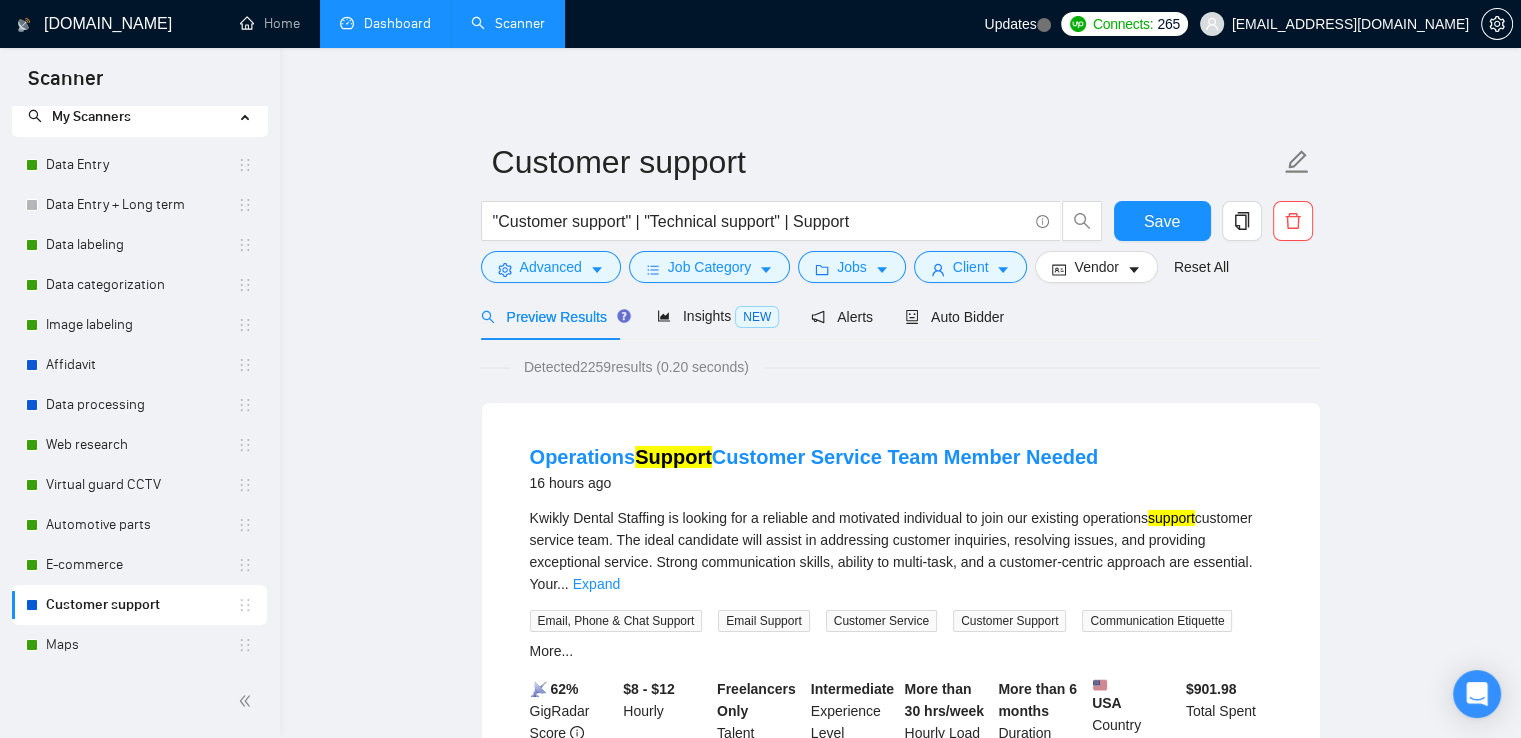 click on "Kwikly Dental Staffing is looking for a reliable and motivated individual to join our existing operations  support  customer service team. The ideal candidate will assist in addressing customer inquiries, resolving issues, and providing exceptional service.
Strong communication skills, ability to multi-task, and a customer-centric approach are essential. Your  ... Expand" at bounding box center (901, 551) 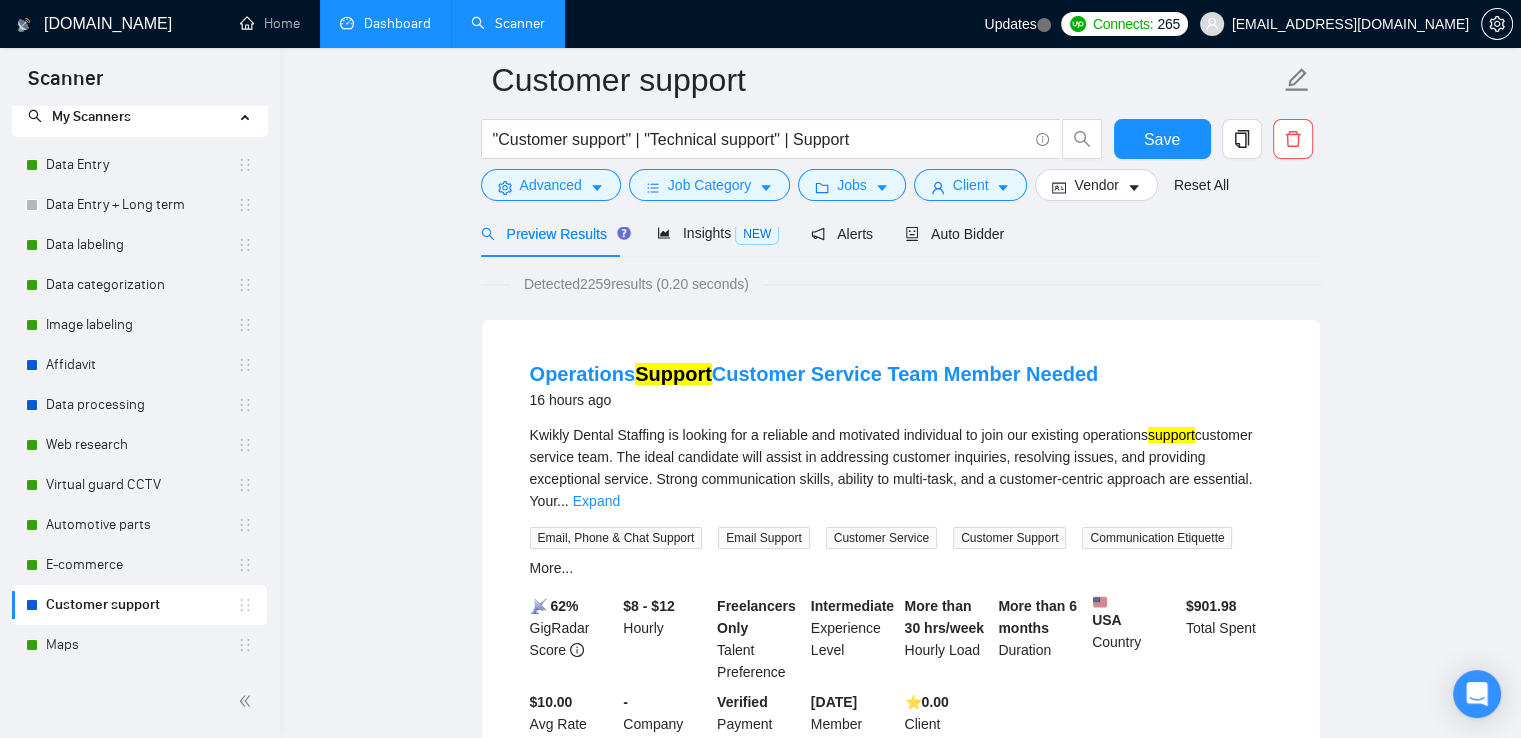 scroll, scrollTop: 200, scrollLeft: 0, axis: vertical 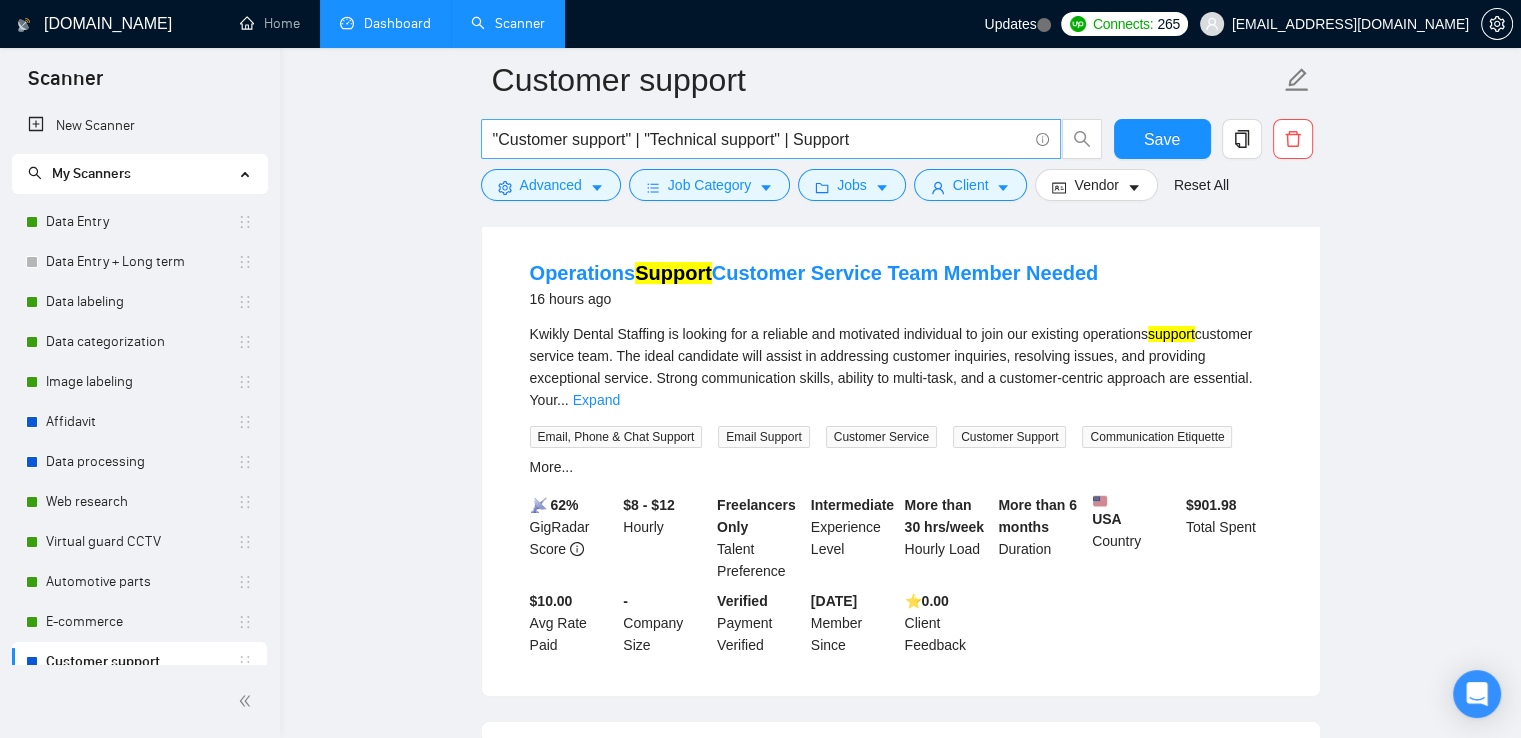 click on "Dashboard" at bounding box center [385, 23] 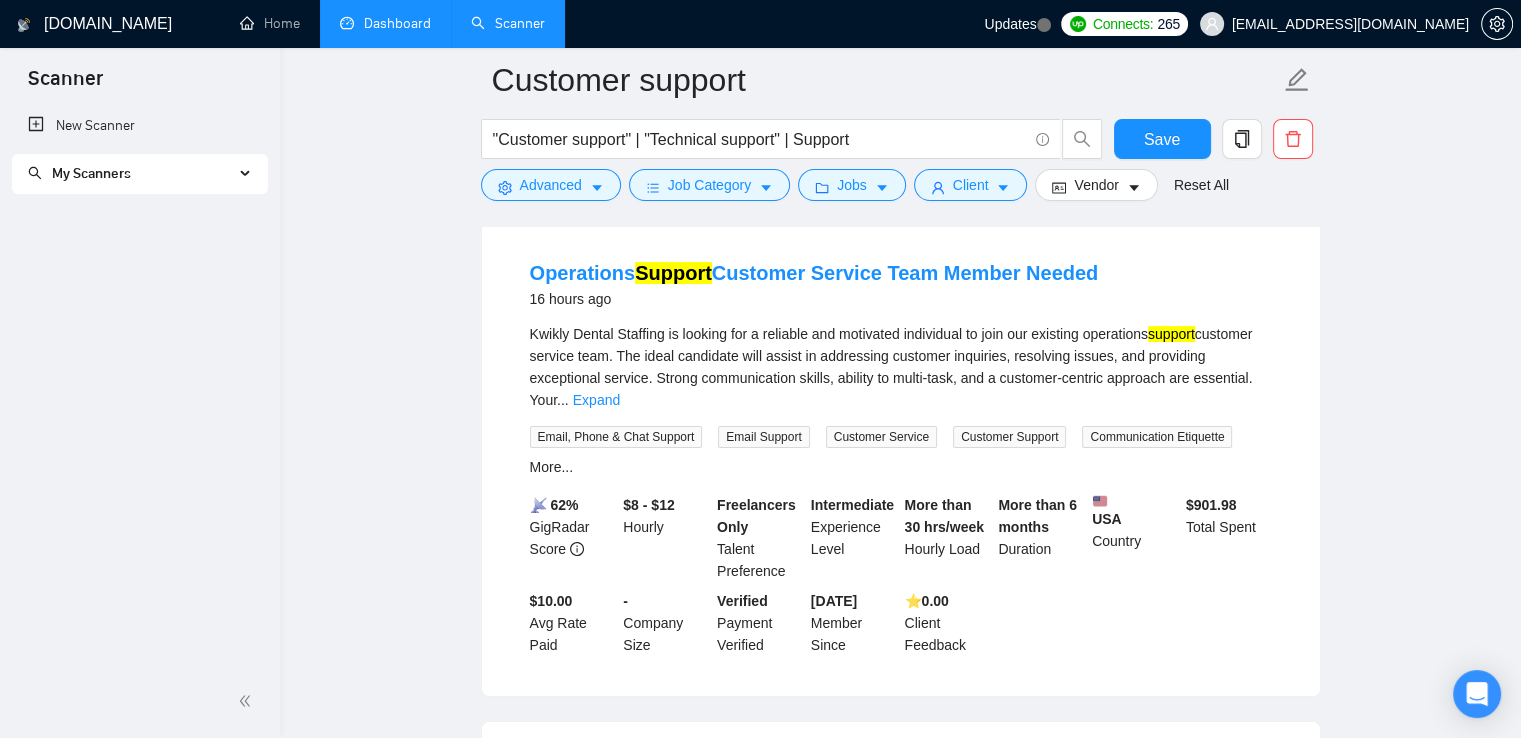 click at bounding box center [1242, 144] 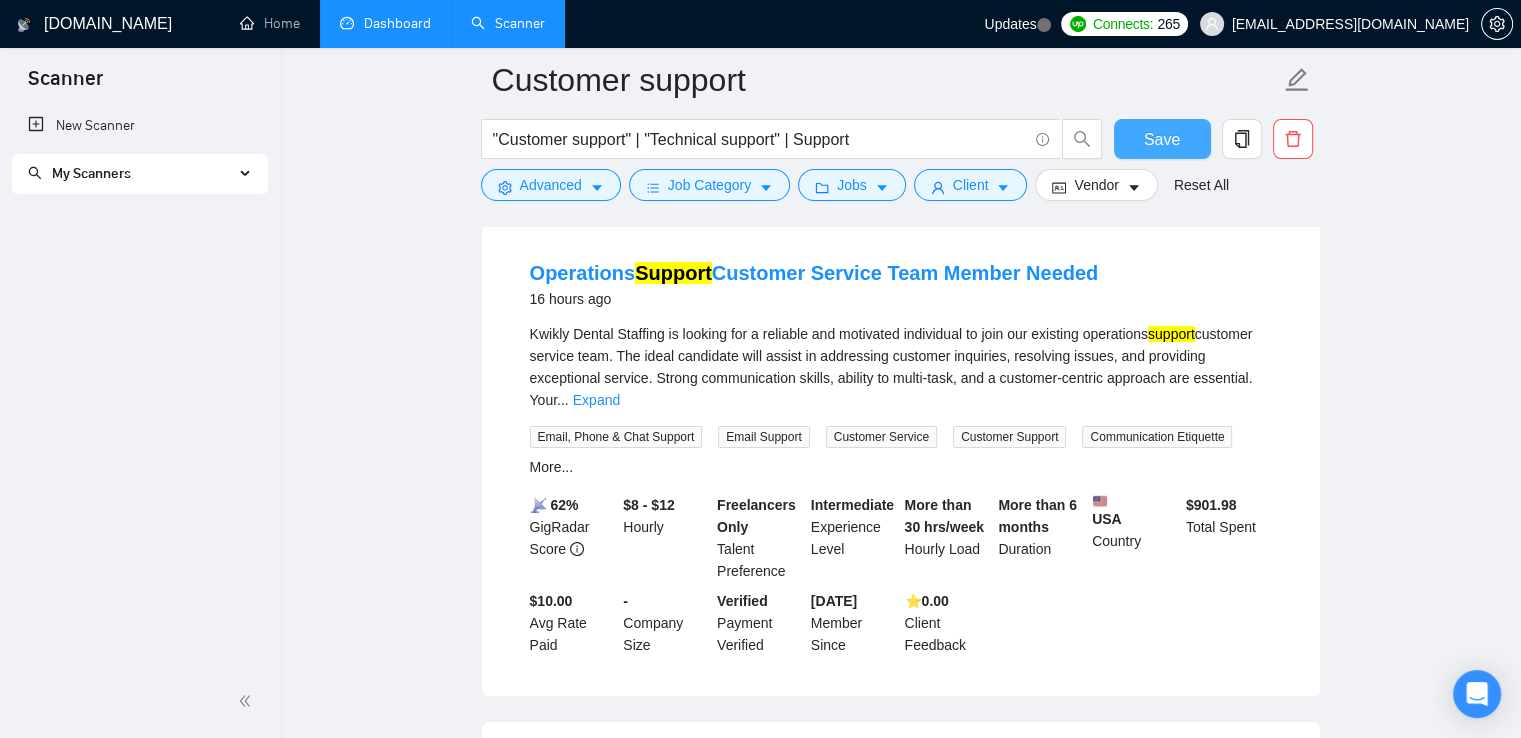 click on "Save" at bounding box center (1162, 139) 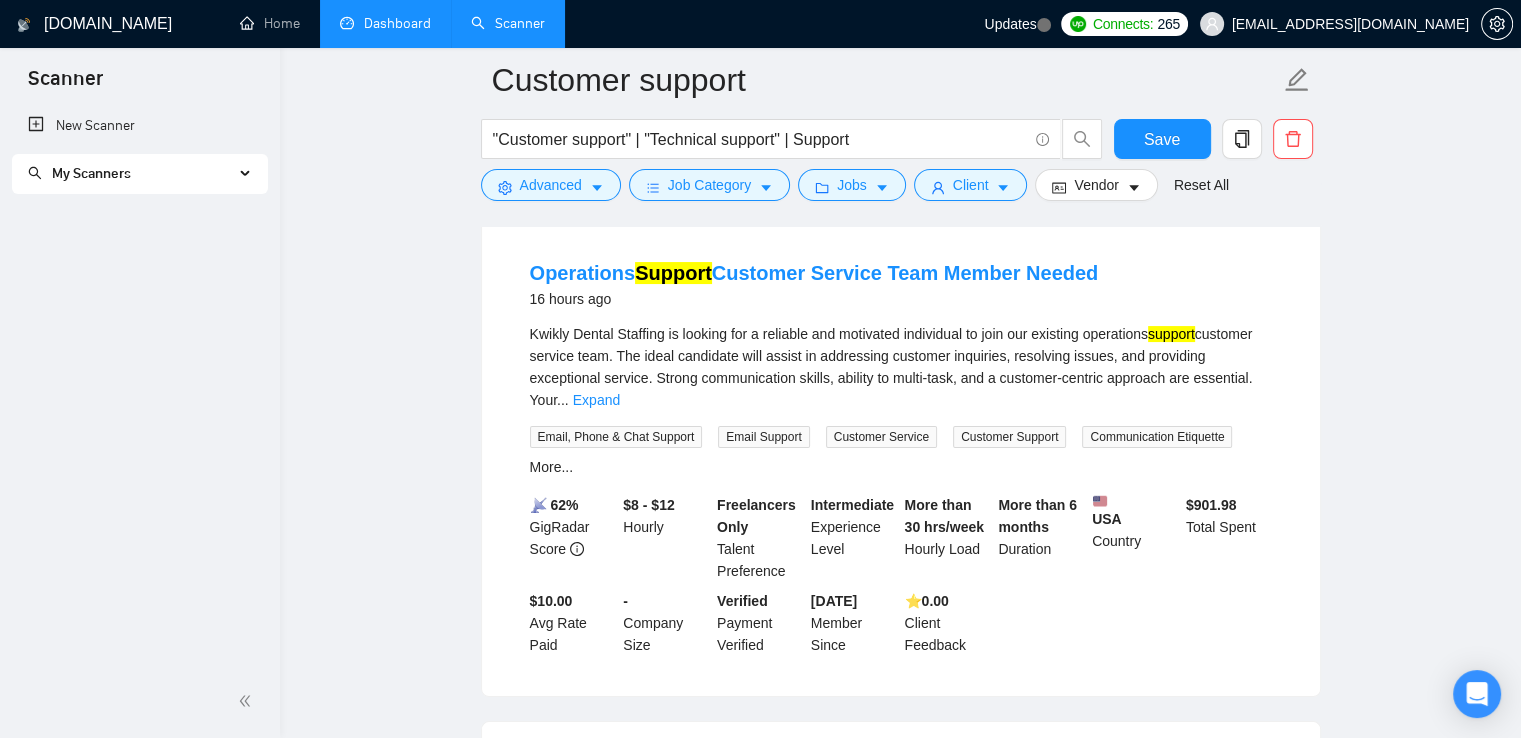 click on "My Scanners" at bounding box center [140, 174] 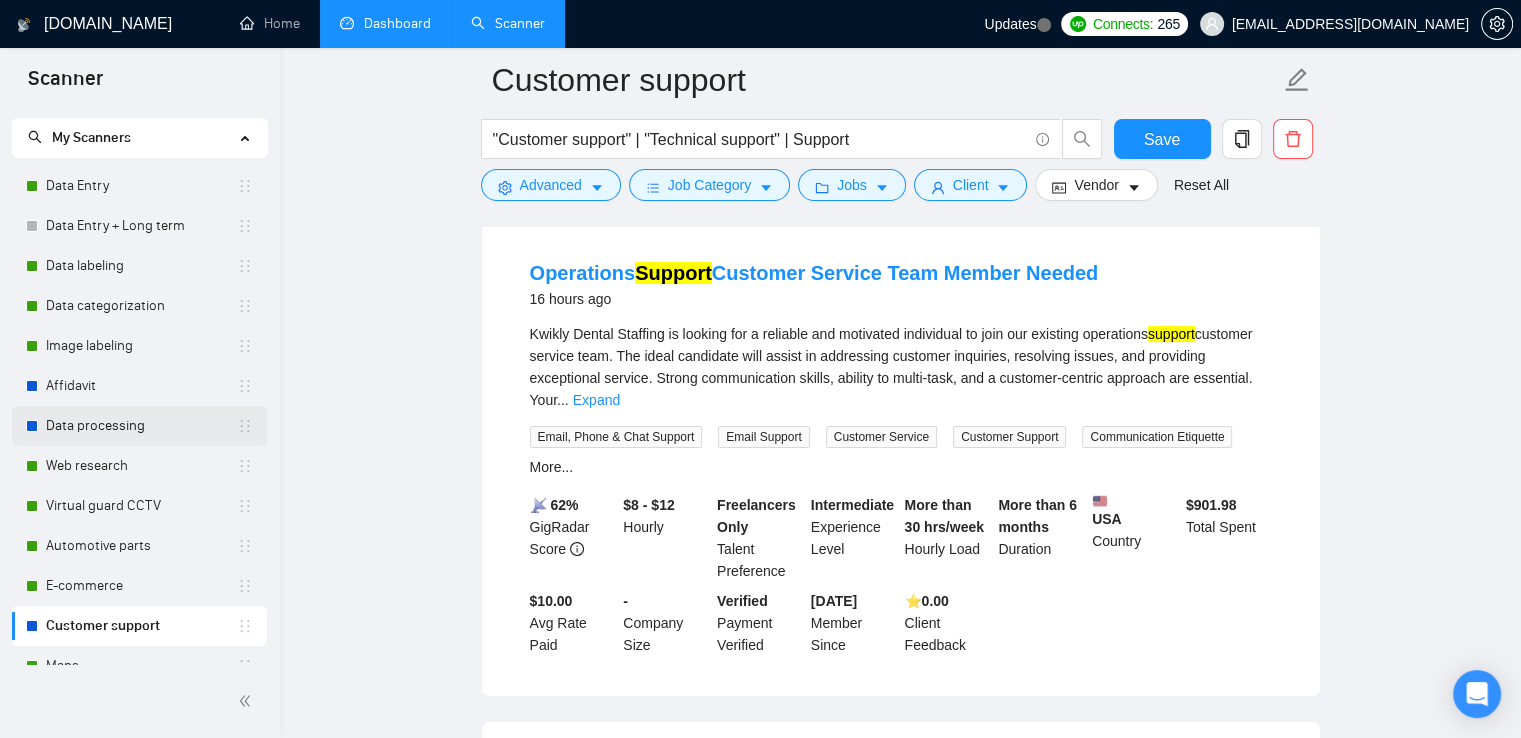 scroll, scrollTop: 57, scrollLeft: 0, axis: vertical 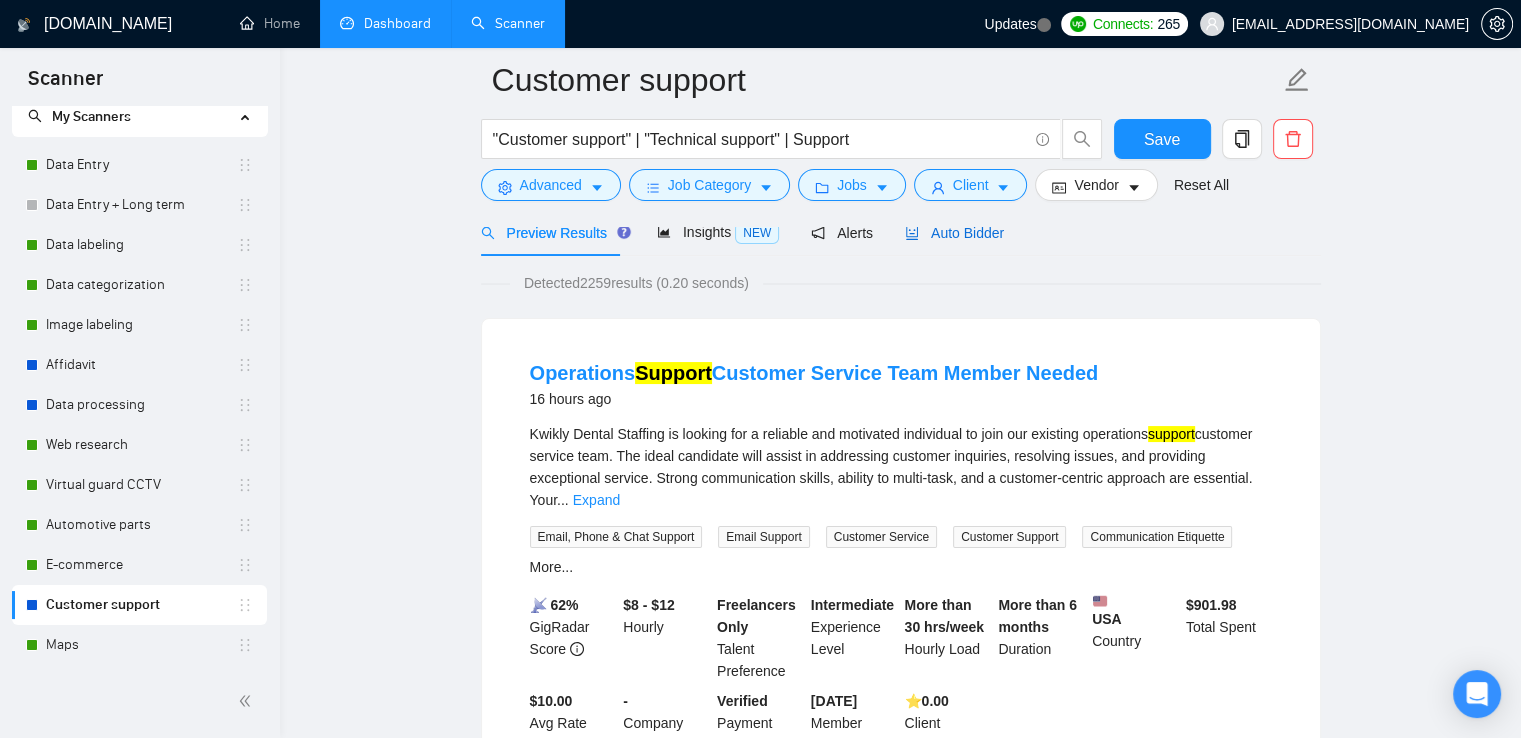 click on "Auto Bidder" at bounding box center [954, 233] 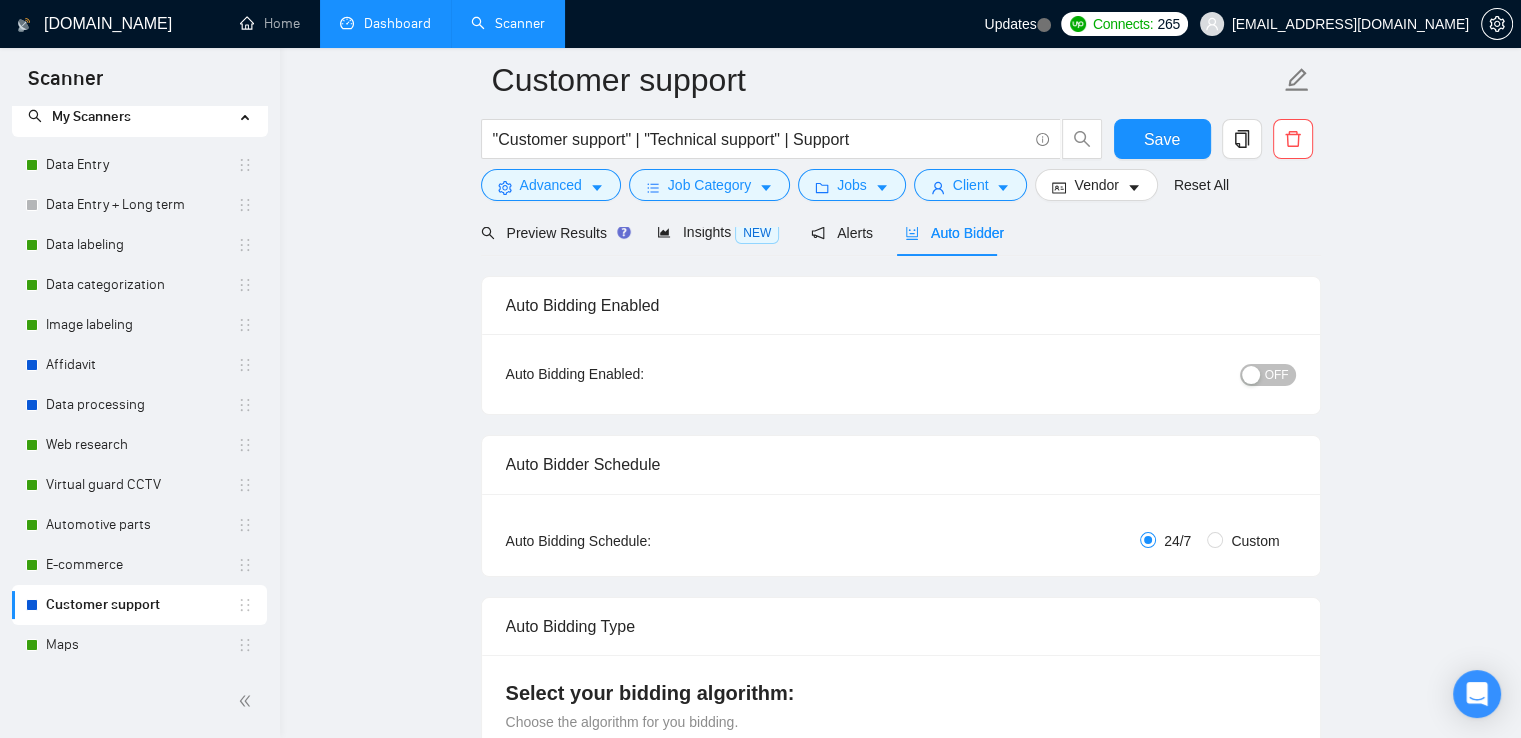 type 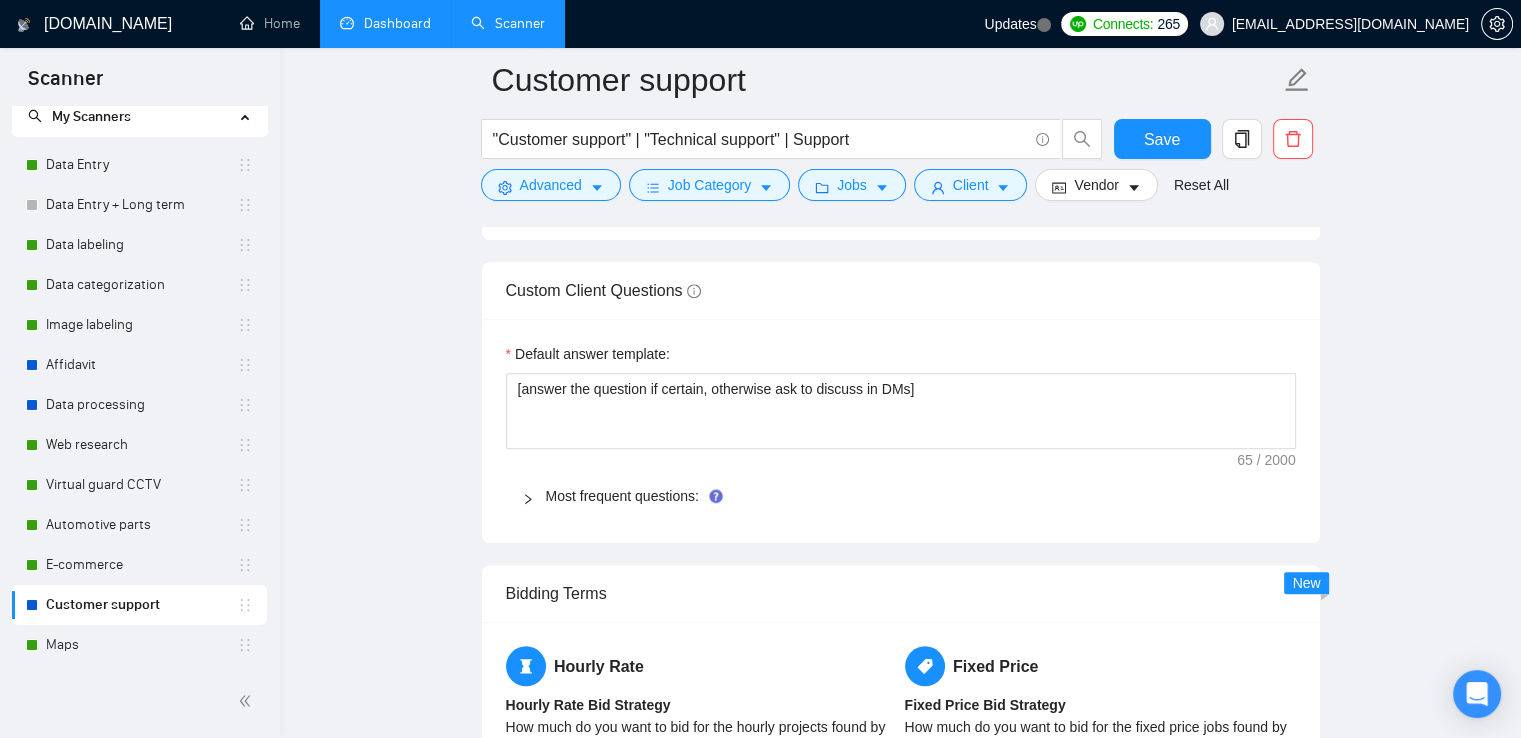 scroll, scrollTop: 1900, scrollLeft: 0, axis: vertical 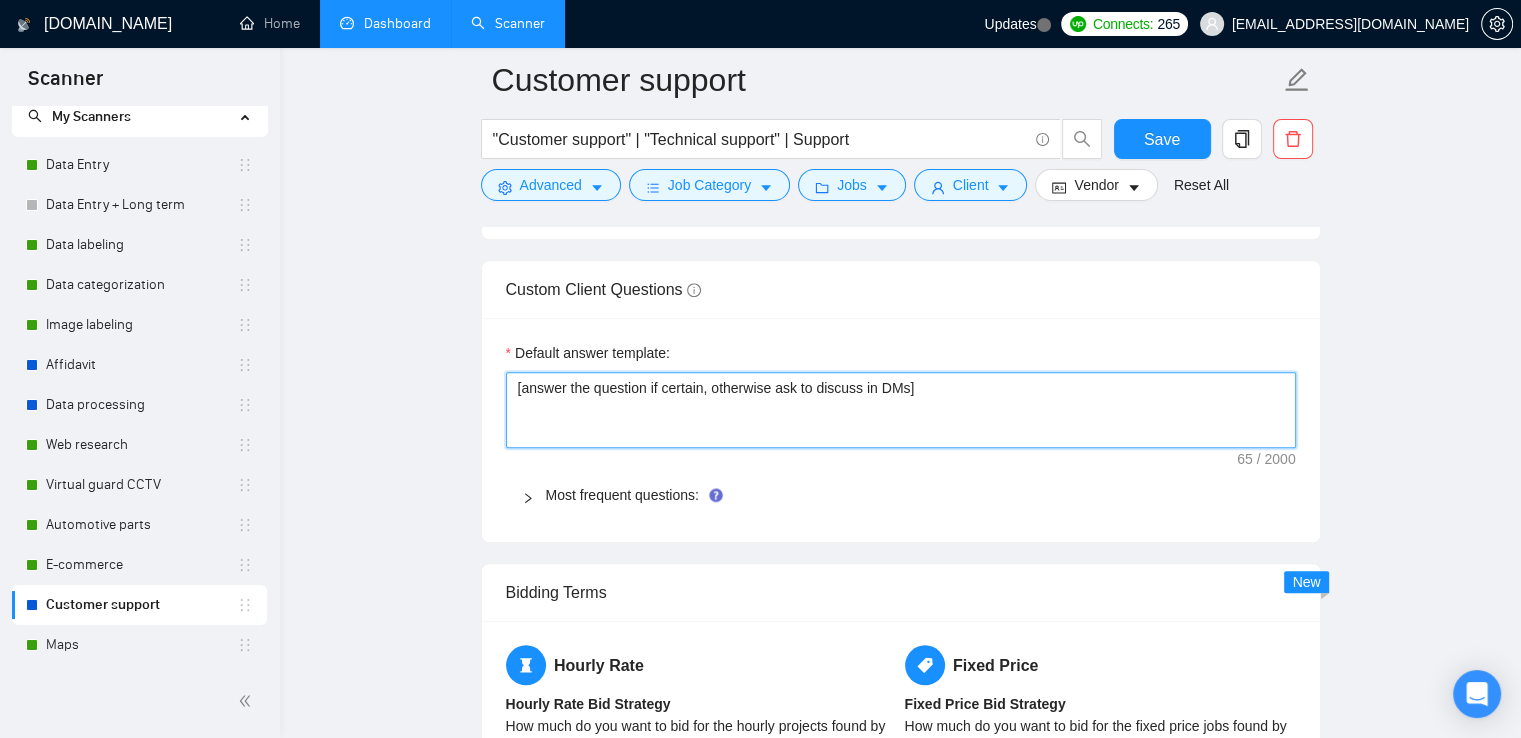 click on "[answer the question if certain, otherwise ask to discuss in DMs]" at bounding box center [901, 410] 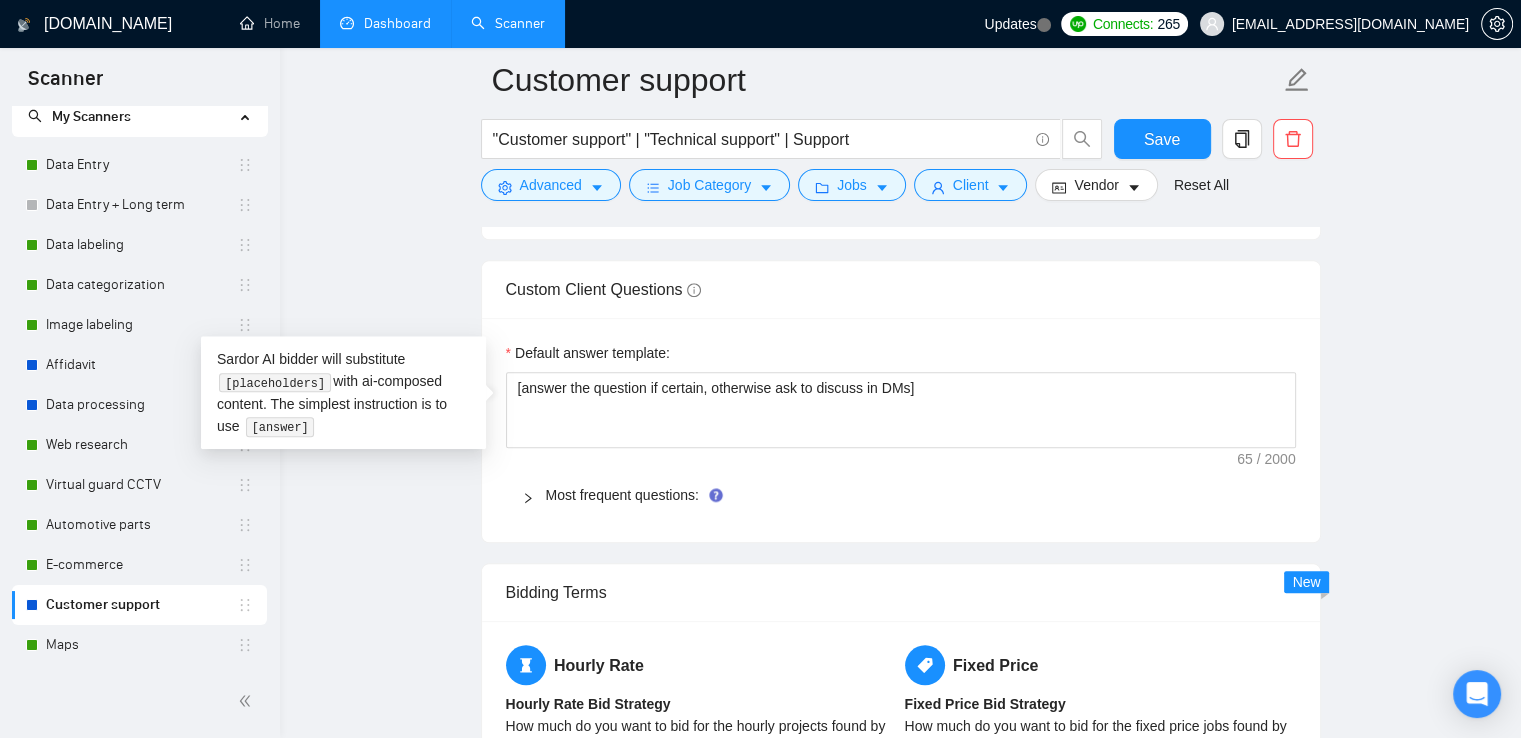 click at bounding box center (534, 495) 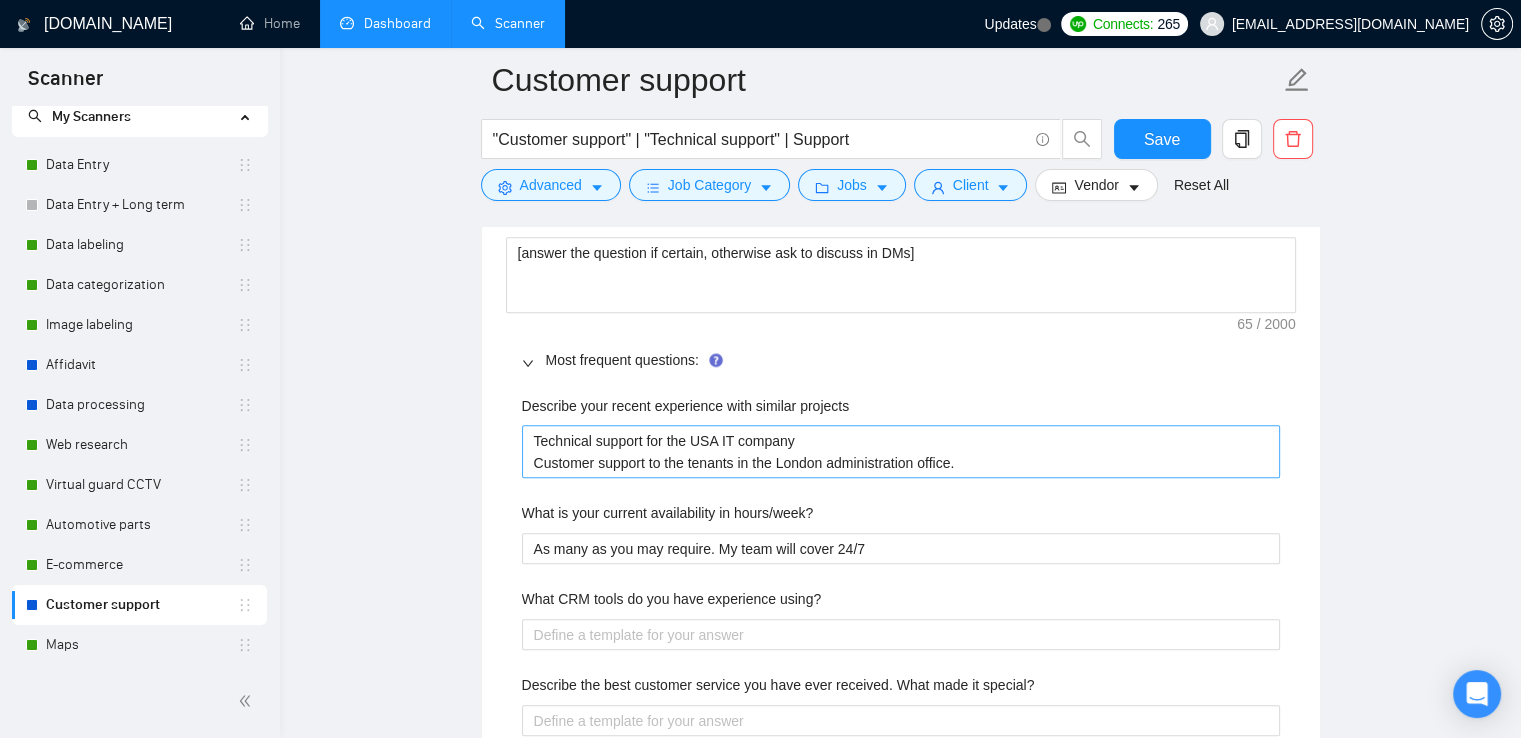 scroll, scrollTop: 2000, scrollLeft: 0, axis: vertical 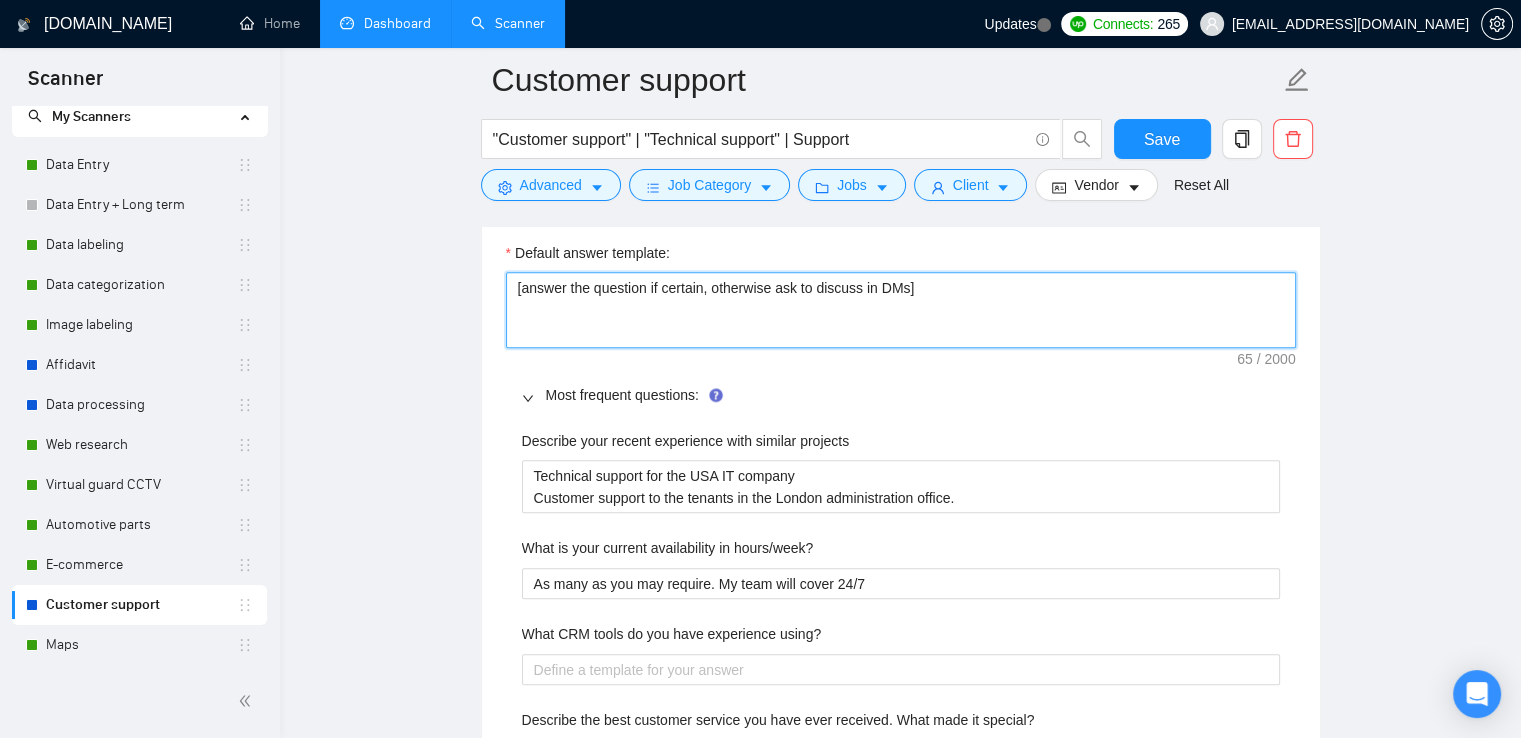 click on "[answer the question if certain, otherwise ask to discuss in DMs]" at bounding box center (901, 310) 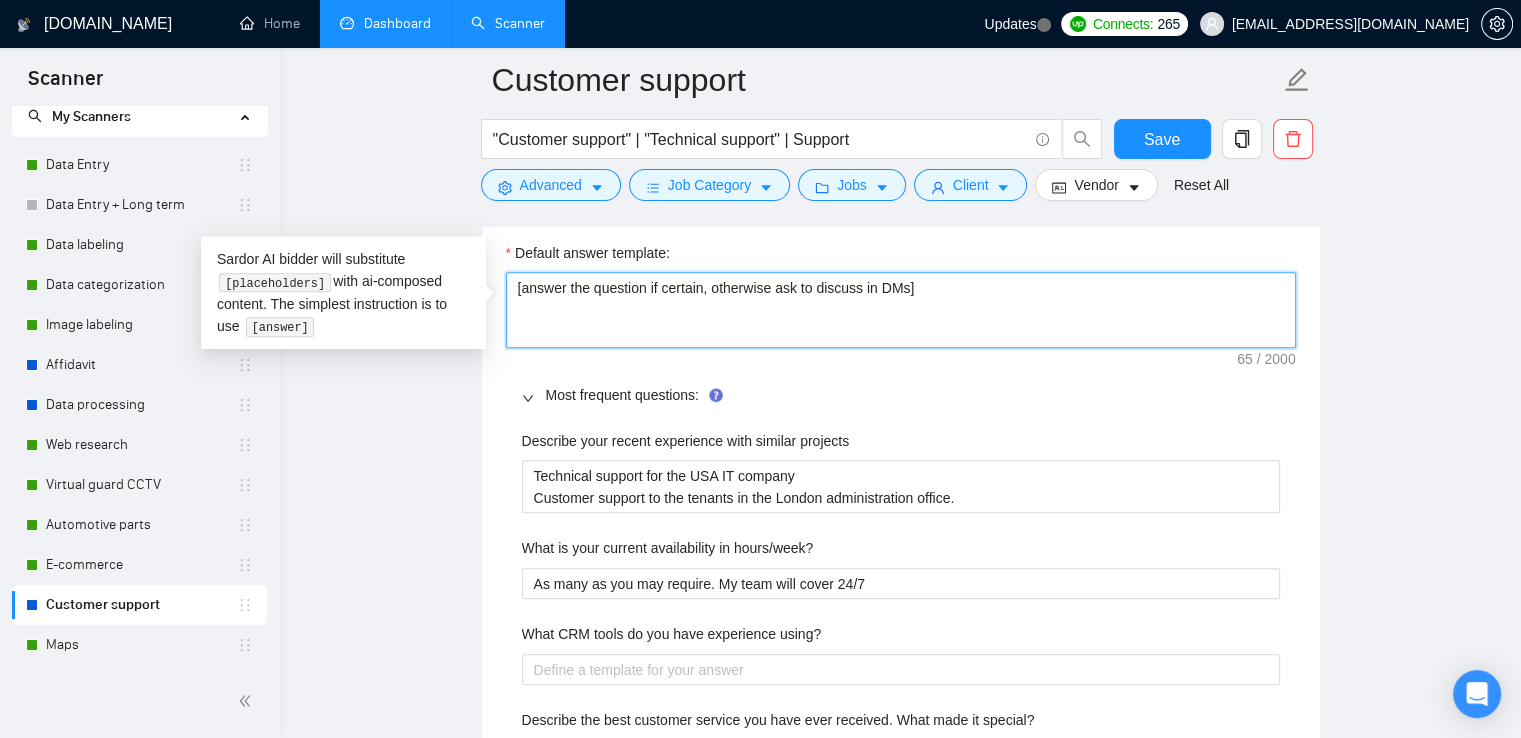 drag, startPoint x: 772, startPoint y: 289, endPoint x: 472, endPoint y: 289, distance: 300 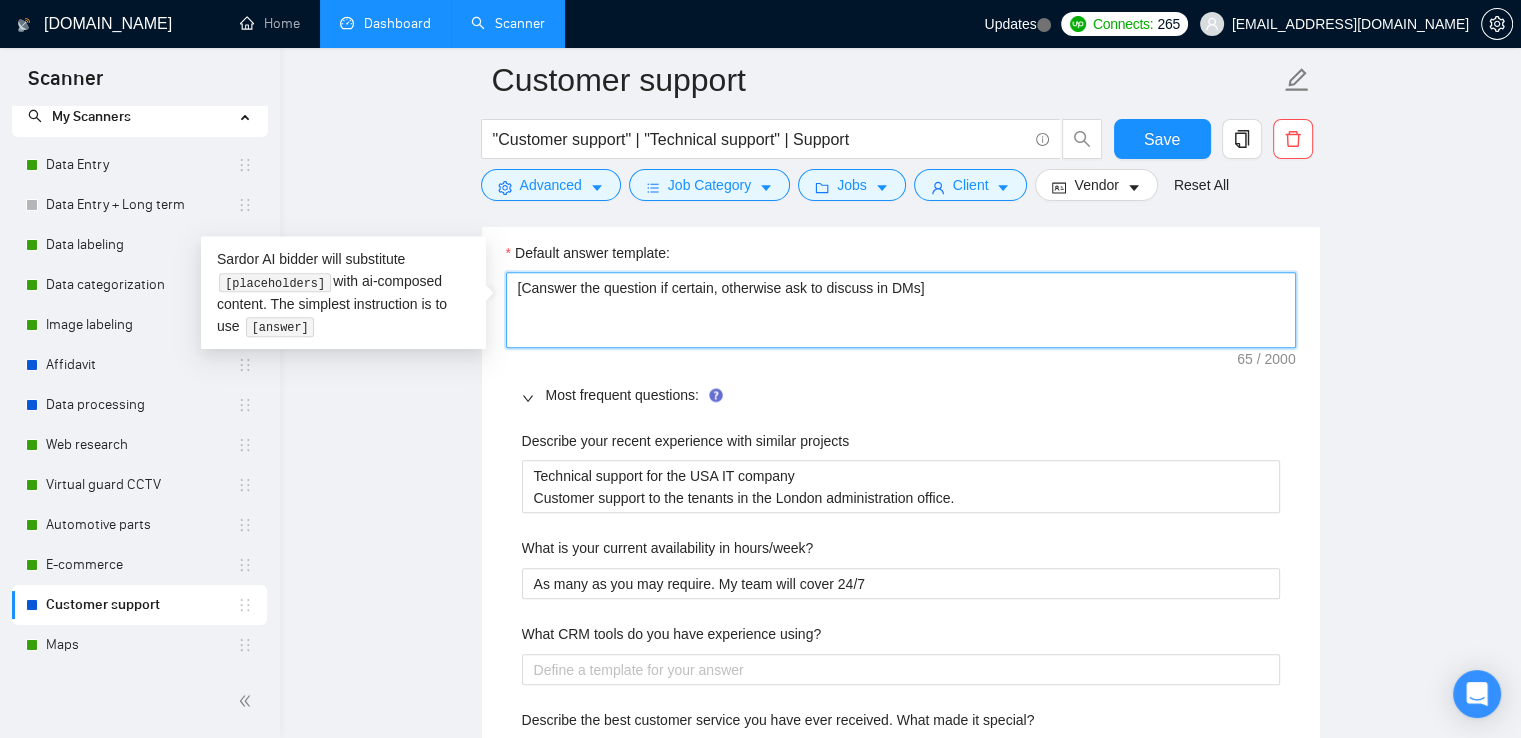 type 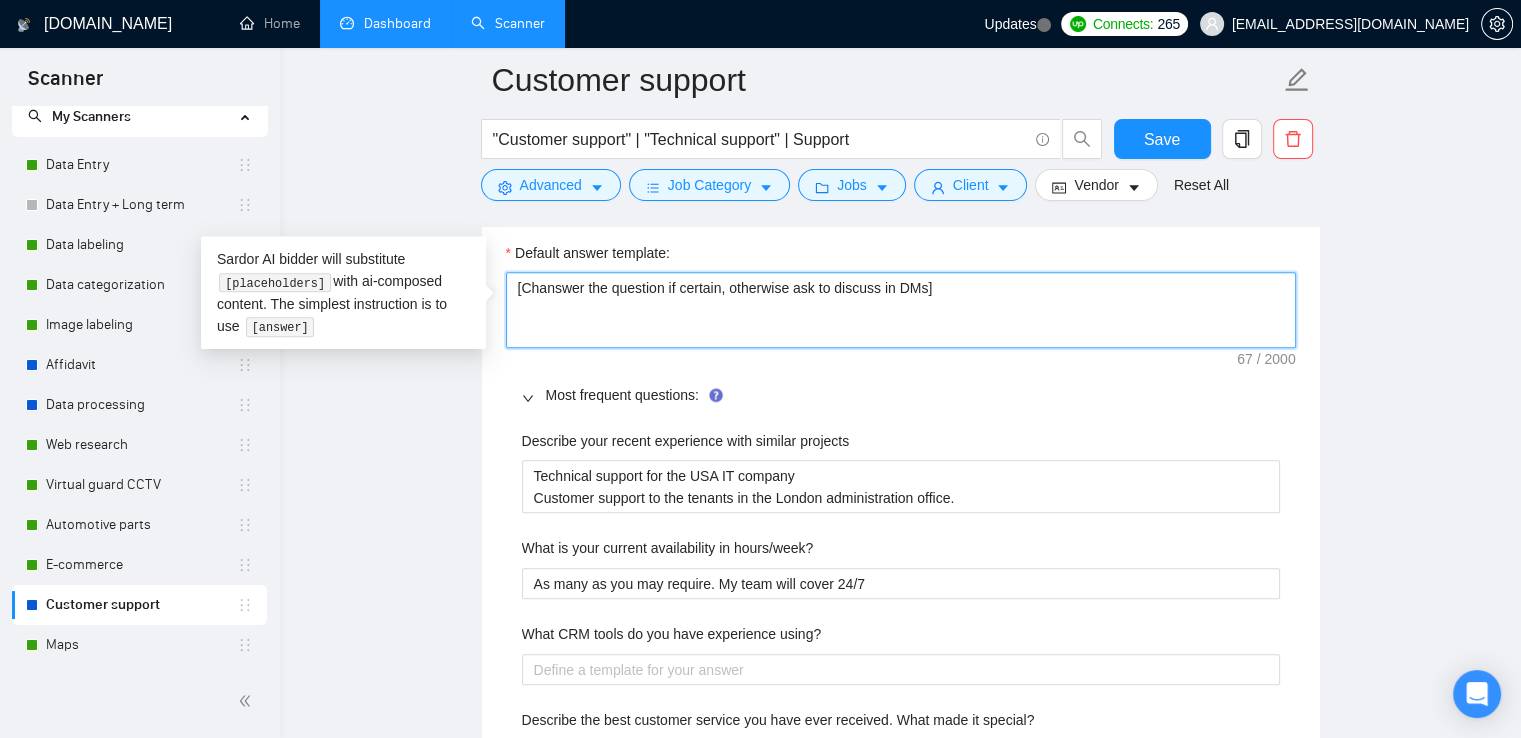 type on "[Chcanswer the question if certain, otherwise ask to discuss in DMs]" 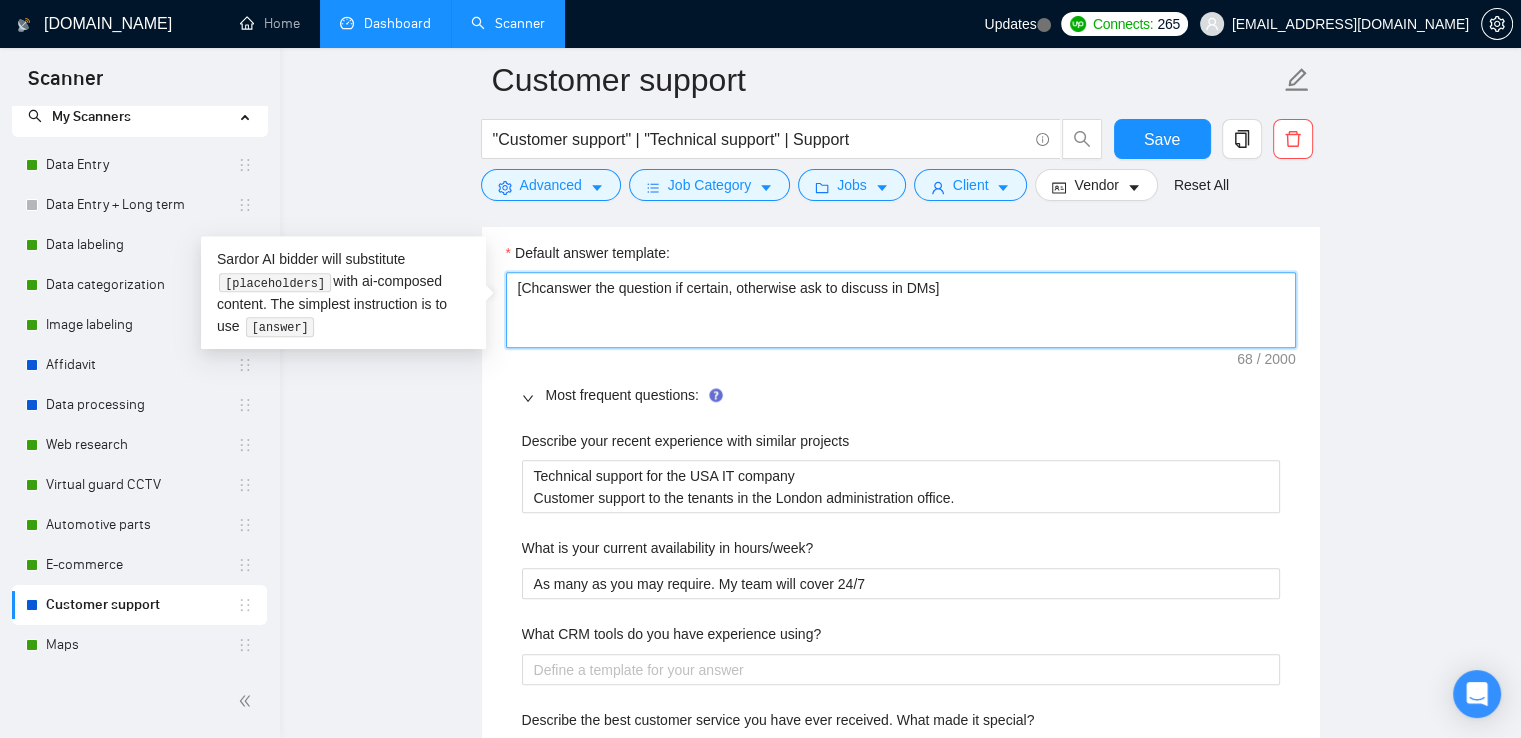 type 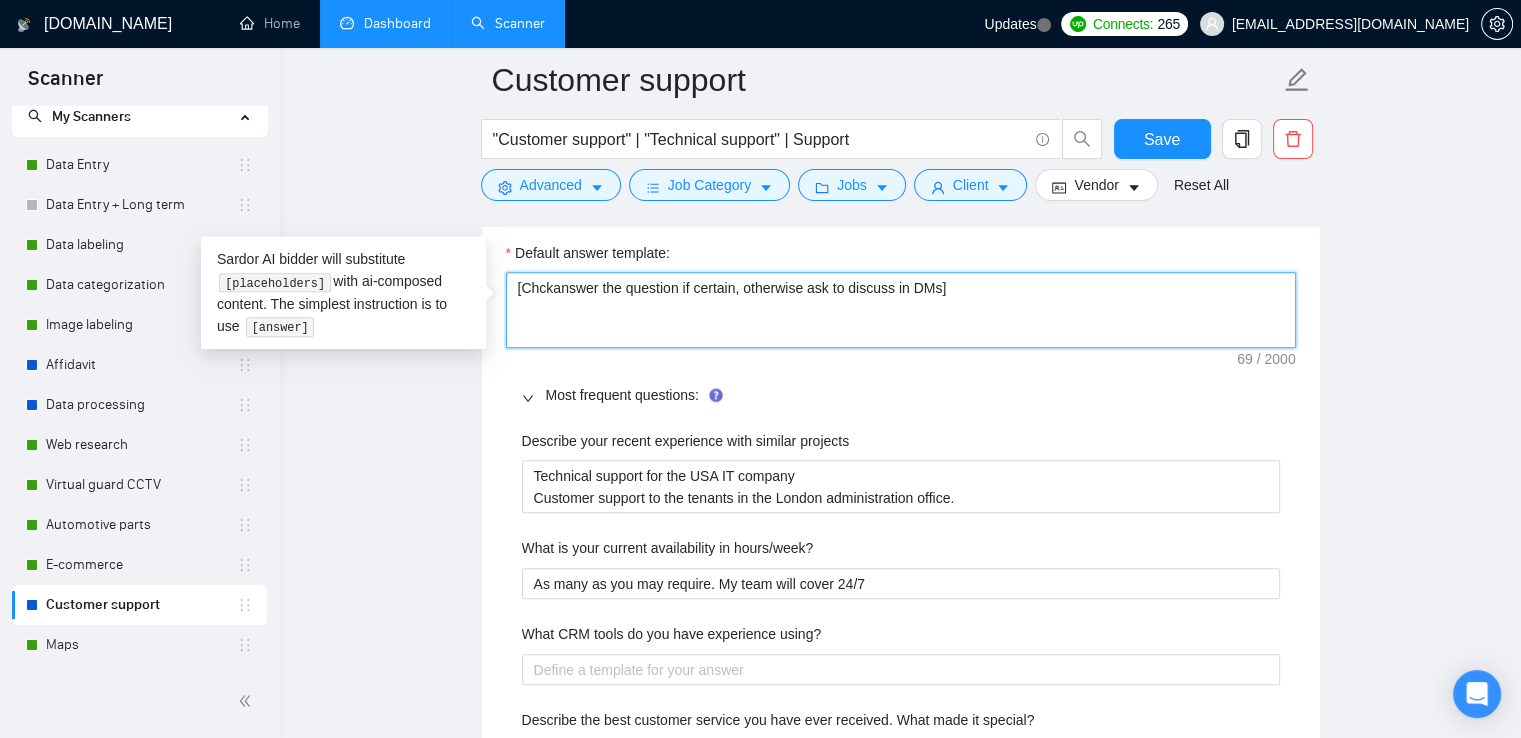 type 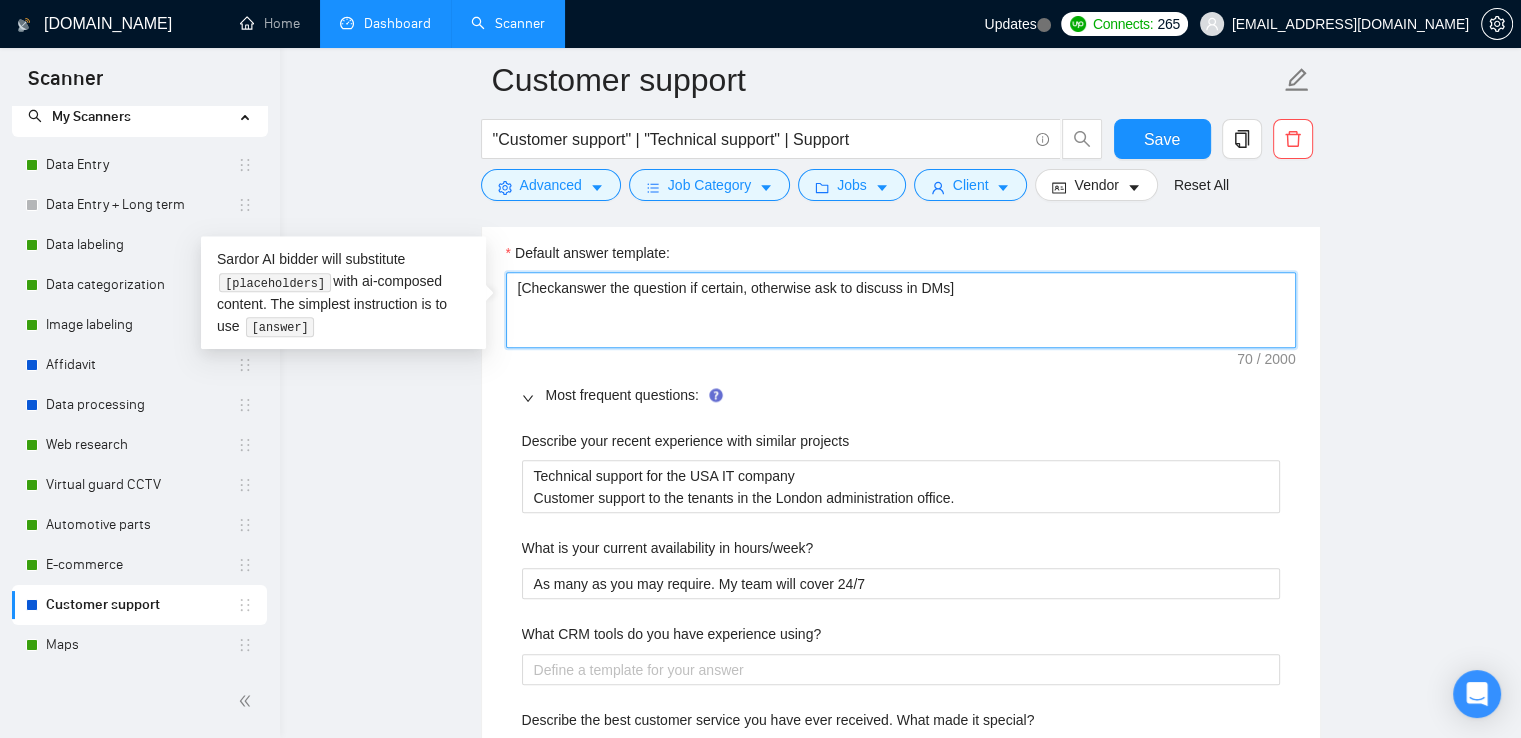 type 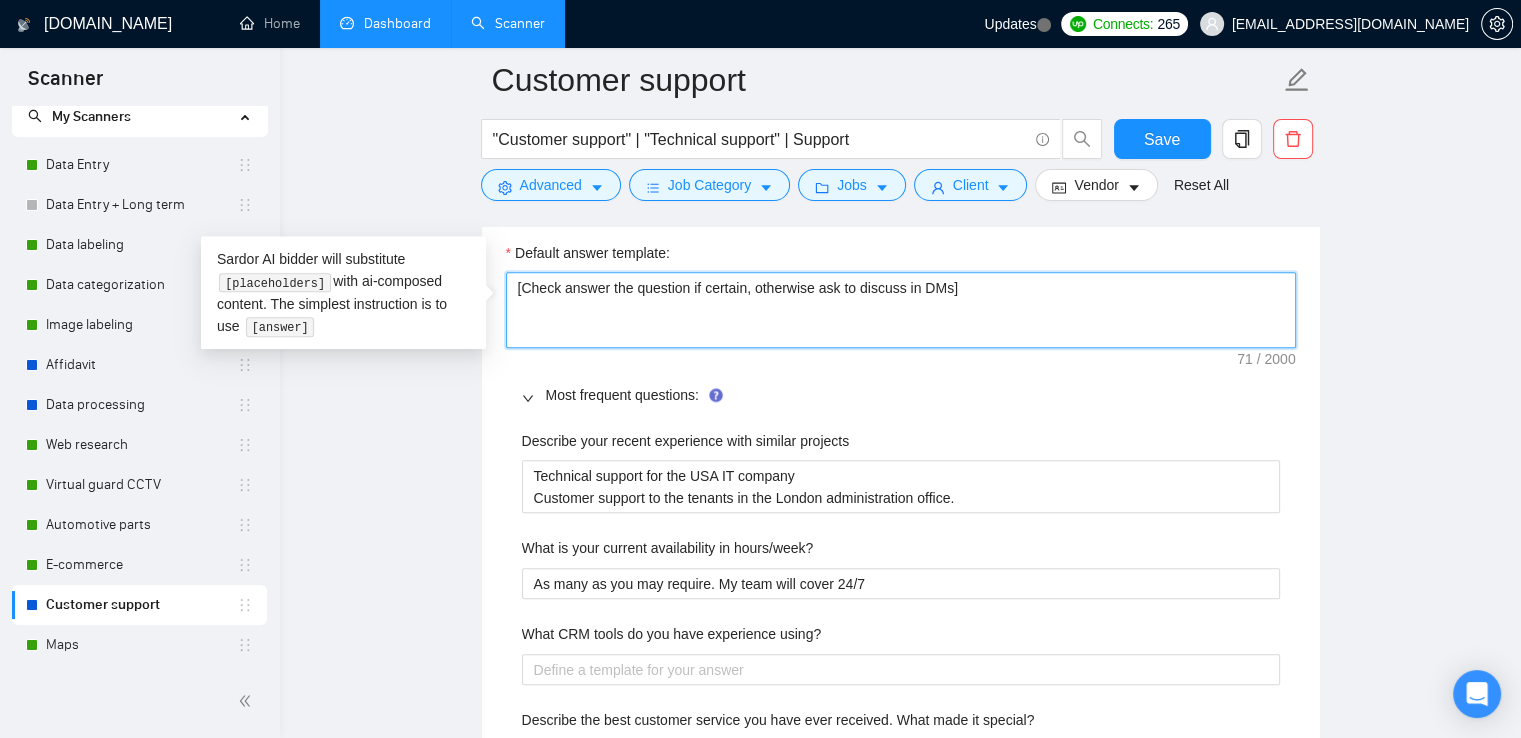 type 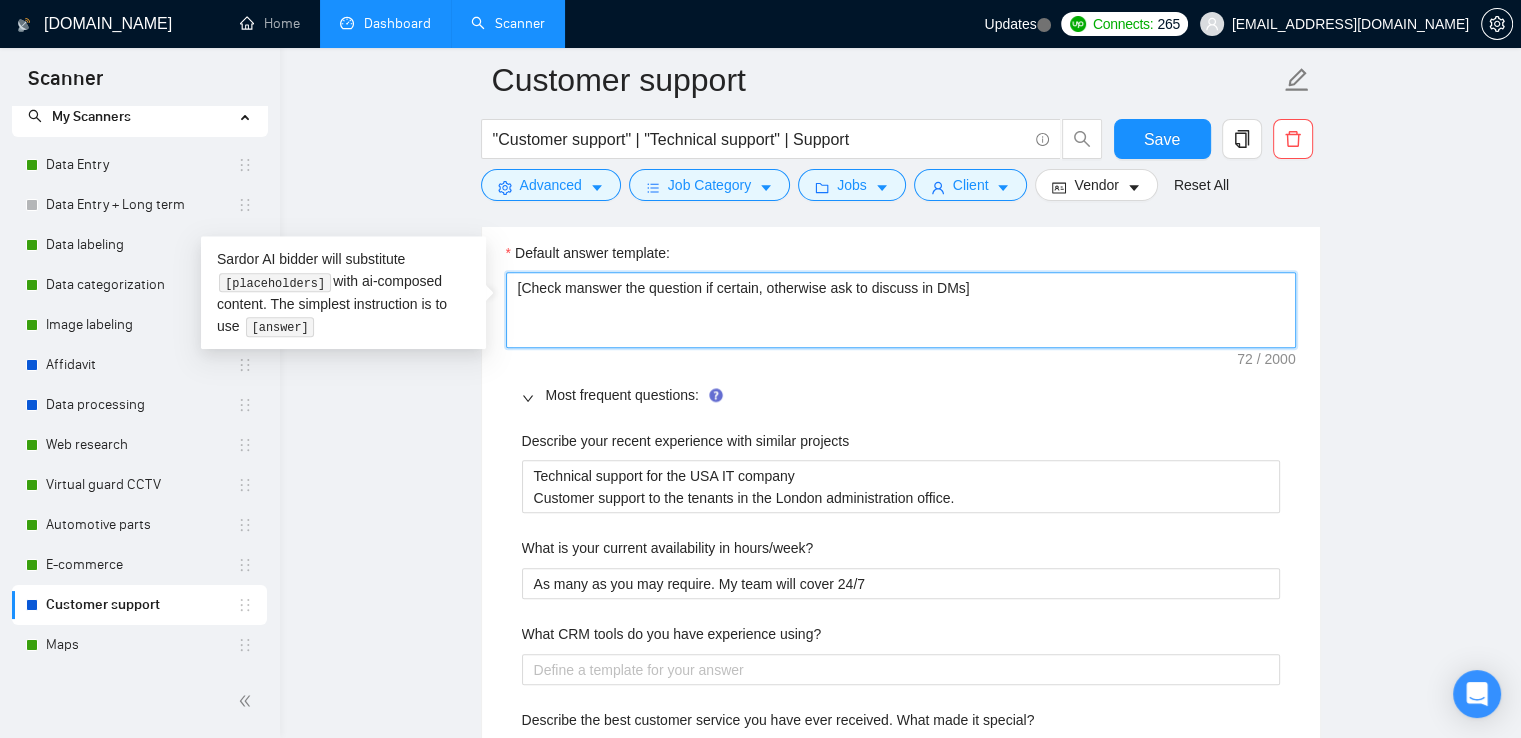 type 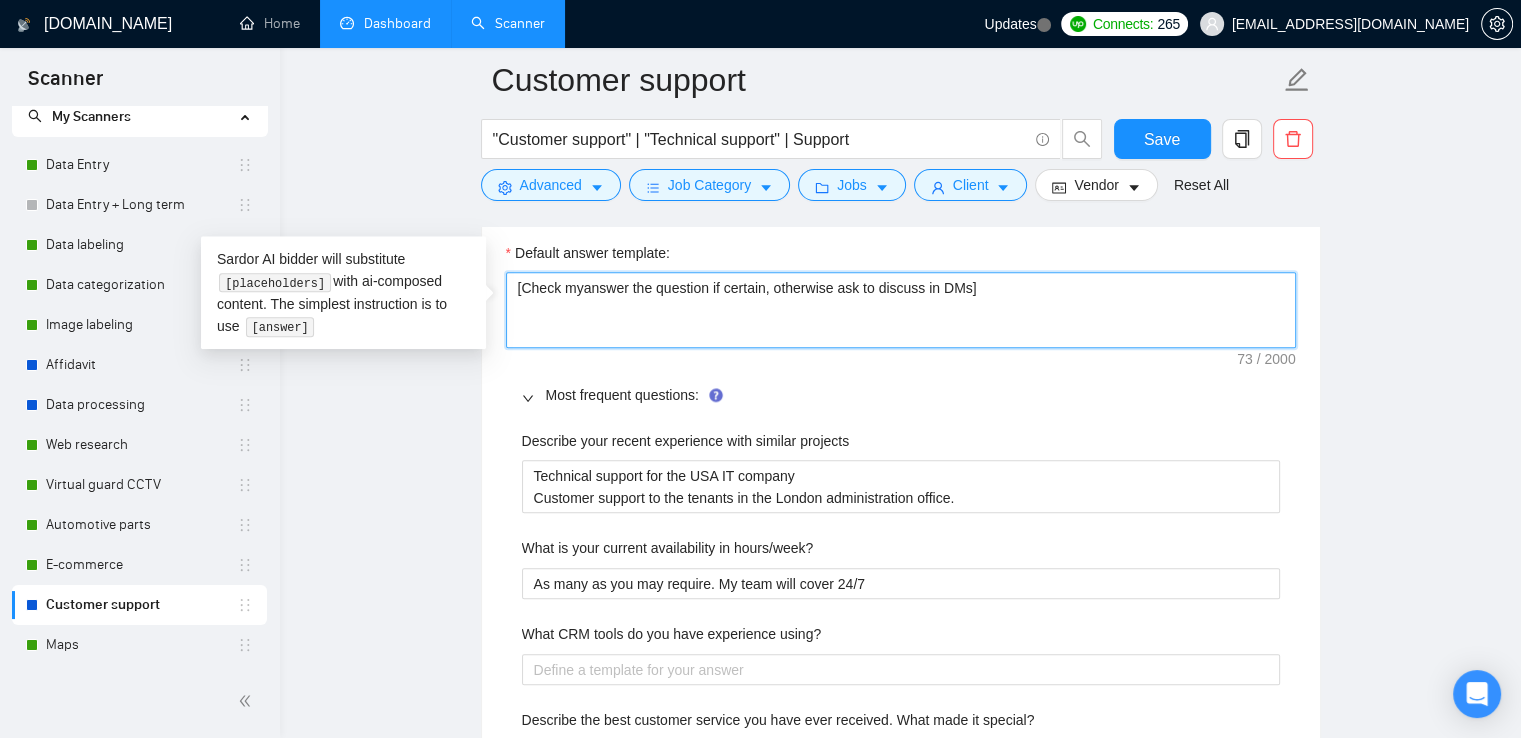 type 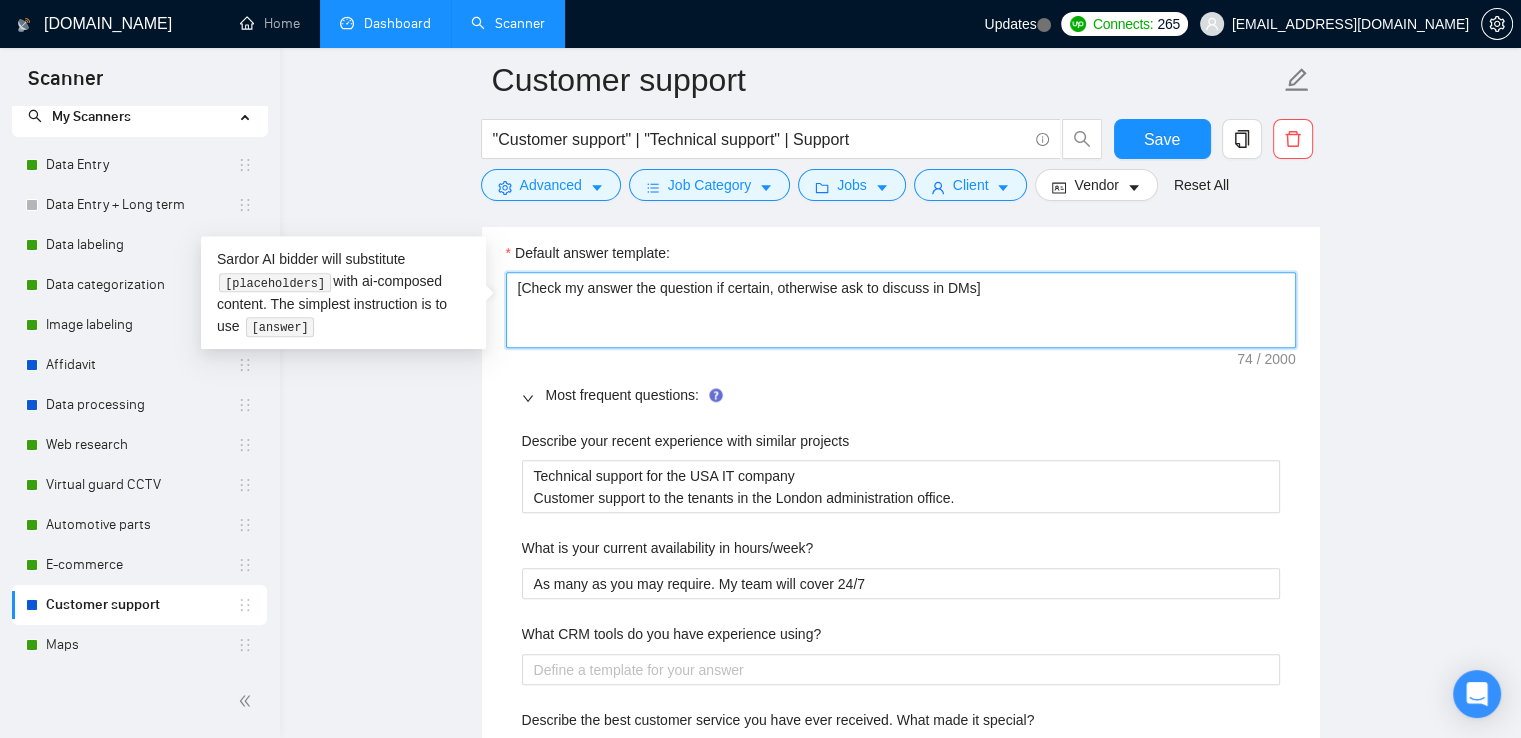 type 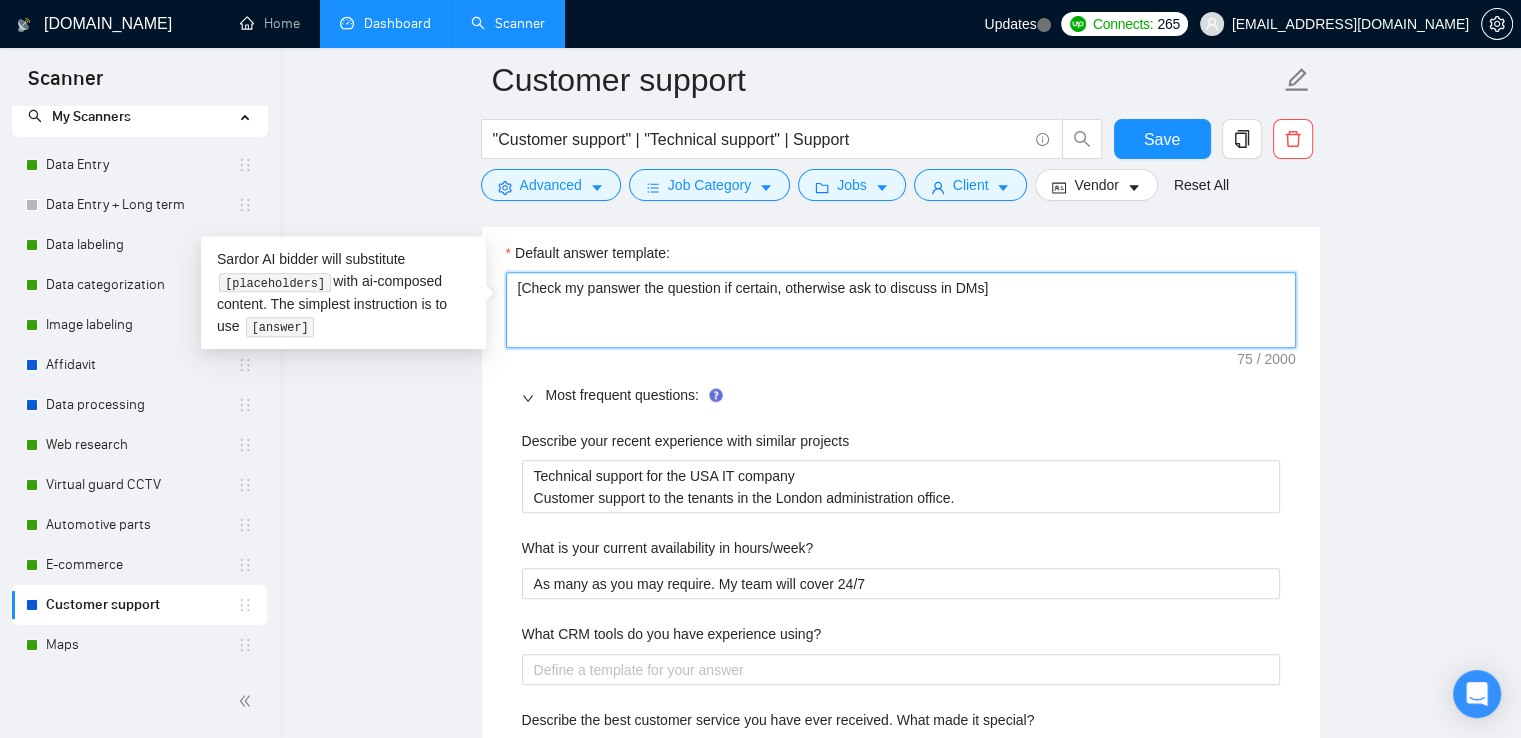 type 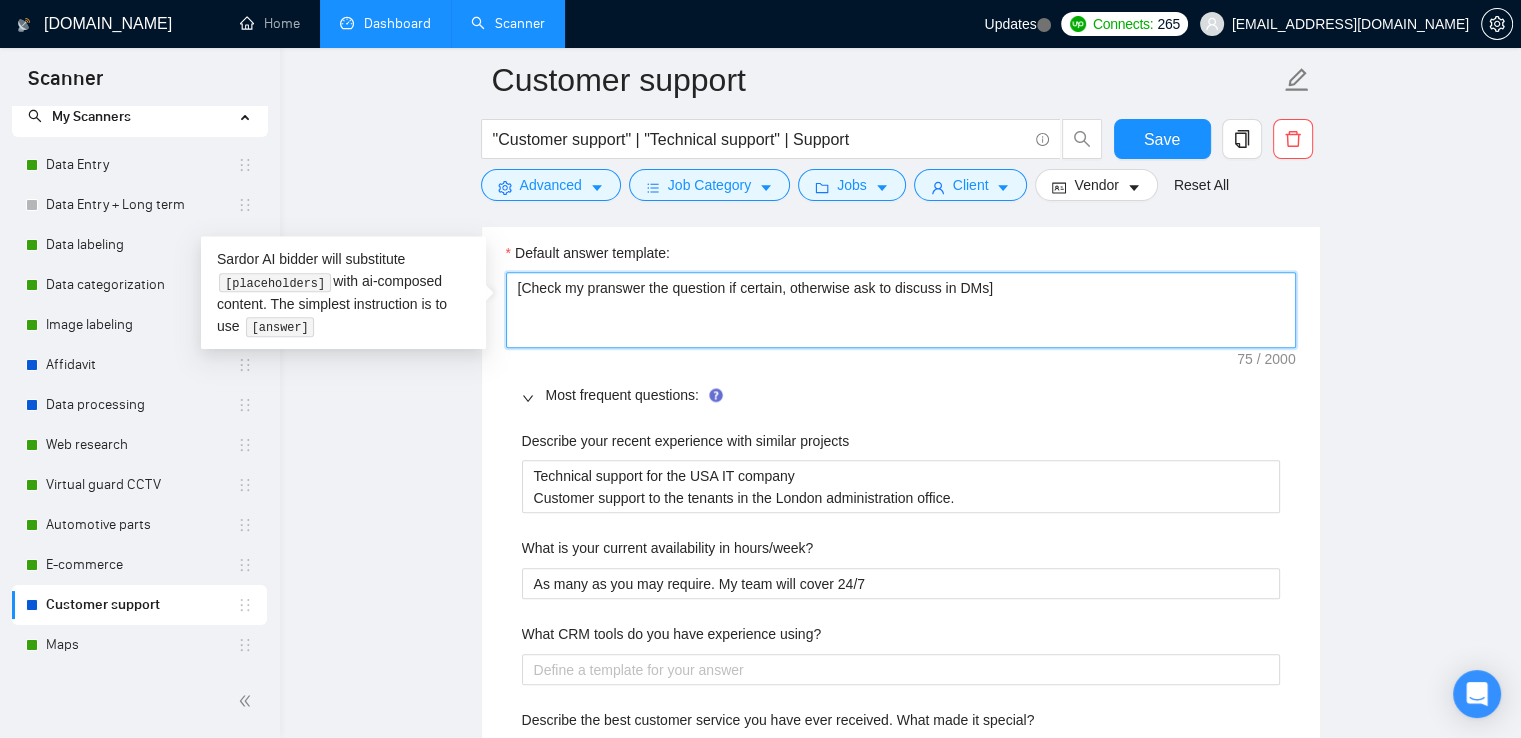 type 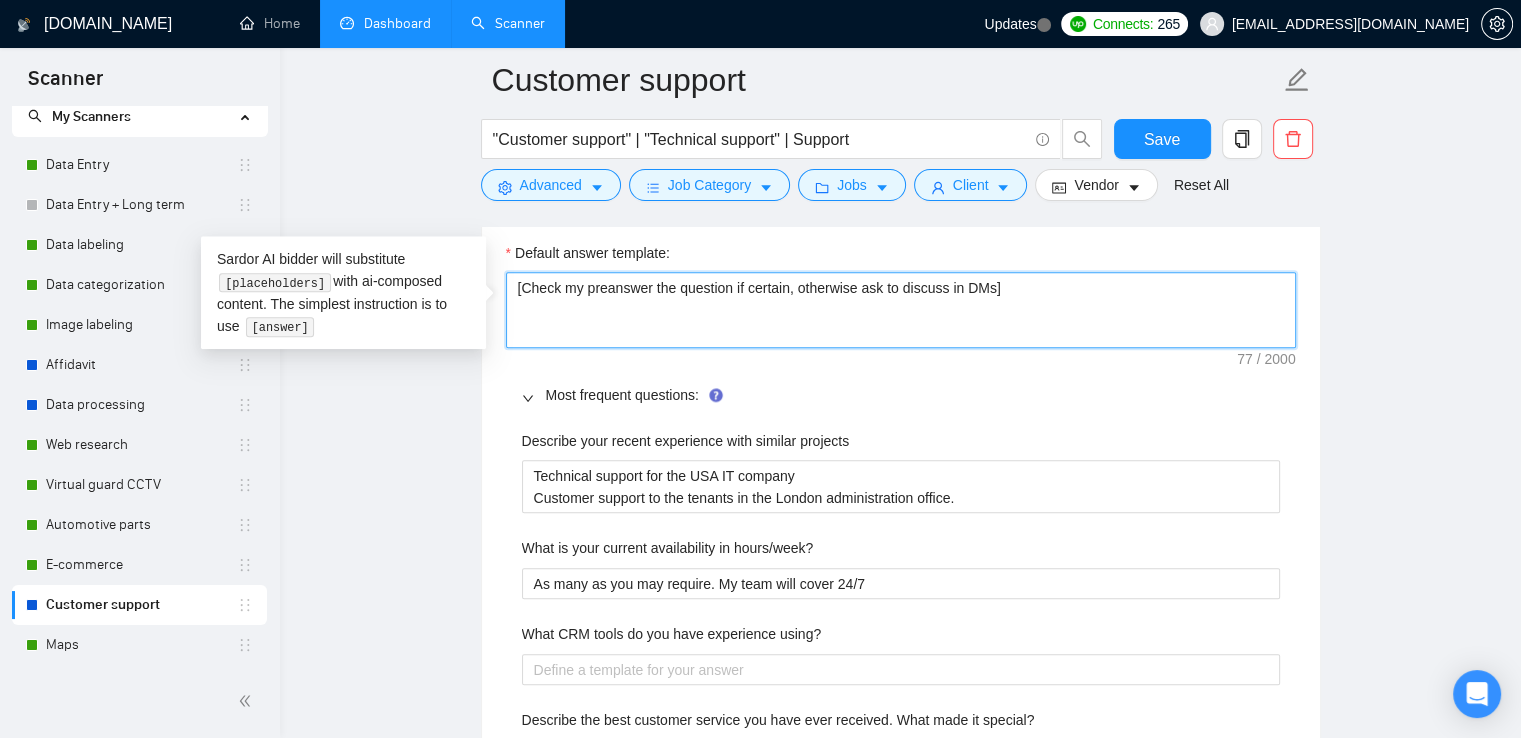 type 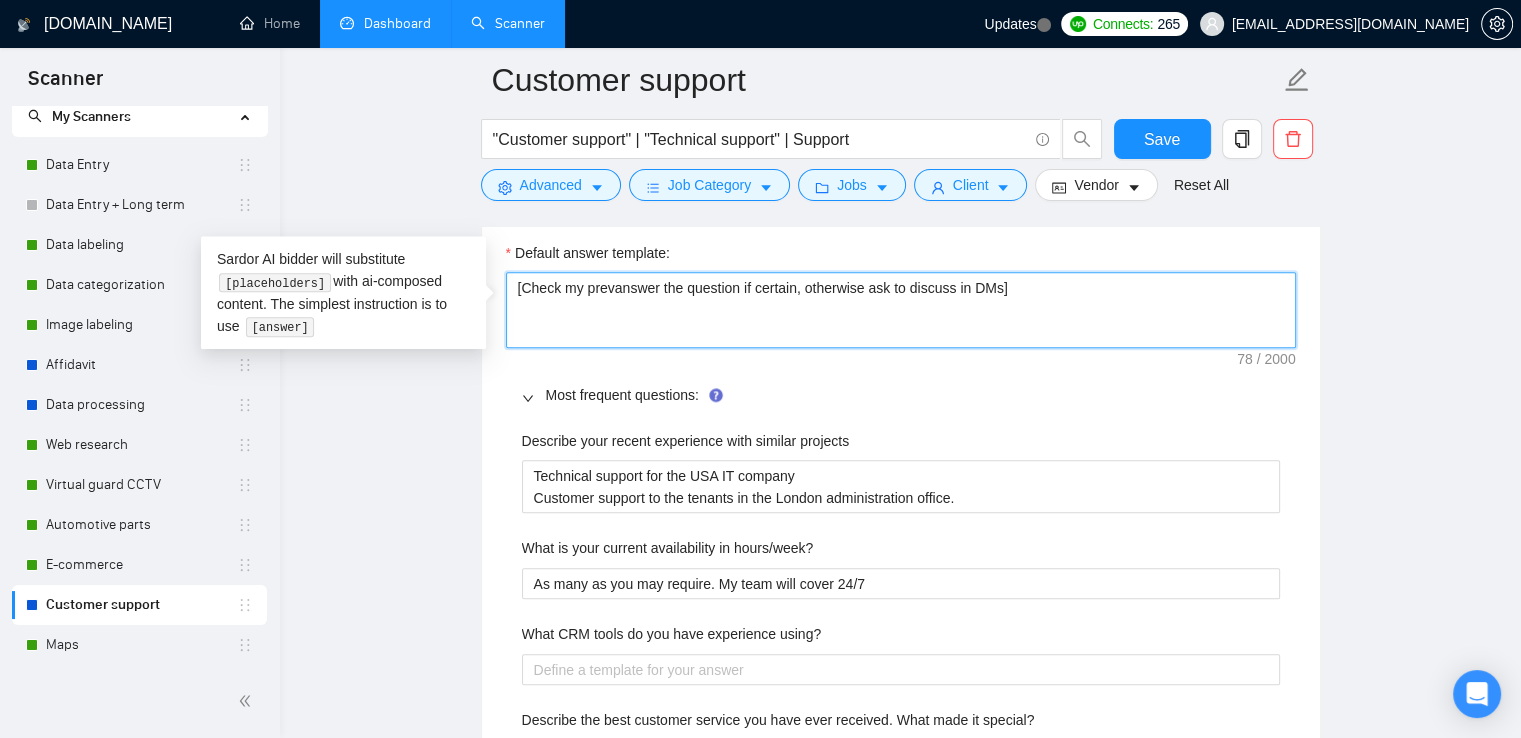type 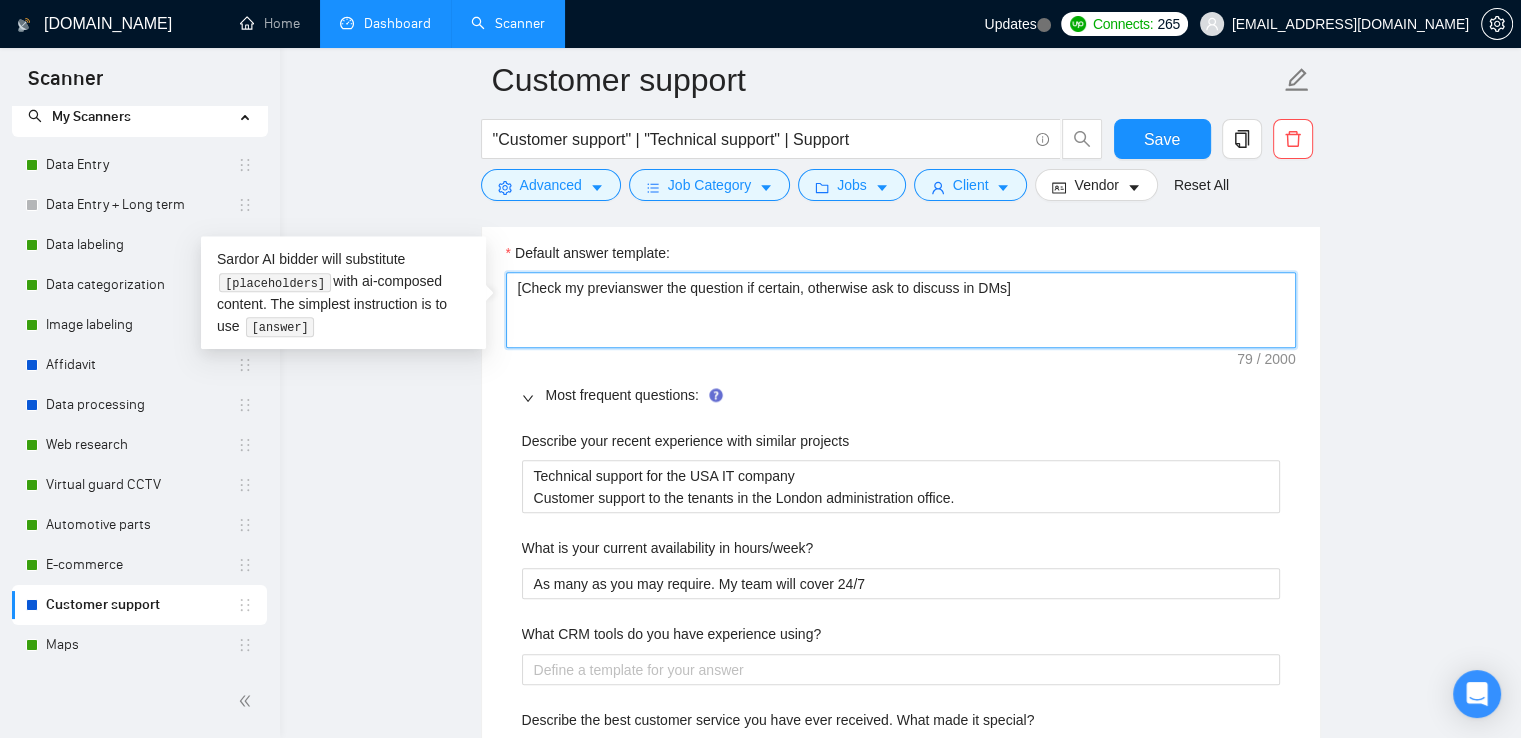 type 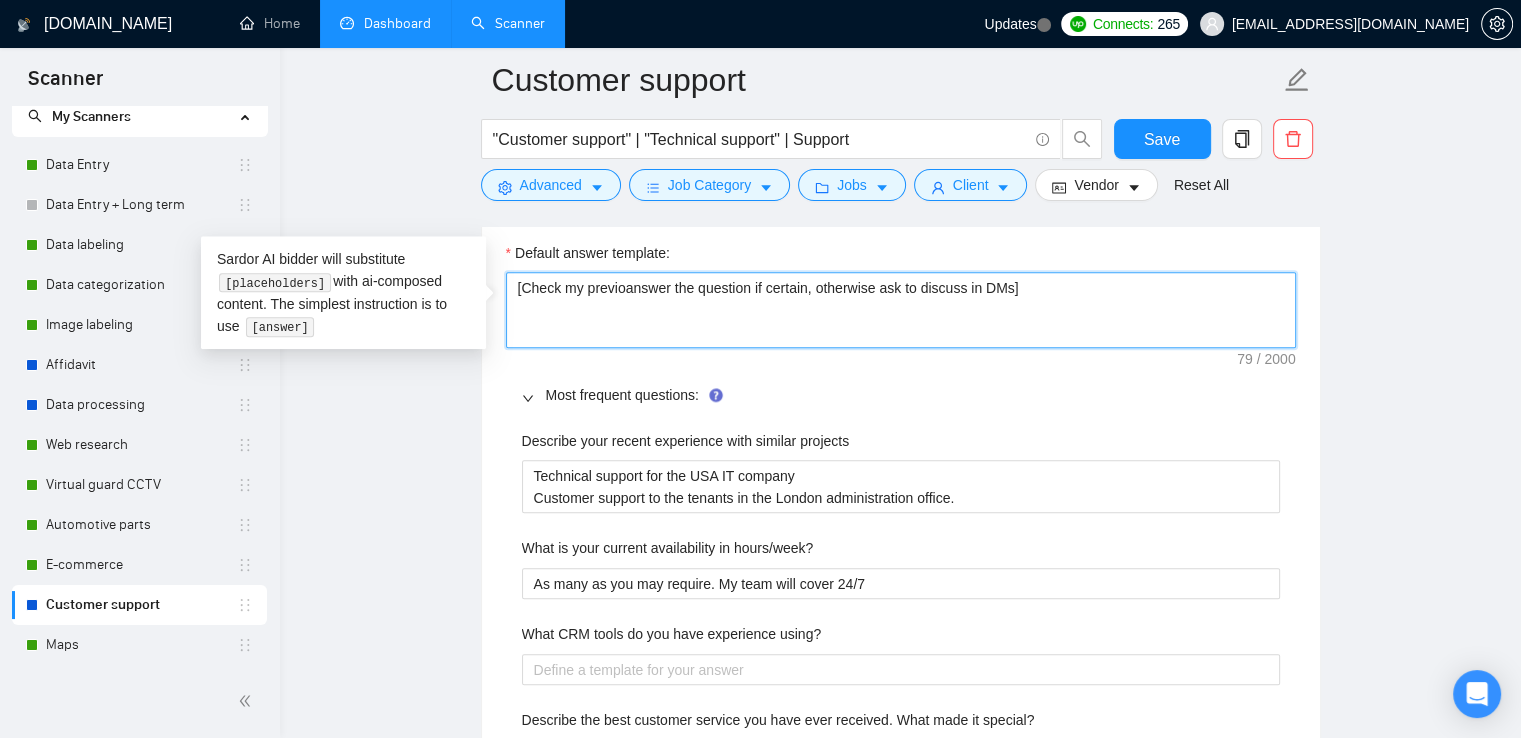 type 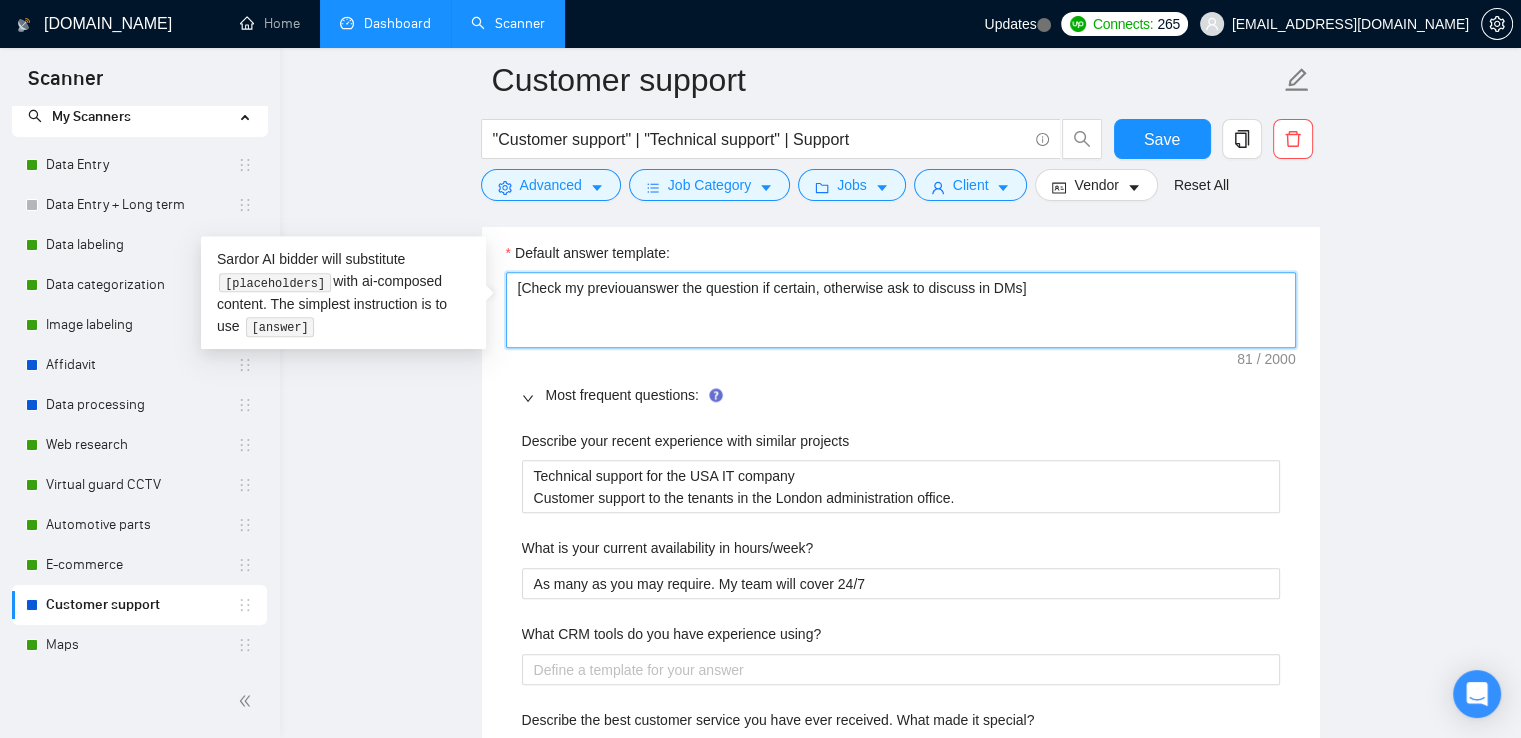type 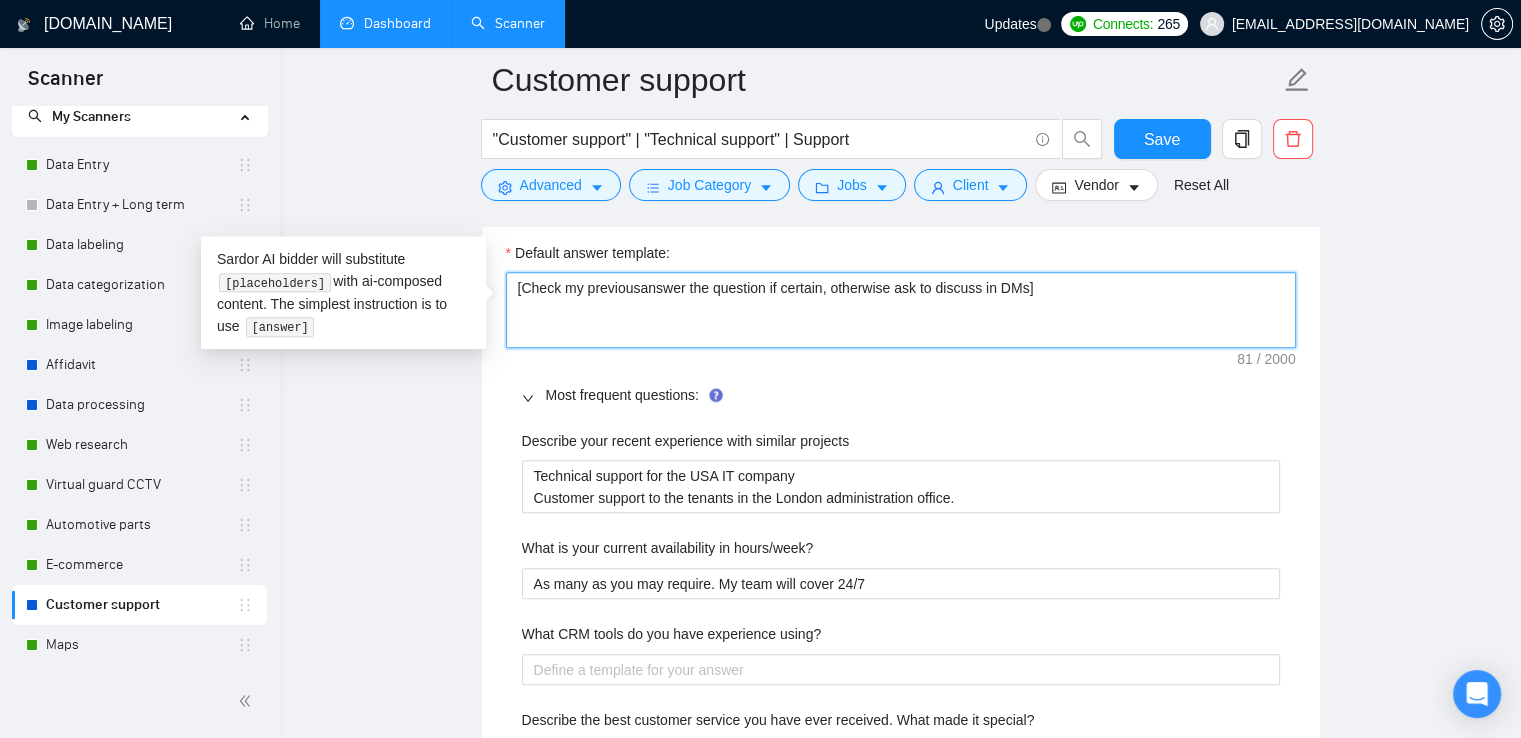 type 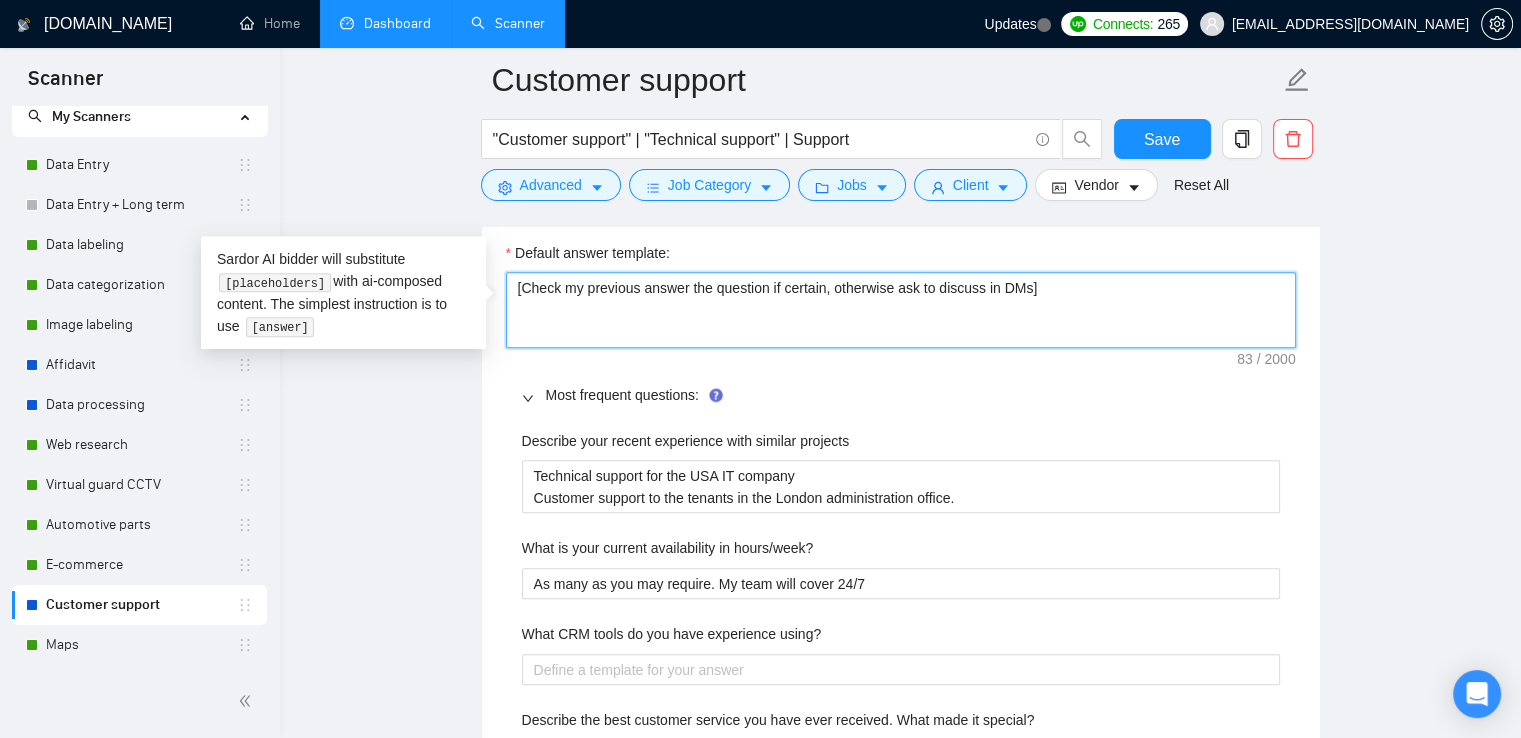 type 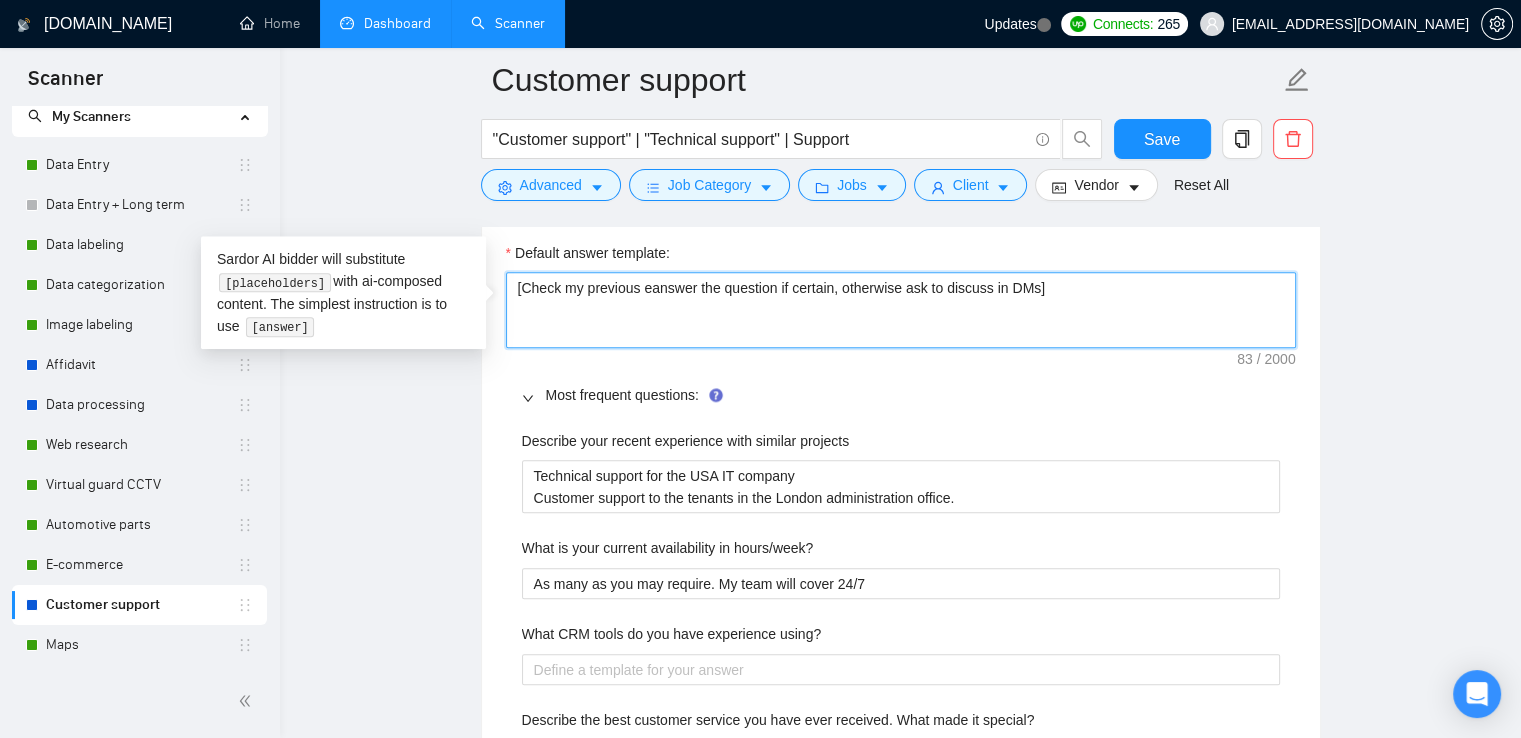 type 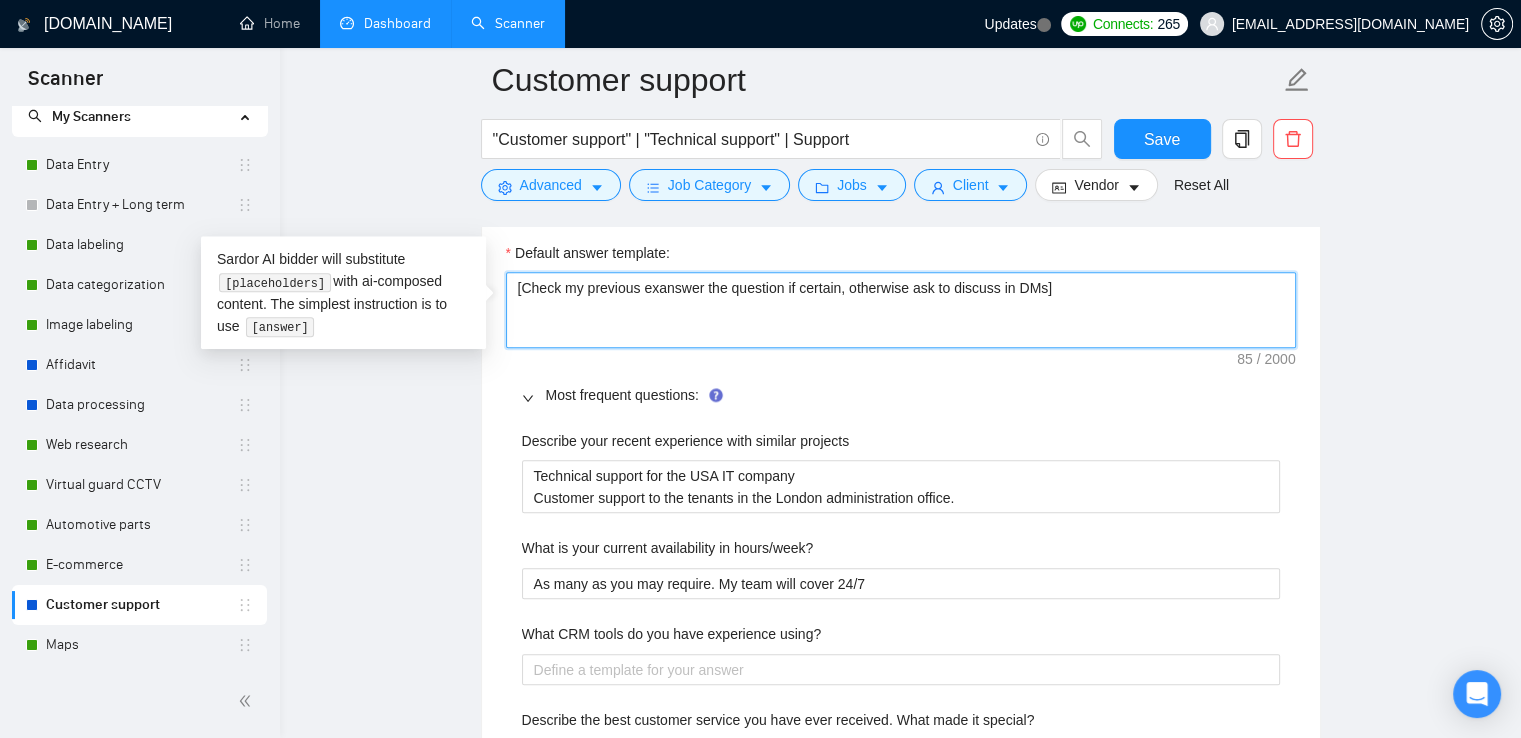type 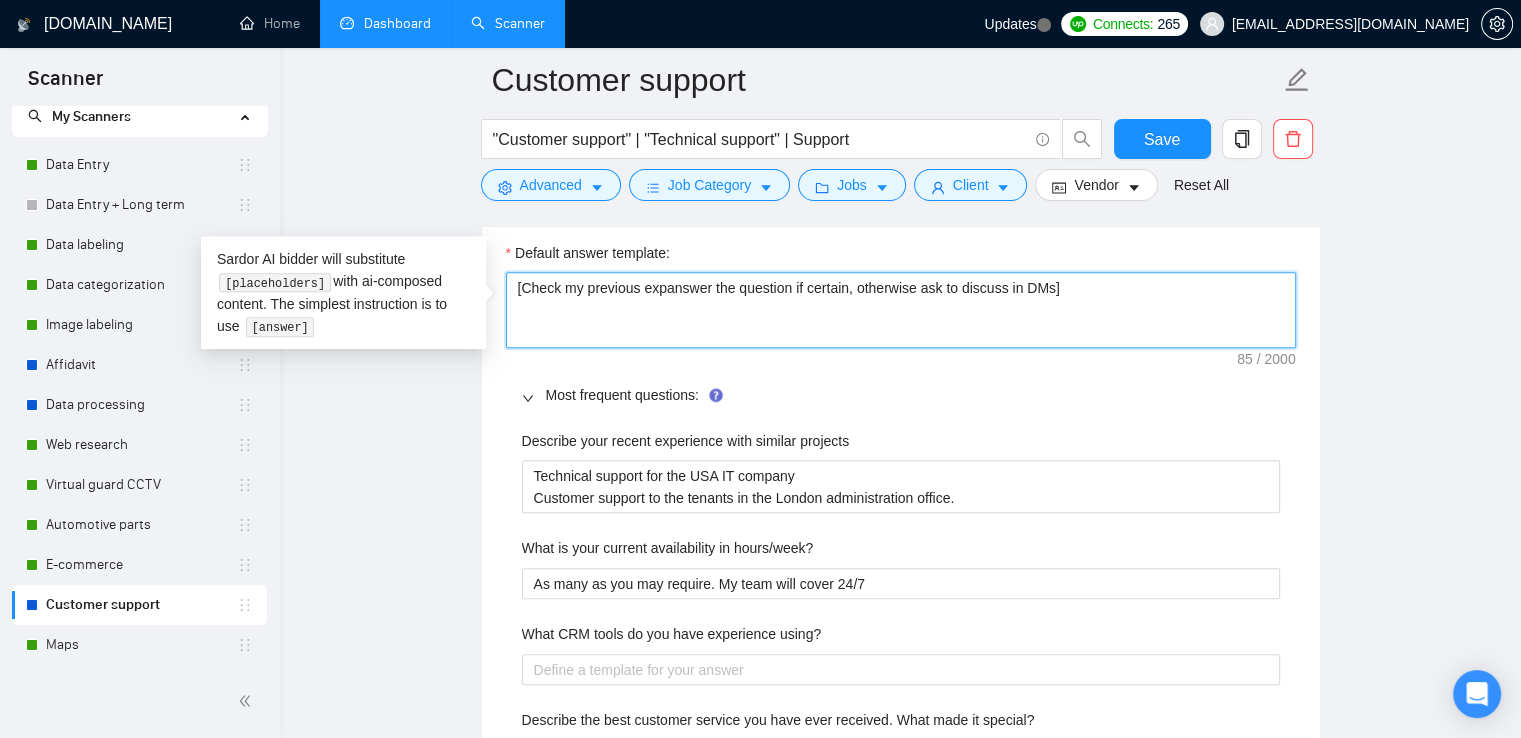 type 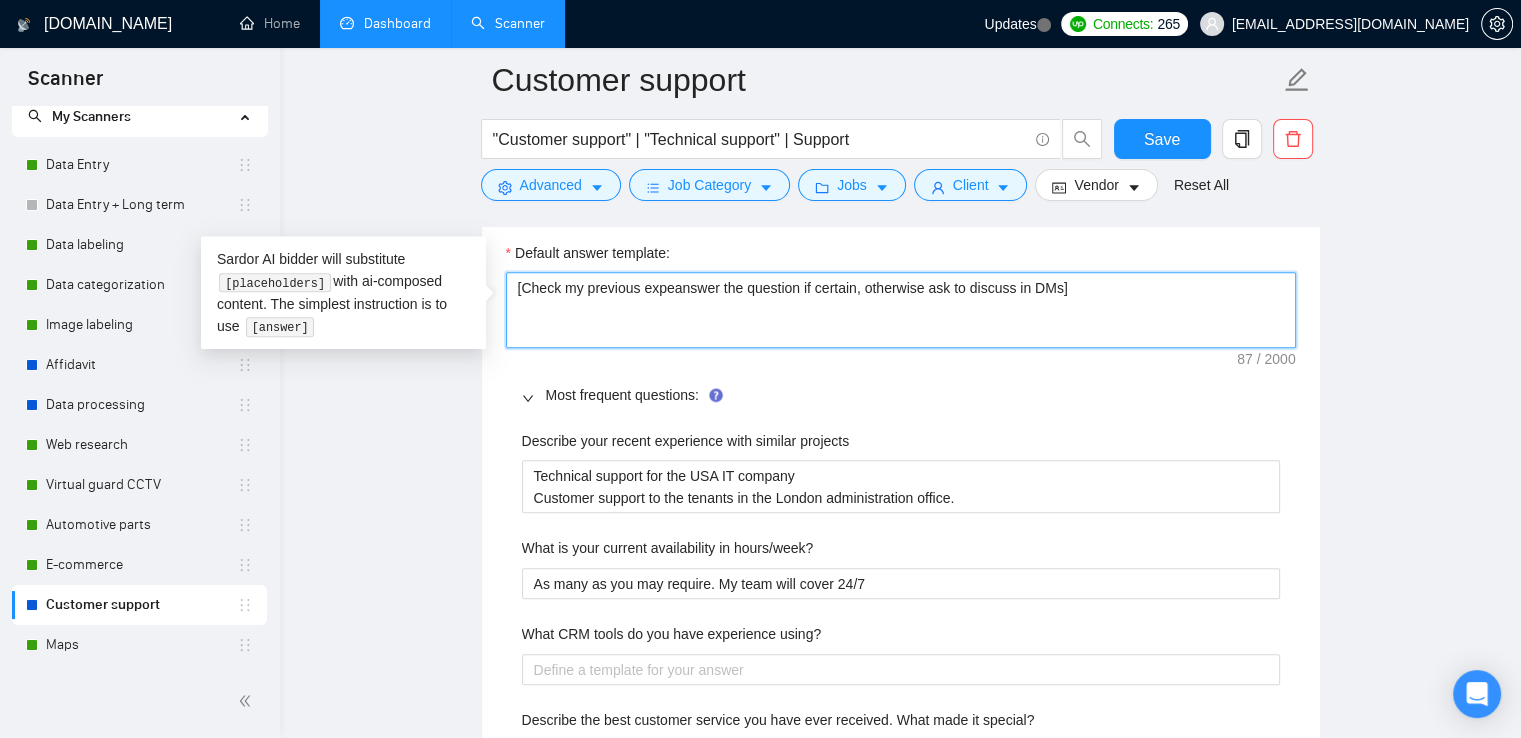 type 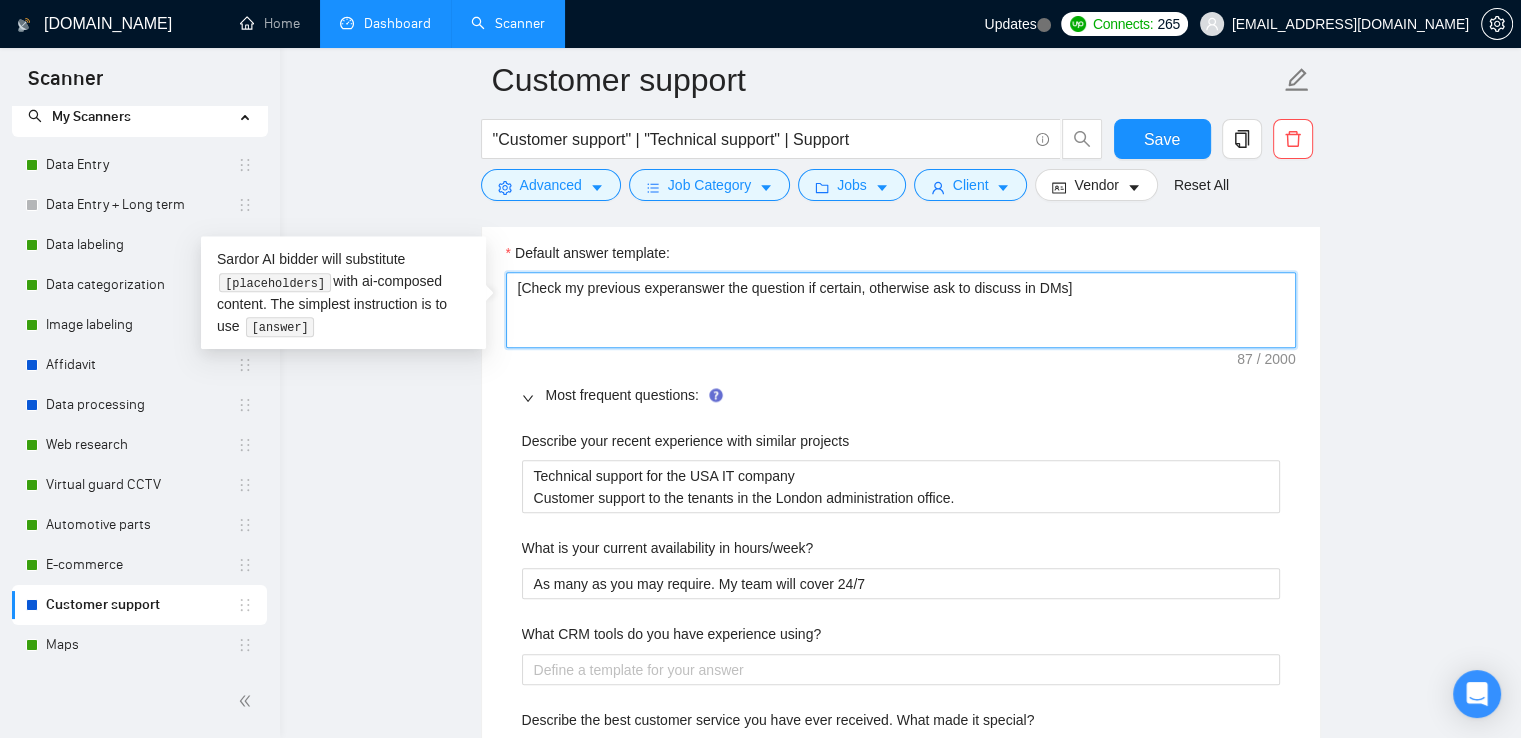 type 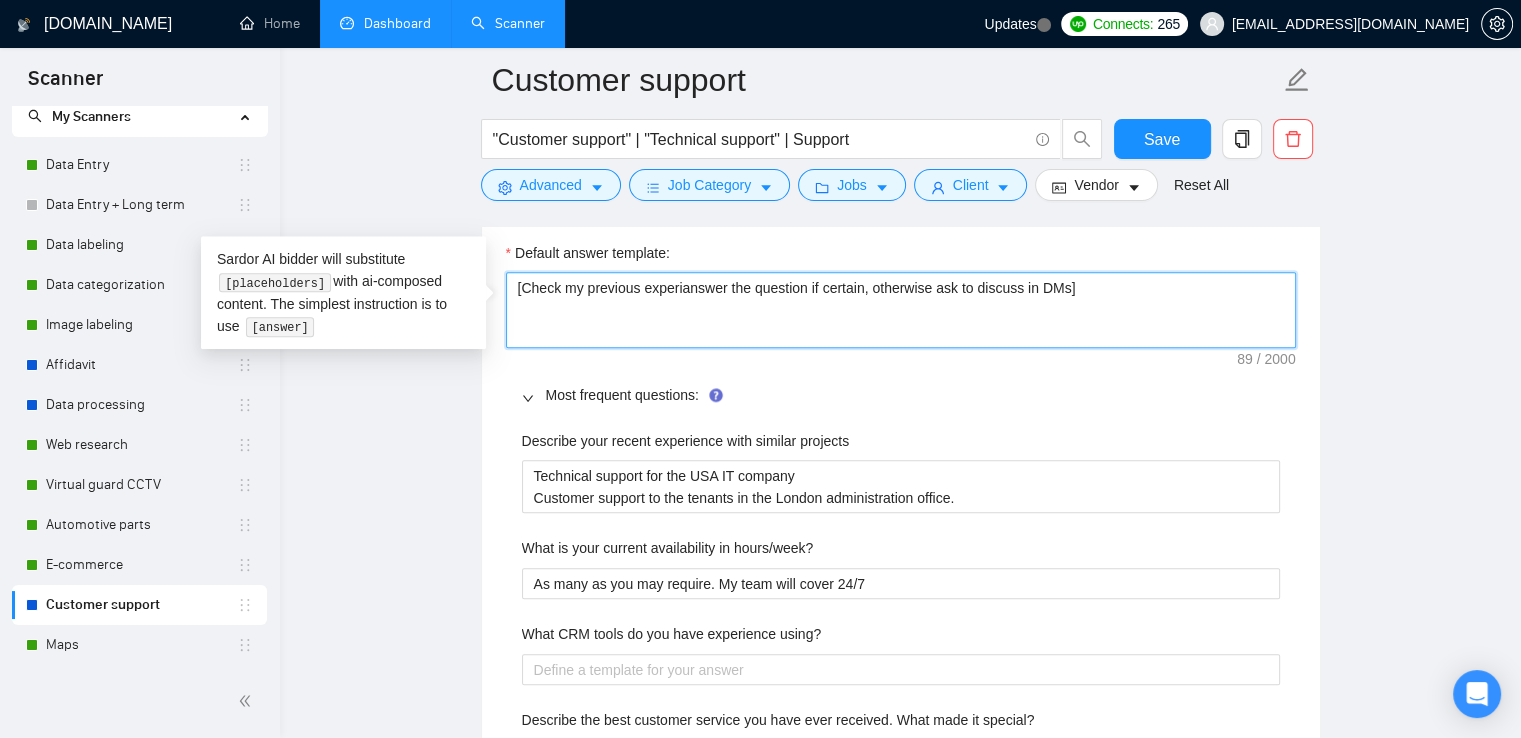 type 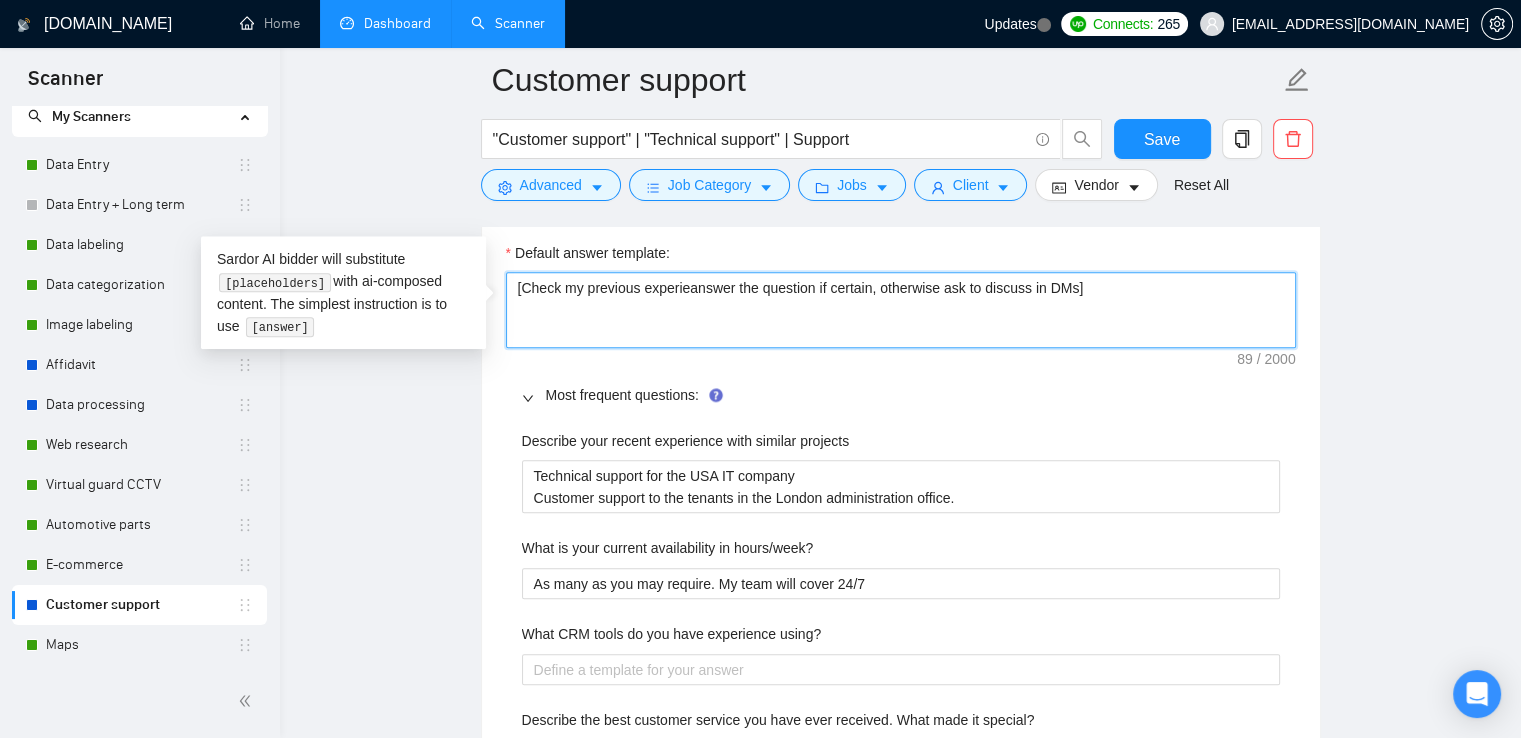 type on "[Check my previous experienanswer the question if certain, otherwise ask to discuss in DMs]" 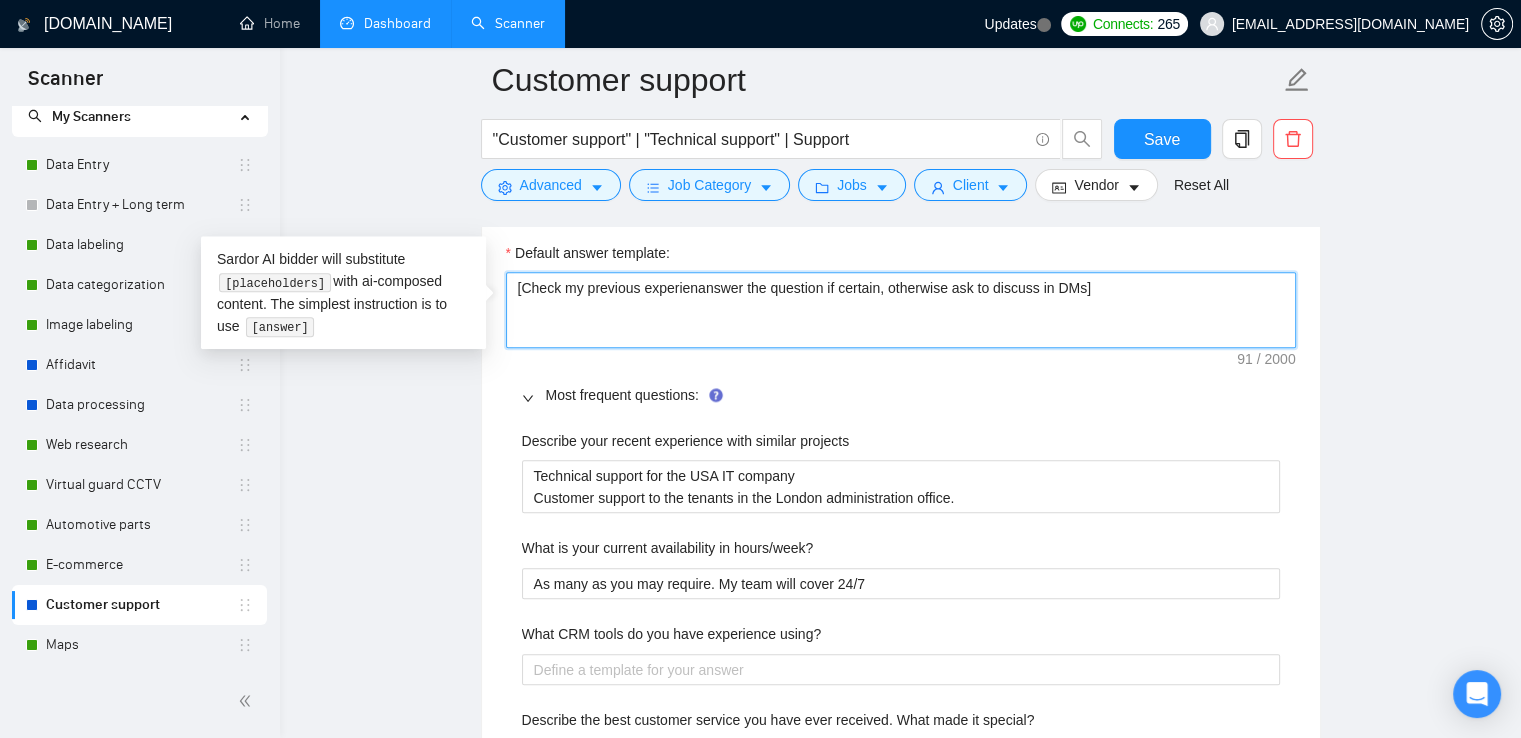 type 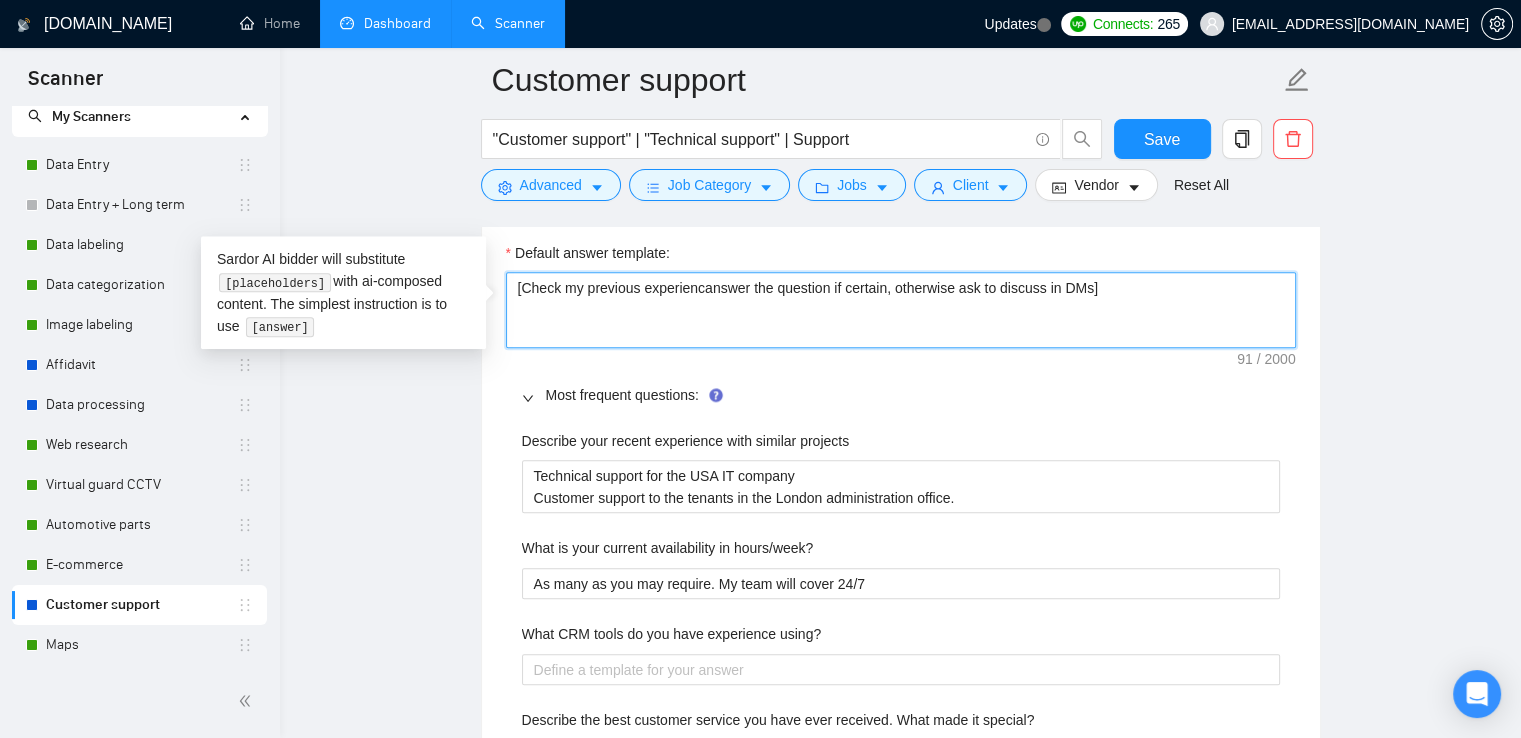 type 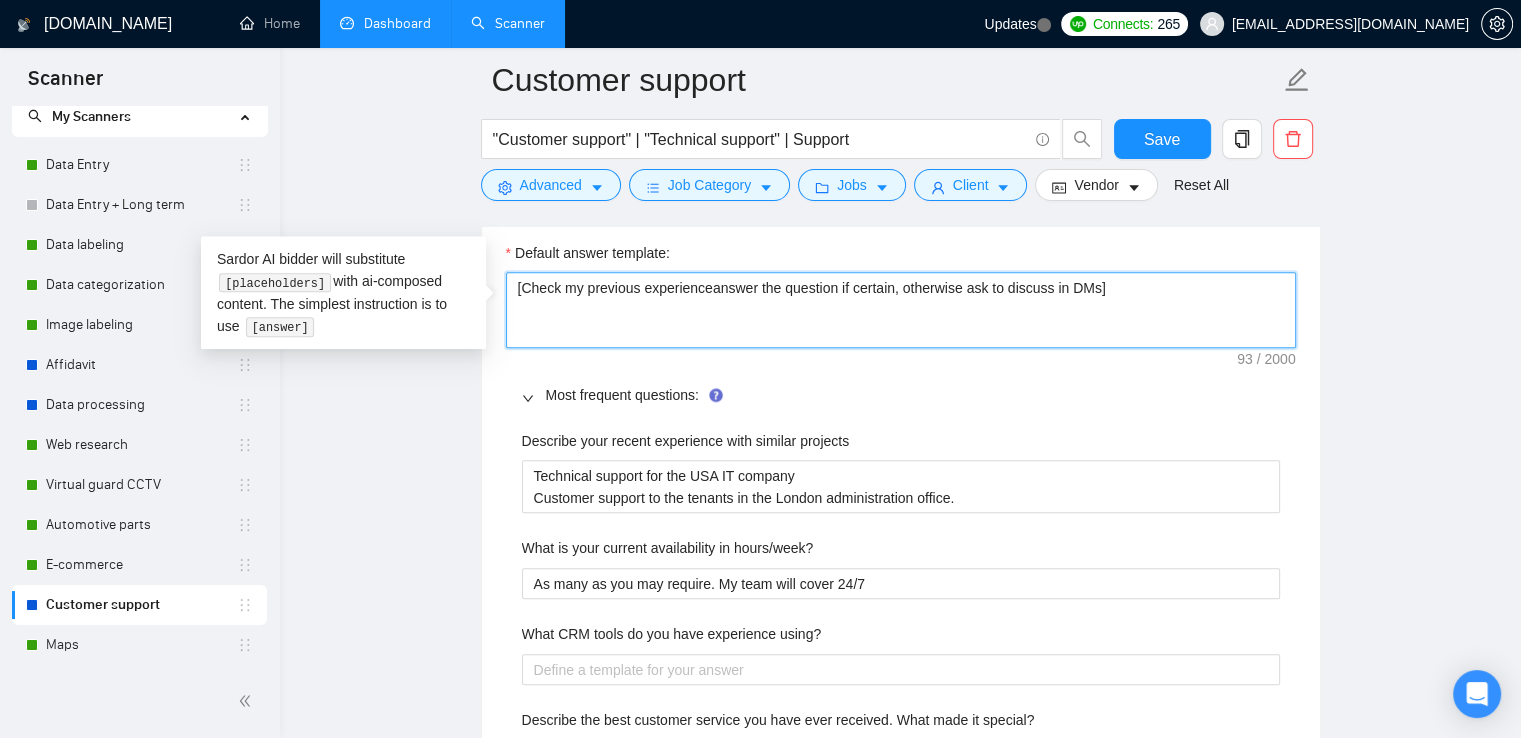 type 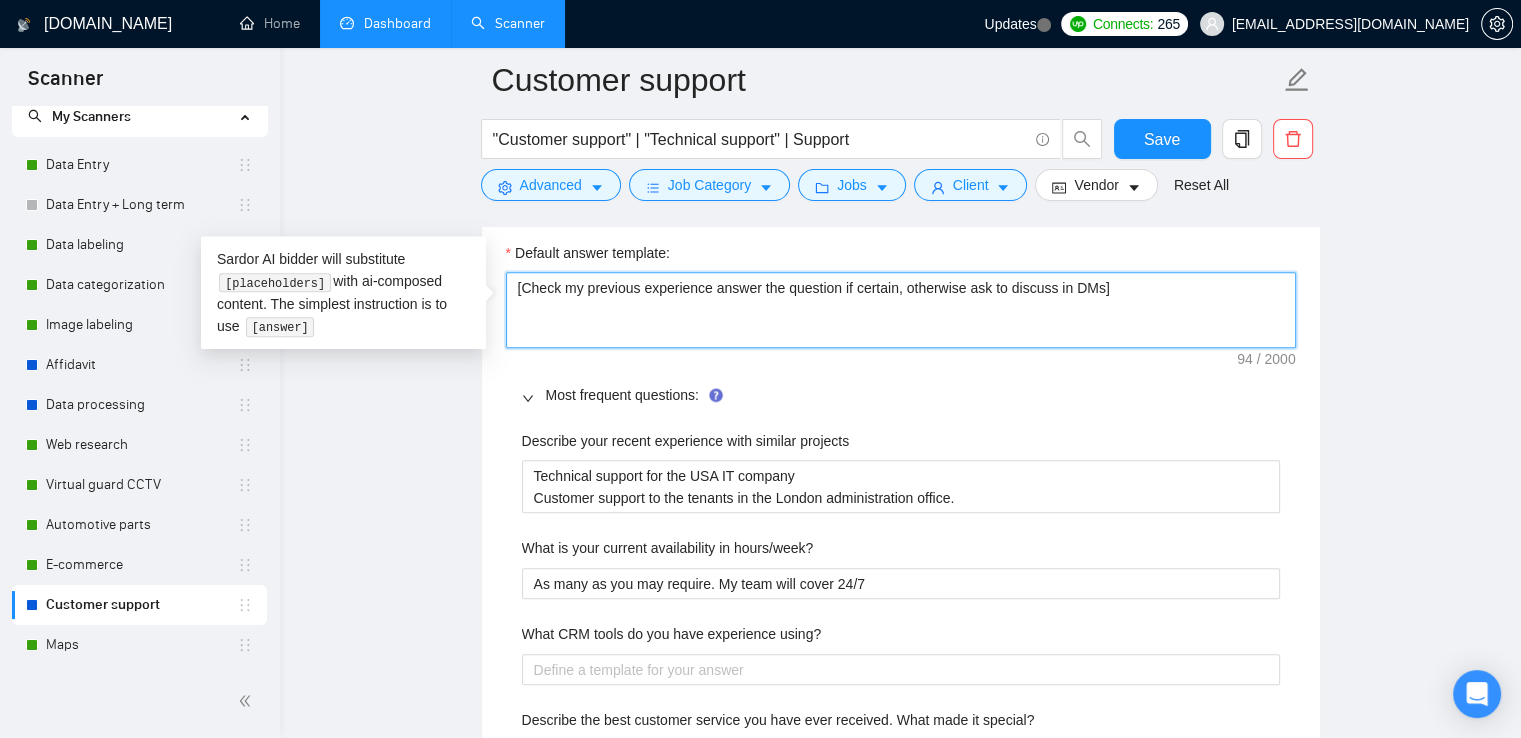 type 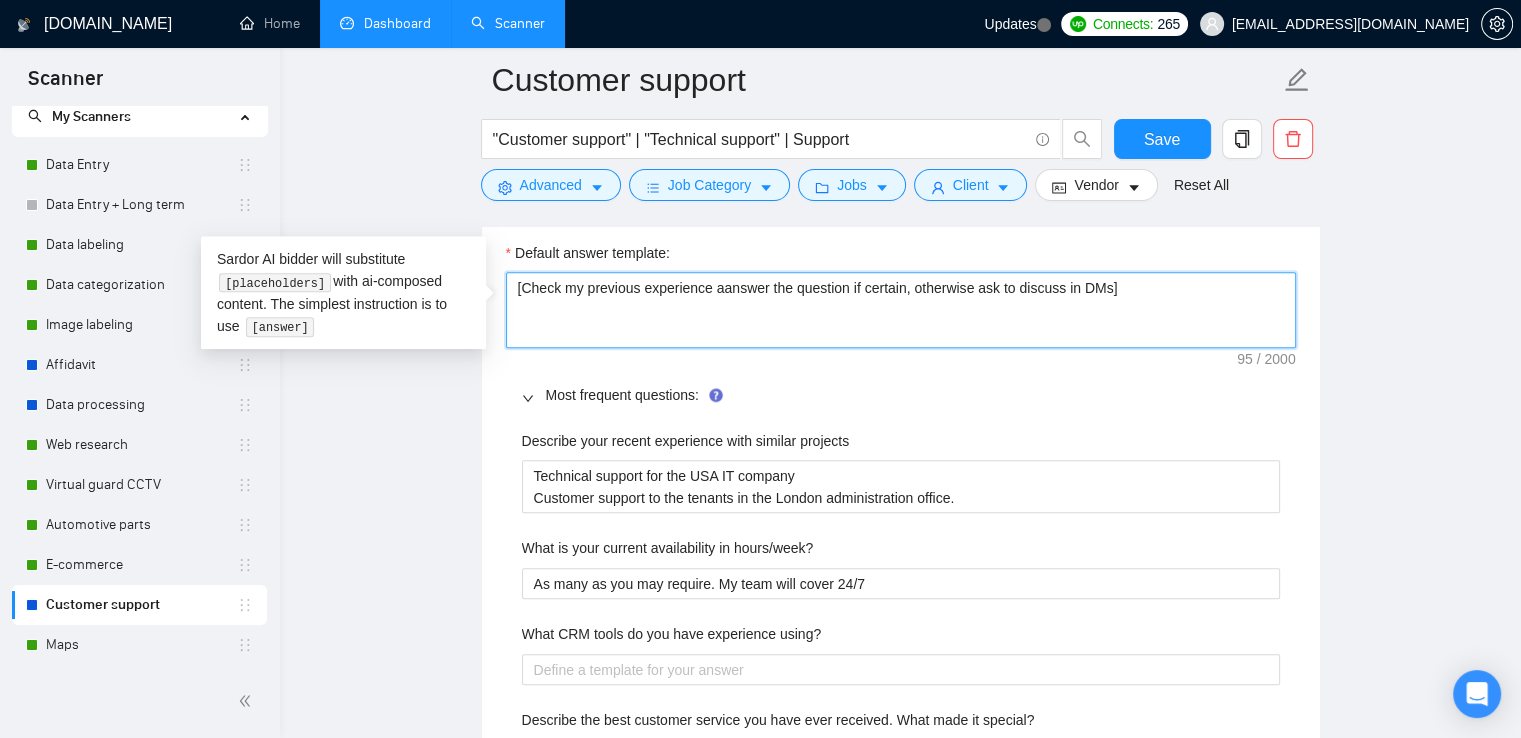 type on "[Check my previous experience ananswer the question if certain, otherwise ask to discuss in DMs]" 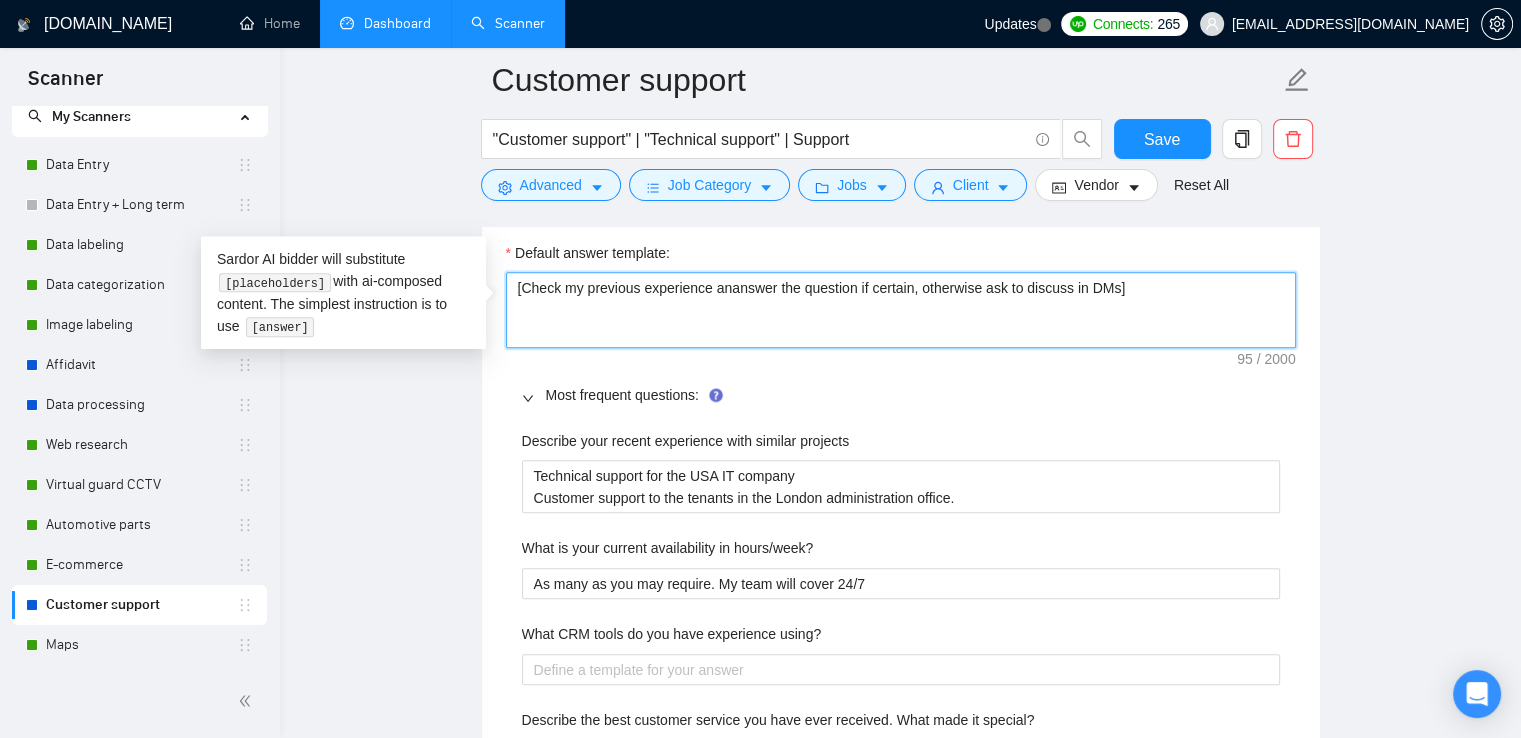 type 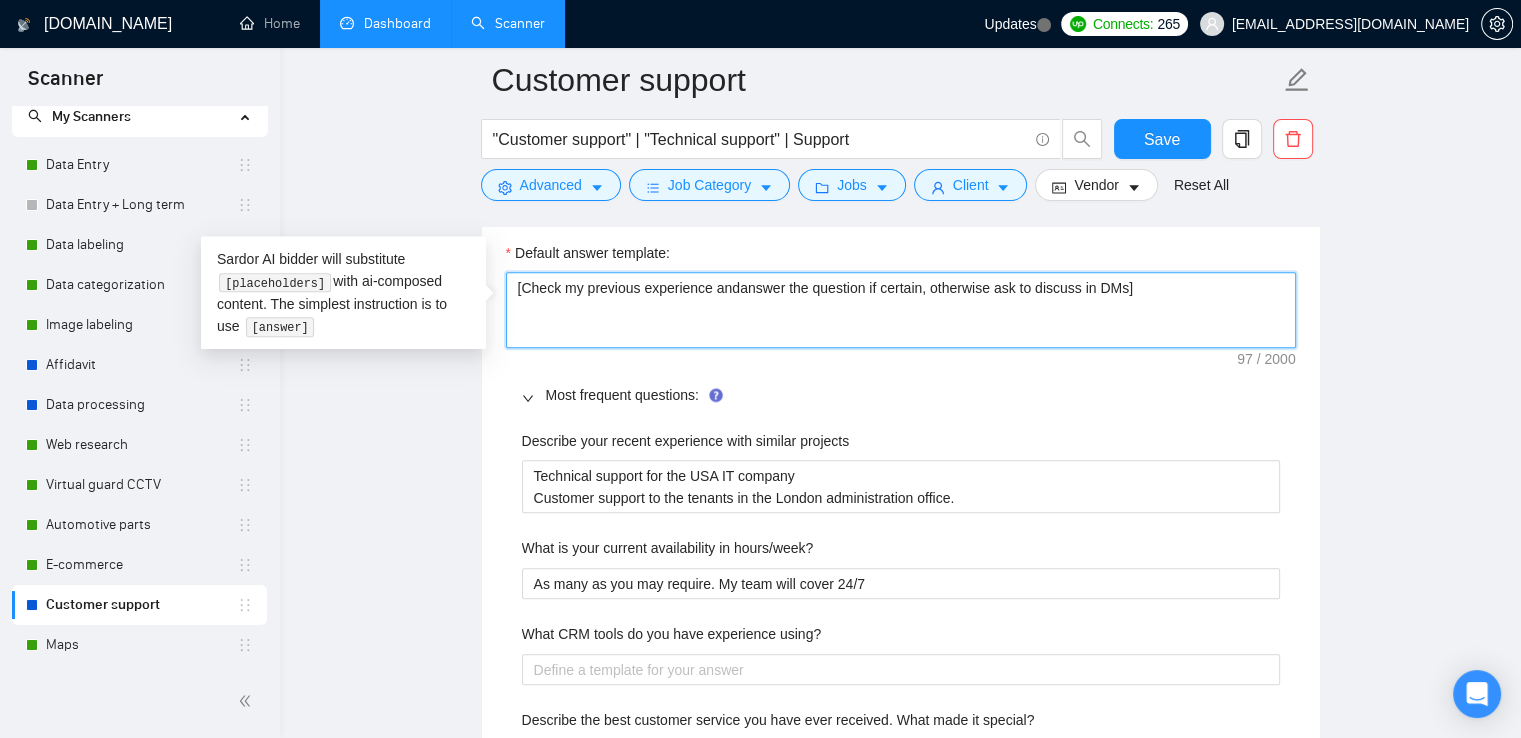 type 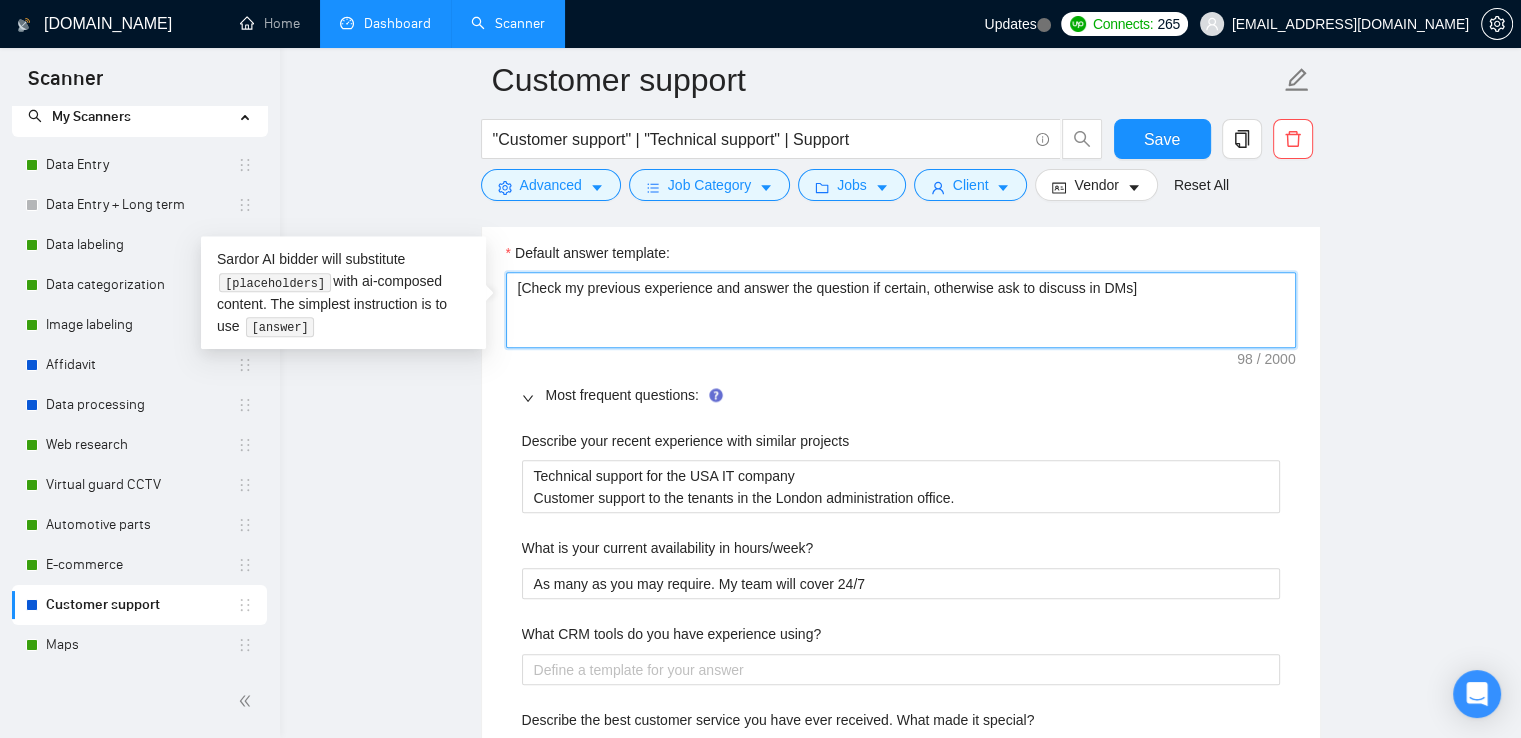 click on "[Check my previous experience and answer the question if certain, otherwise ask to discuss in DMs]" at bounding box center [901, 310] 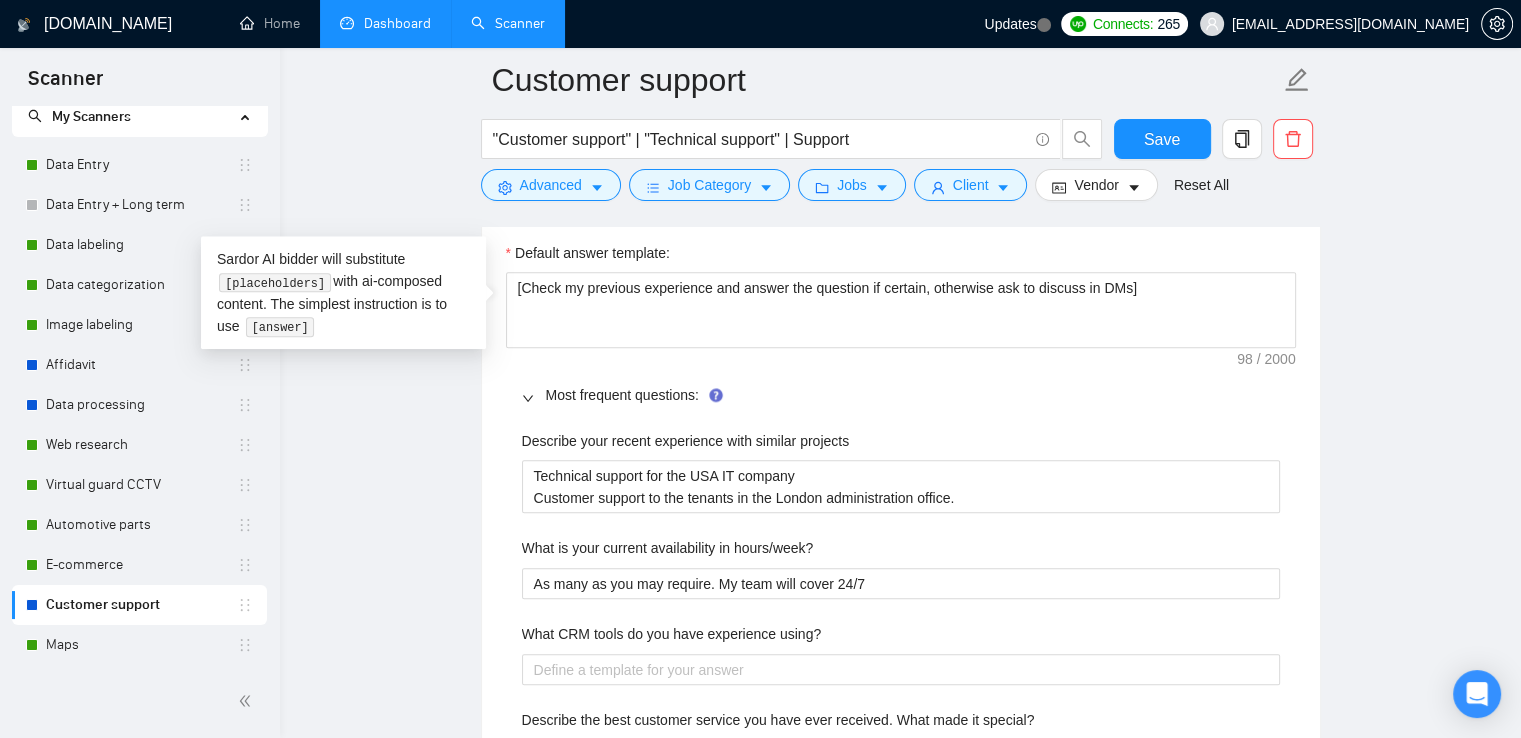 click on "Describe your recent experience with similar projects" at bounding box center [901, 445] 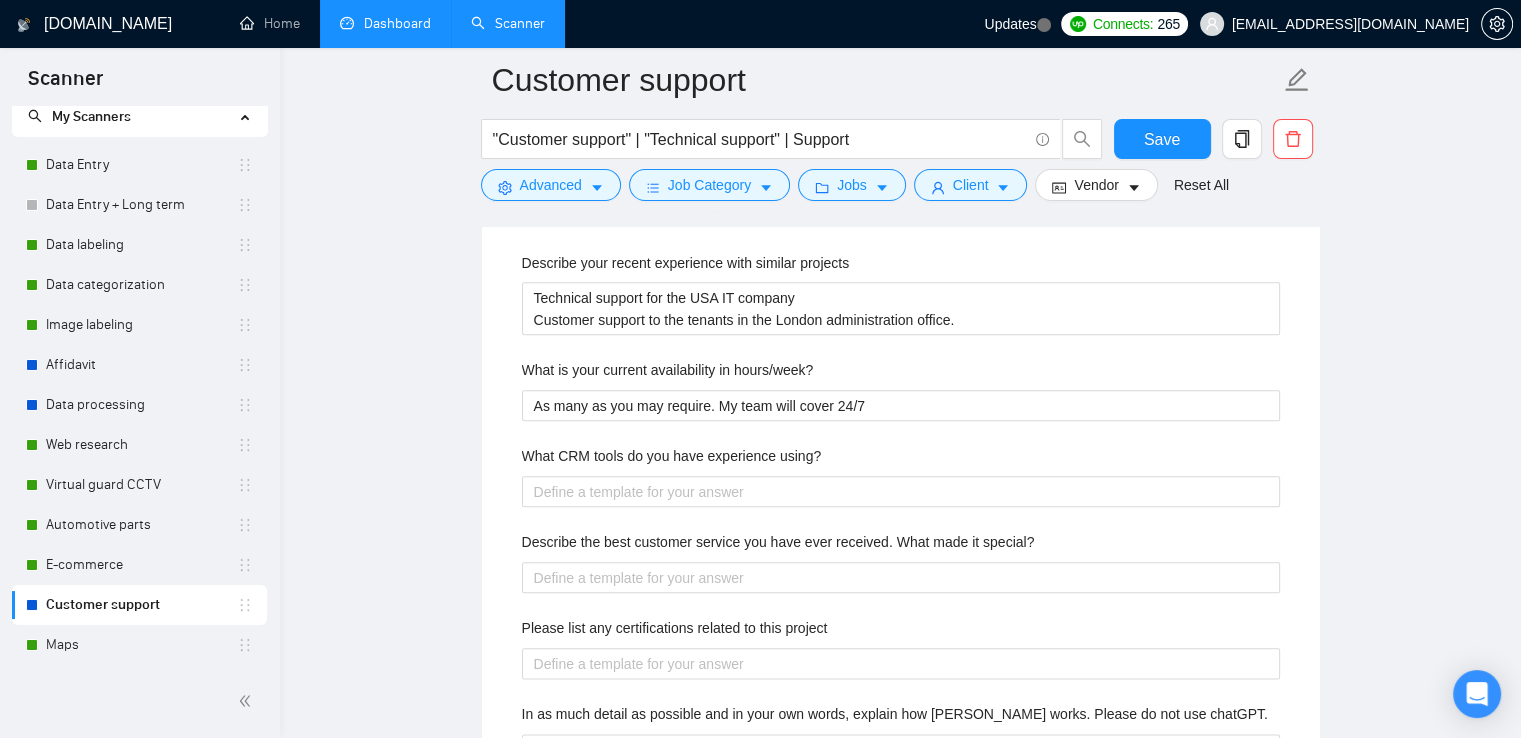 scroll, scrollTop: 2200, scrollLeft: 0, axis: vertical 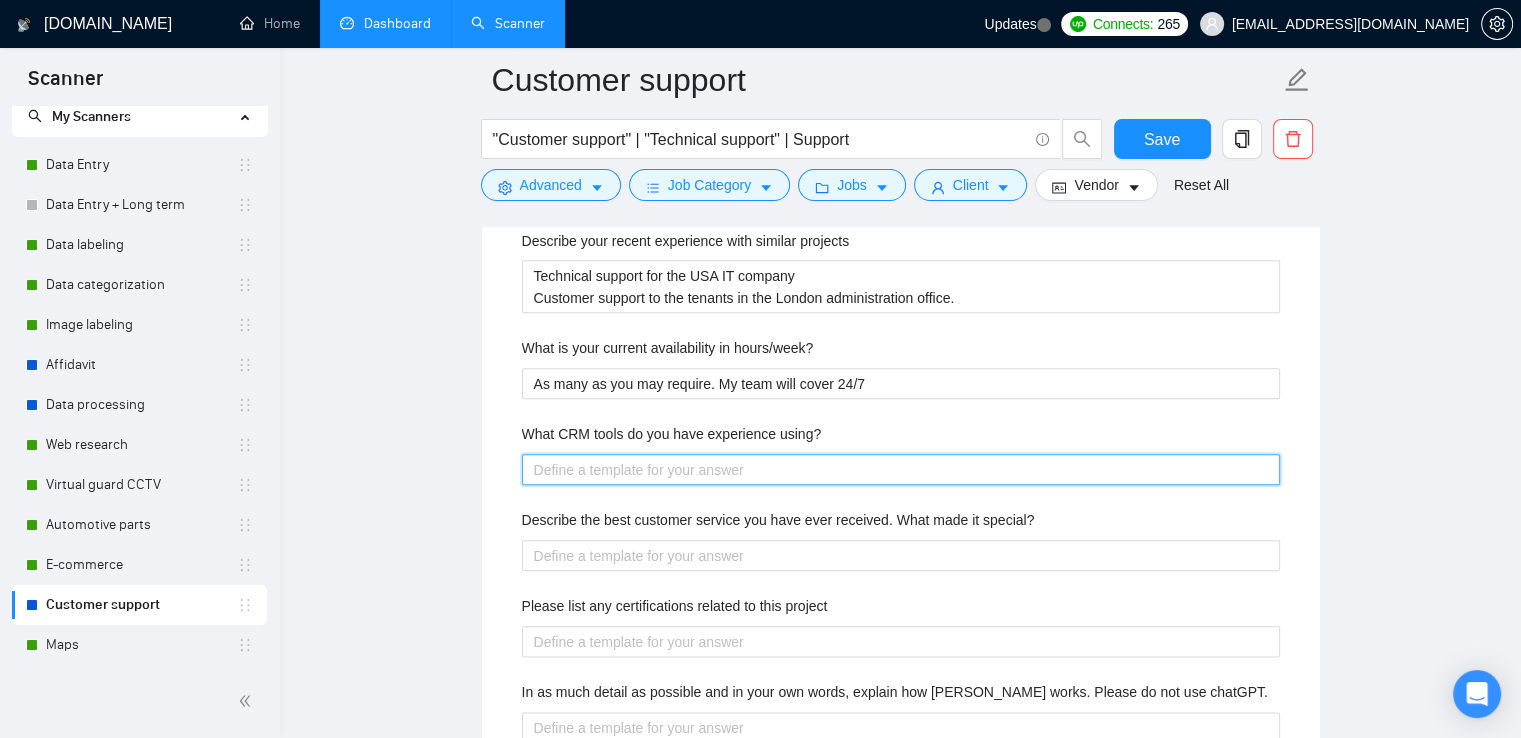 click on "What CRM tools do you have experience using?" at bounding box center [901, 470] 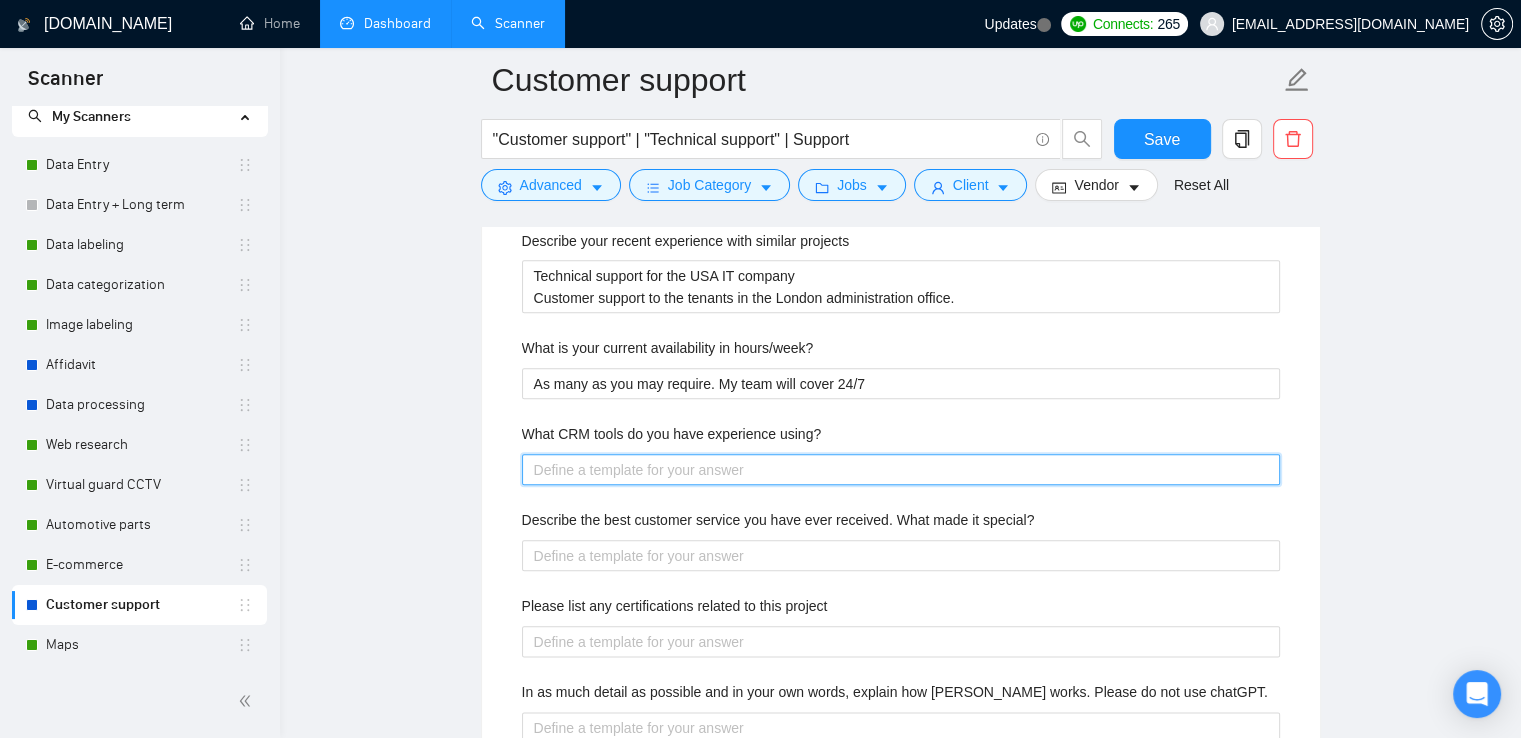 type 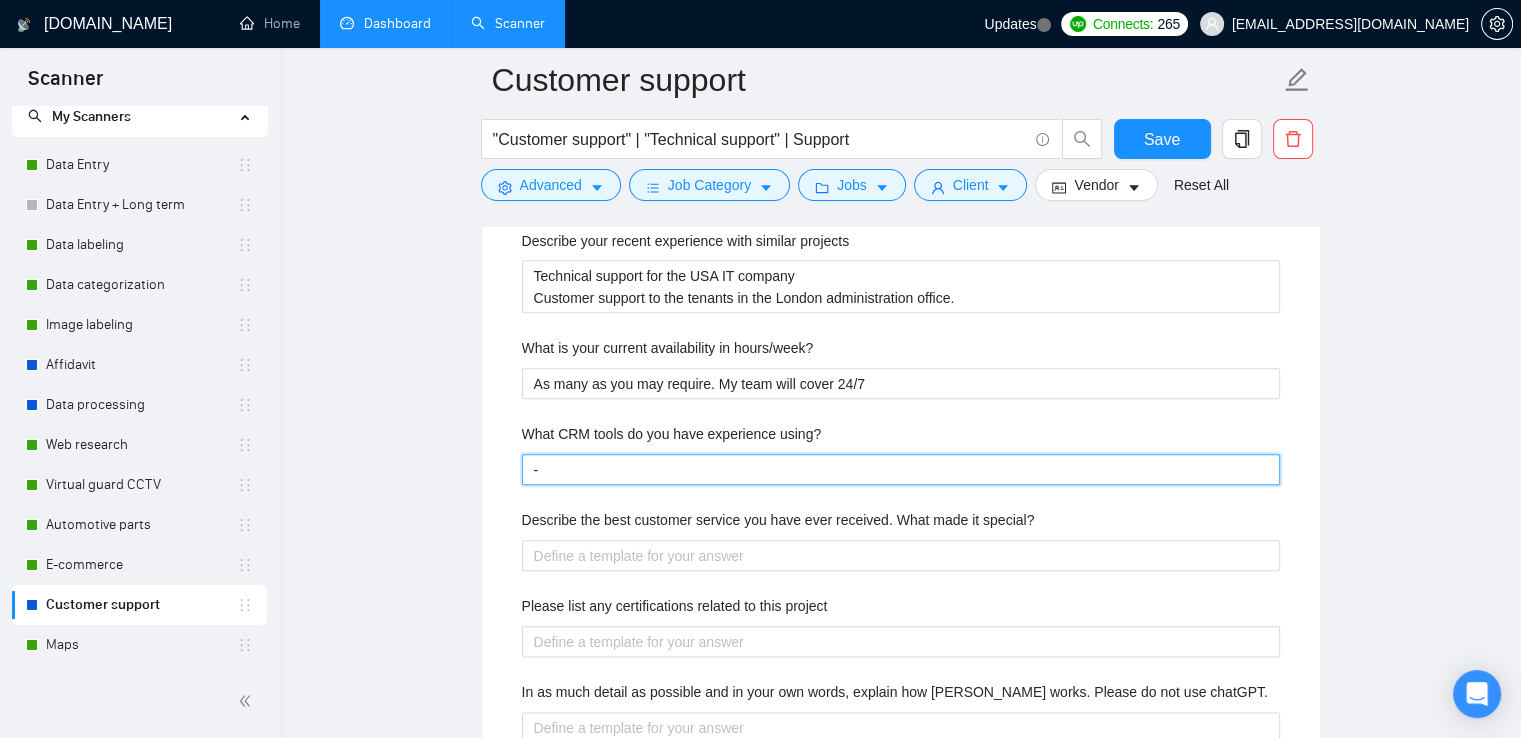 type 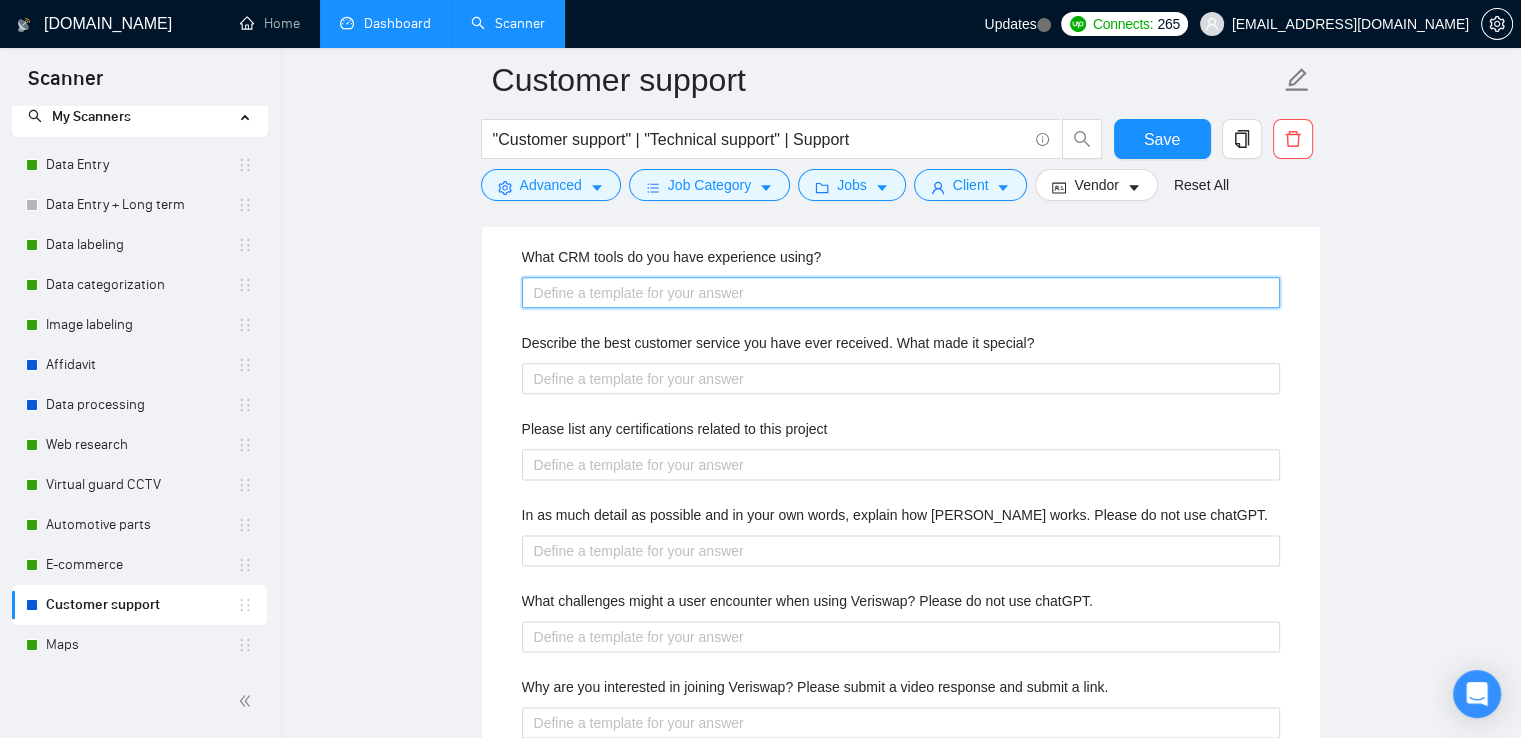 scroll, scrollTop: 2400, scrollLeft: 0, axis: vertical 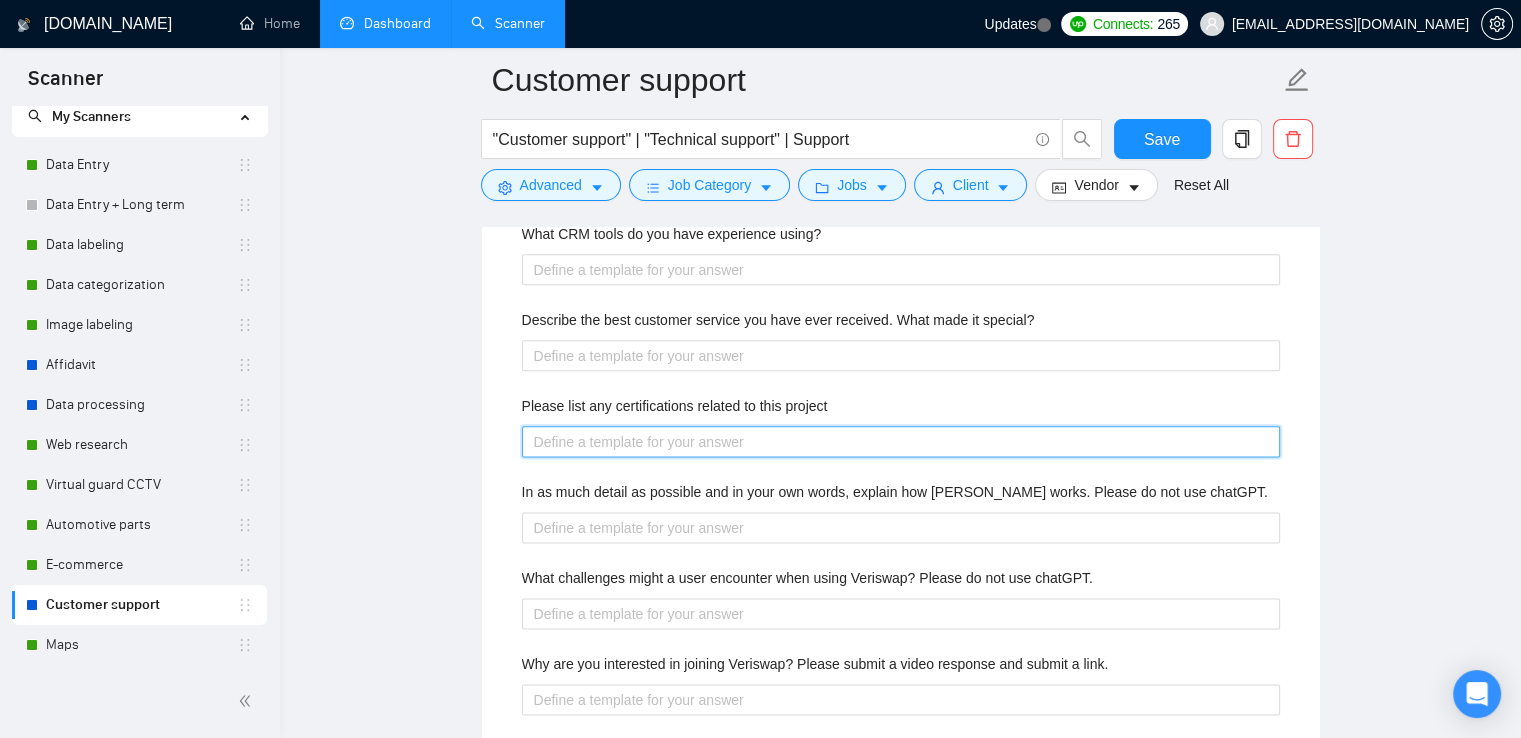 click on "Please list any certifications related to this project" at bounding box center (901, 442) 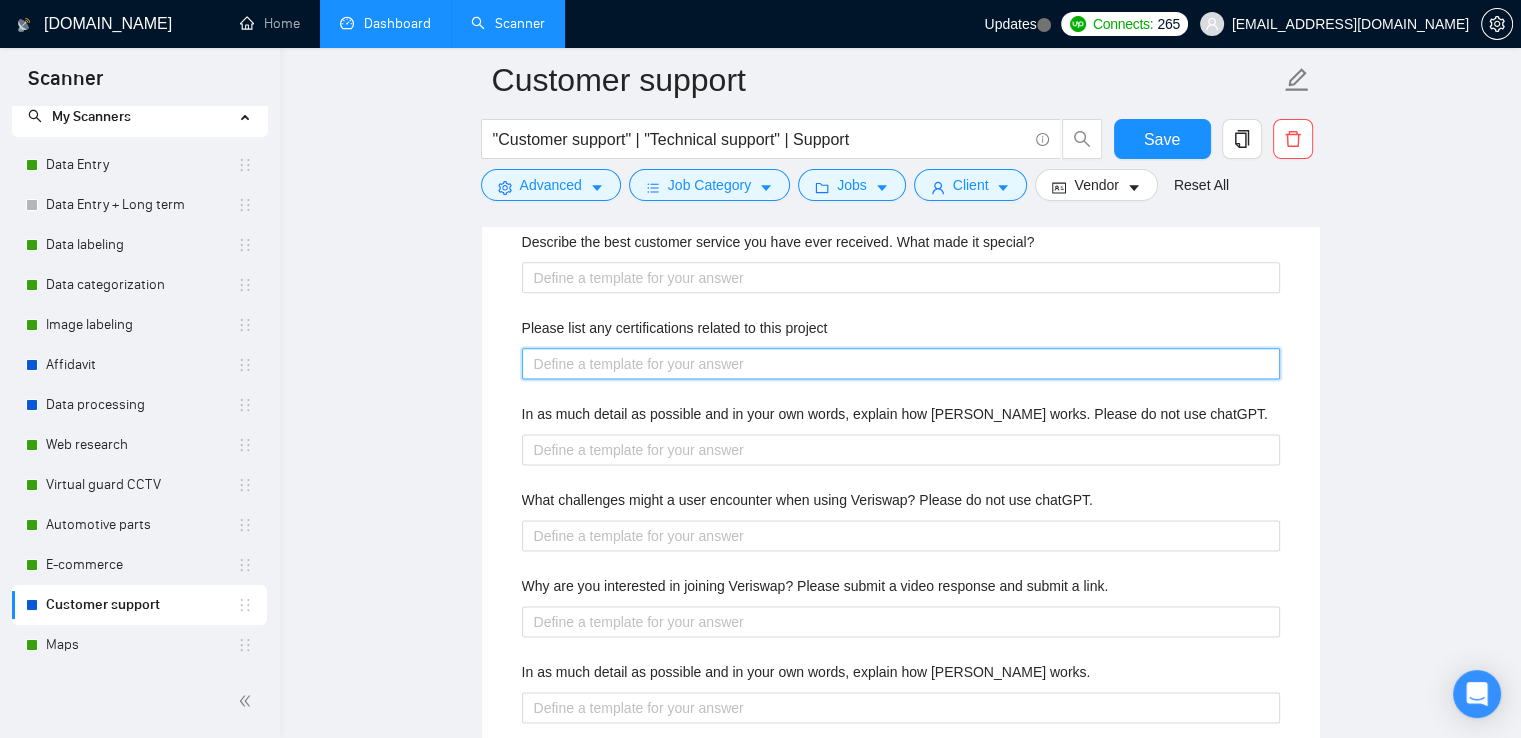 scroll, scrollTop: 2500, scrollLeft: 0, axis: vertical 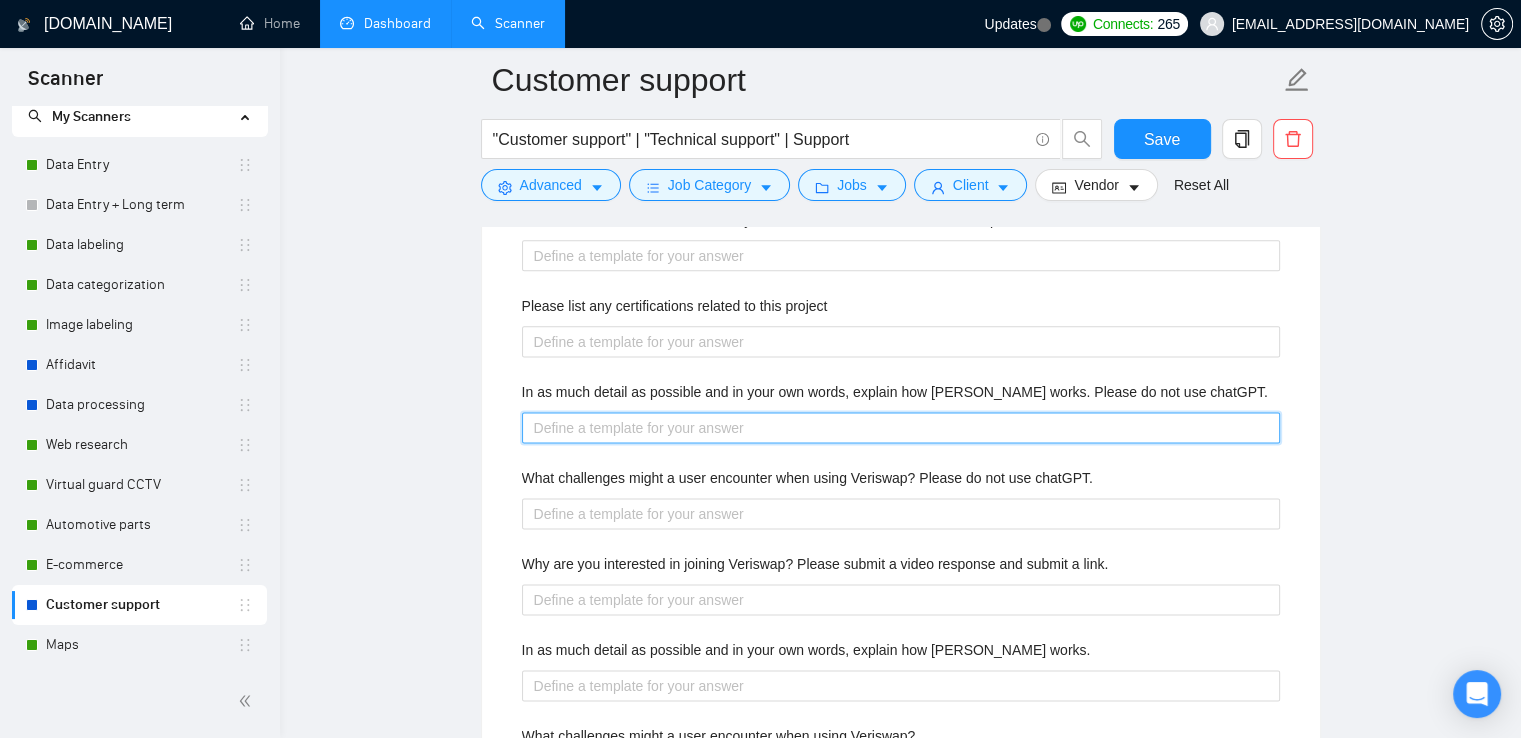 click on "In as much detail as possible and in your own words, explain how Veriswap works. Please do not use chatGPT." at bounding box center [901, 428] 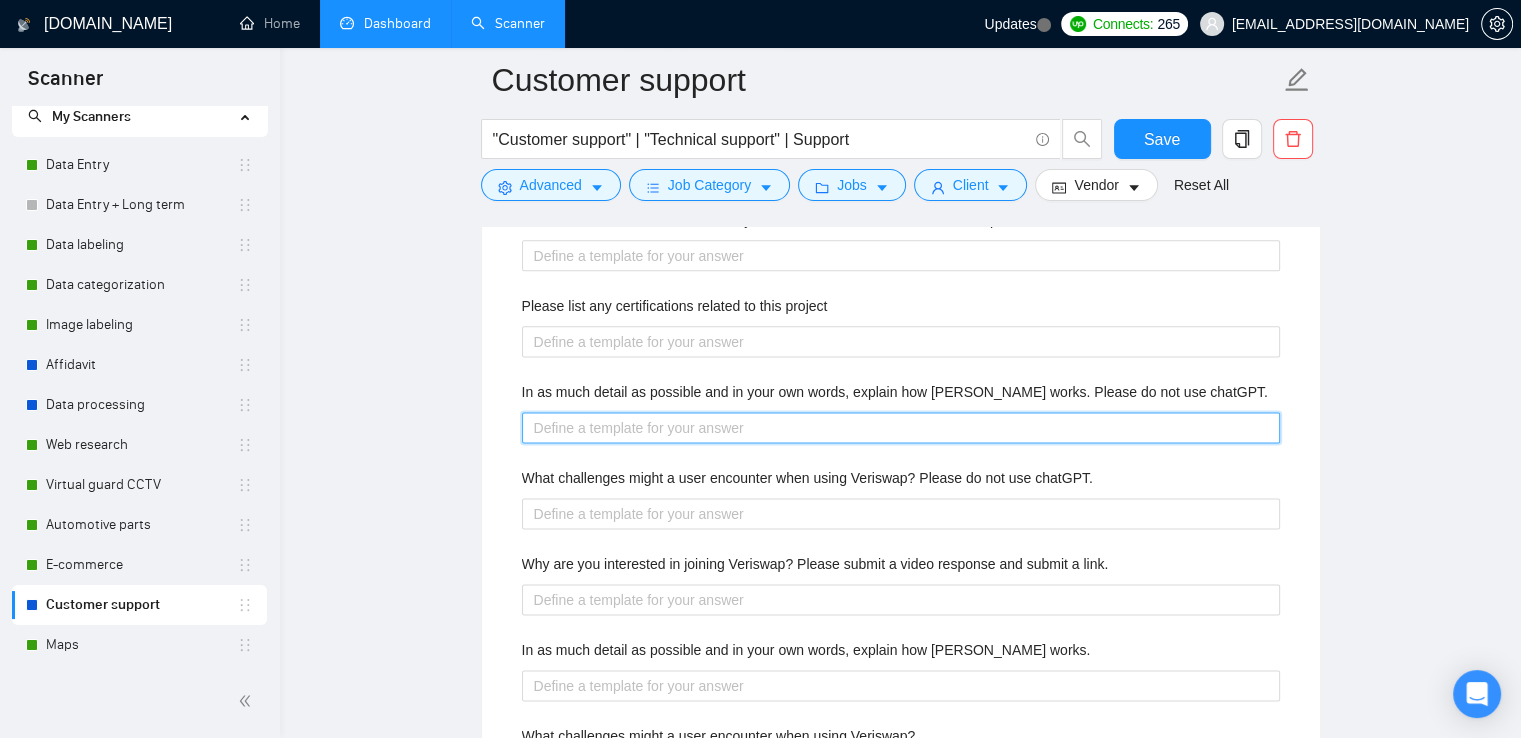 type 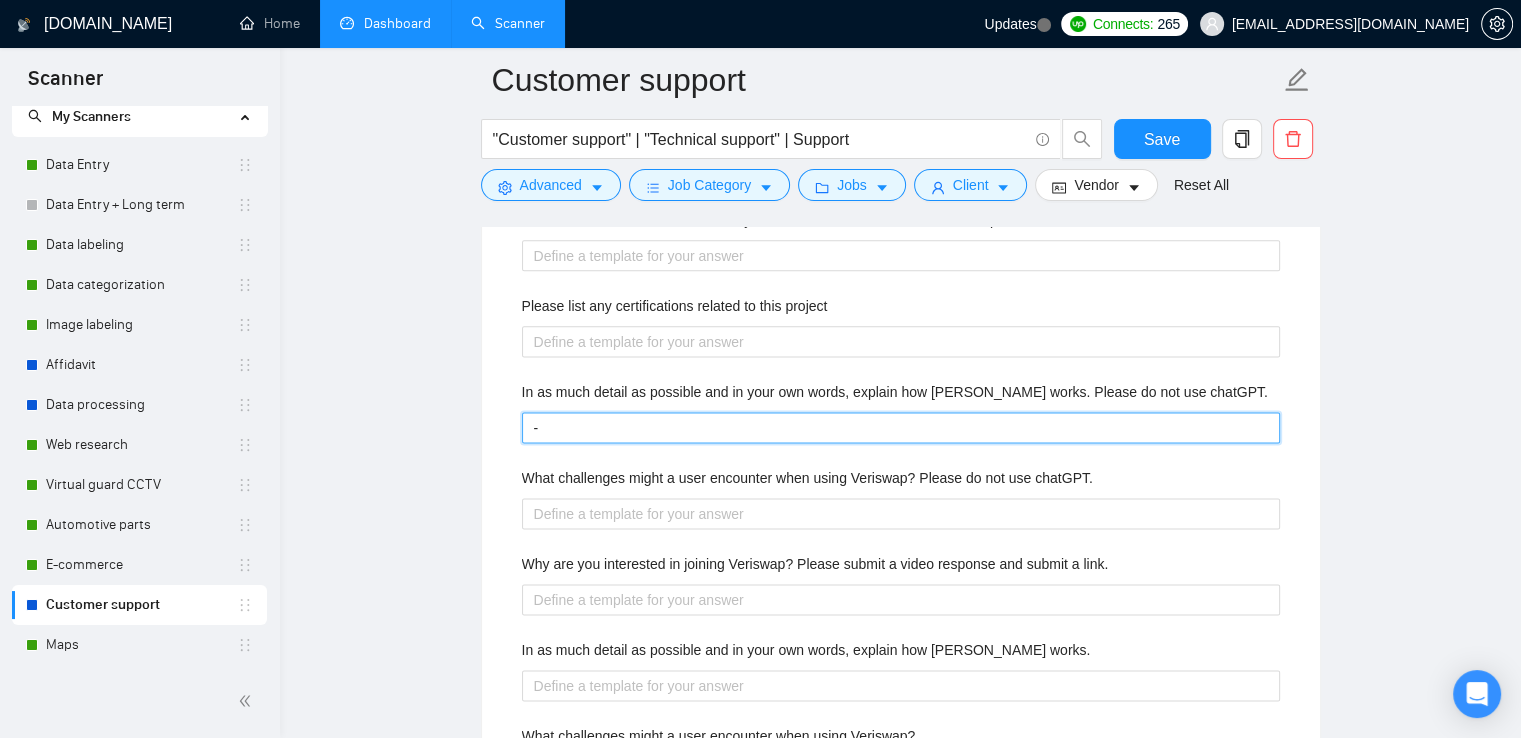 type on "-" 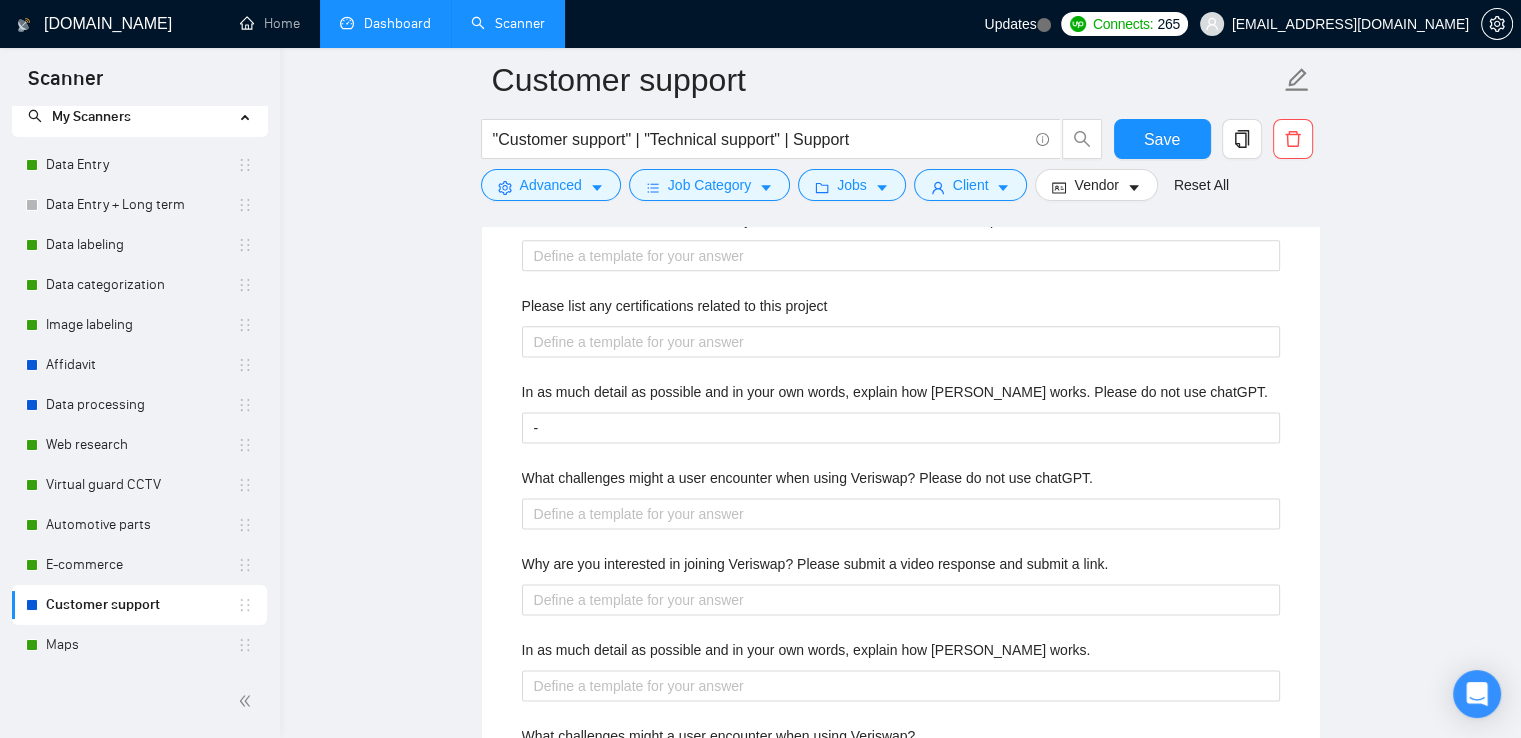 click on "What challenges might a user encounter when using Veriswap? Please do not use chatGPT." at bounding box center [901, 482] 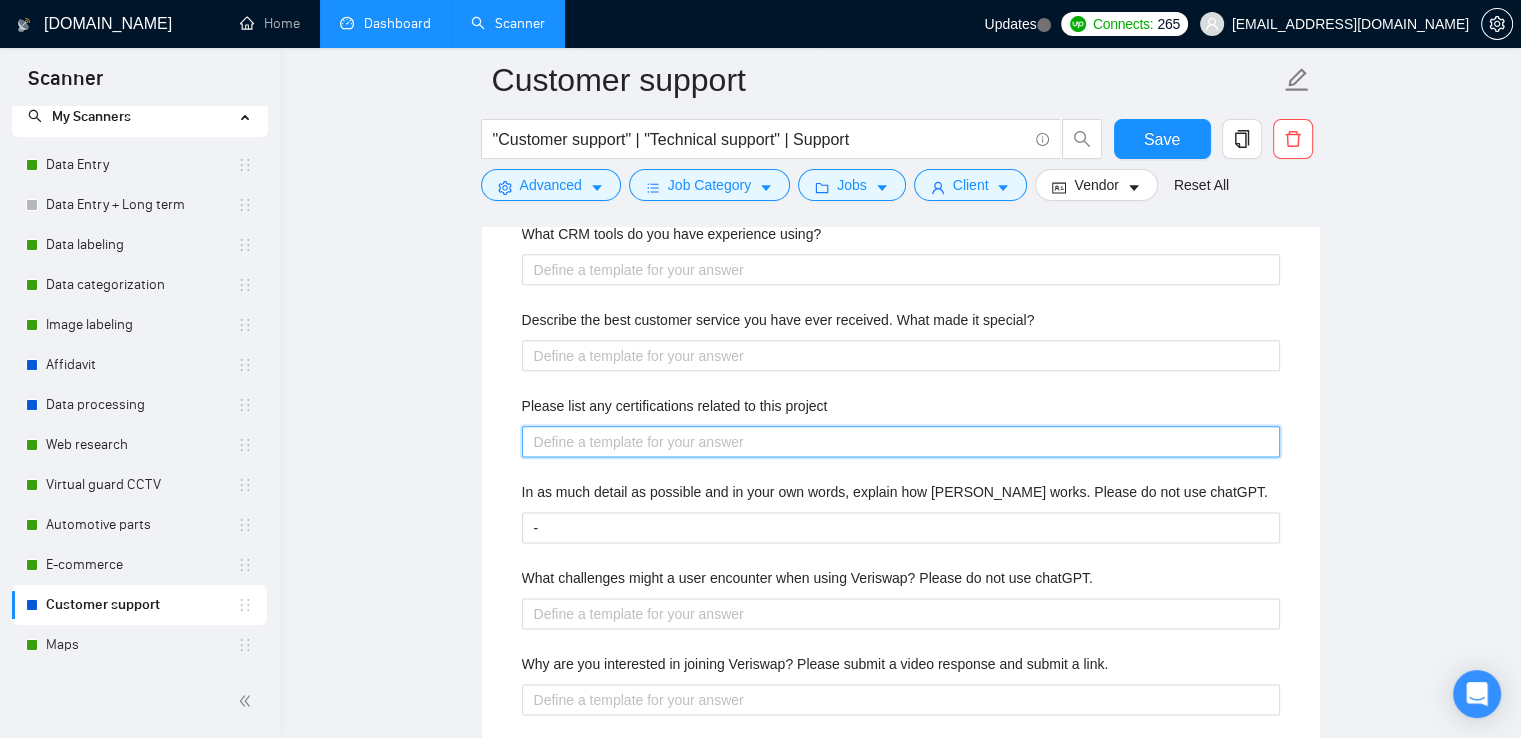click on "Please list any certifications related to this project" at bounding box center (901, 442) 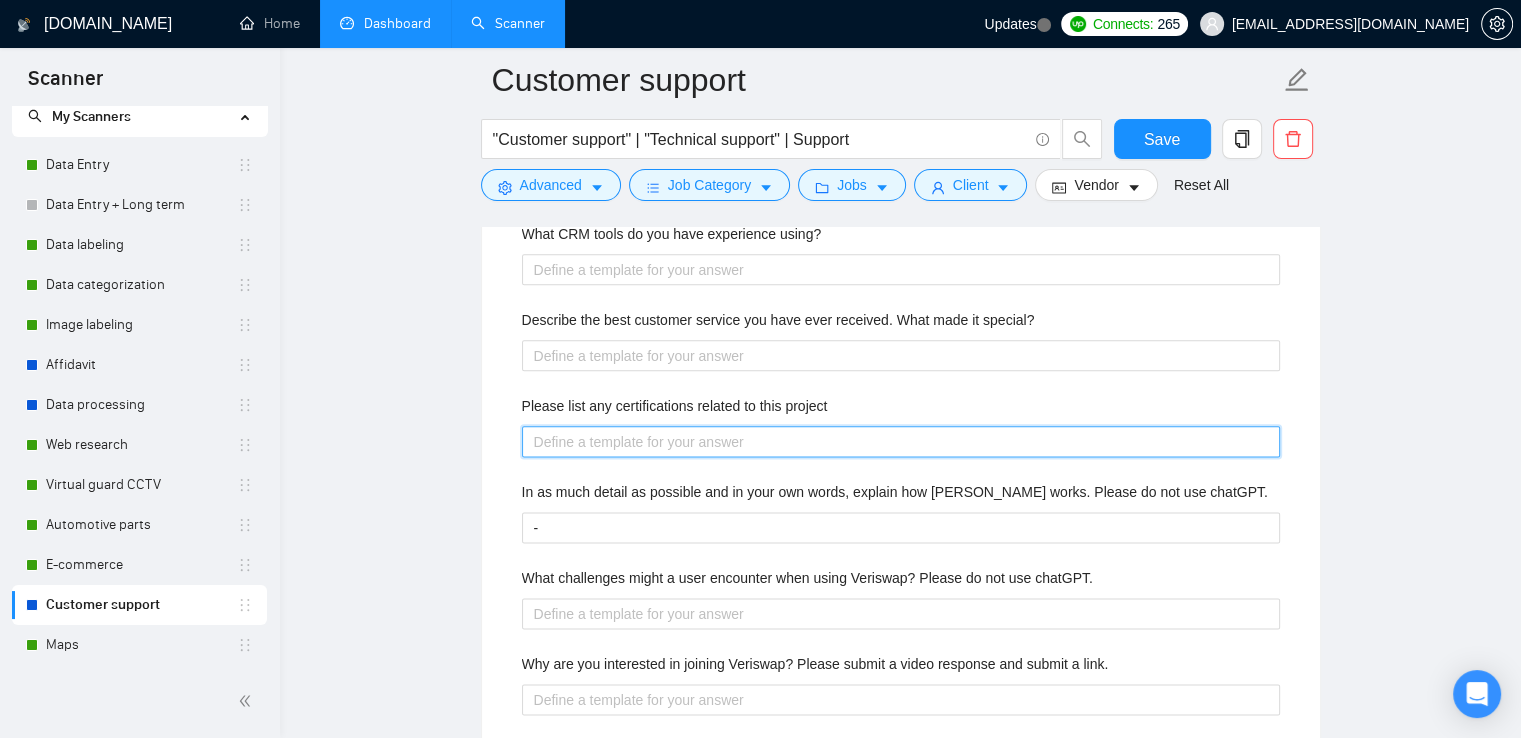 type 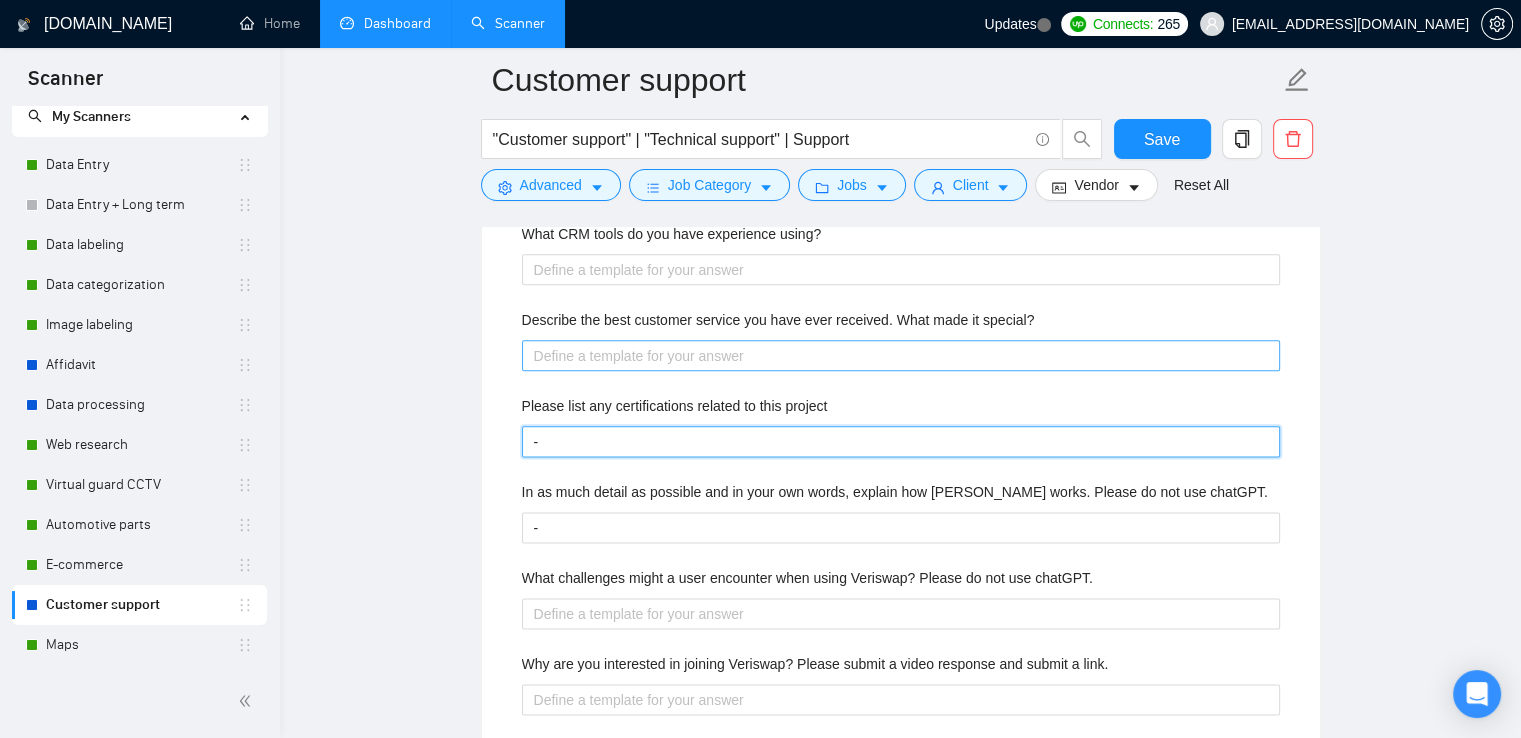 type on "-" 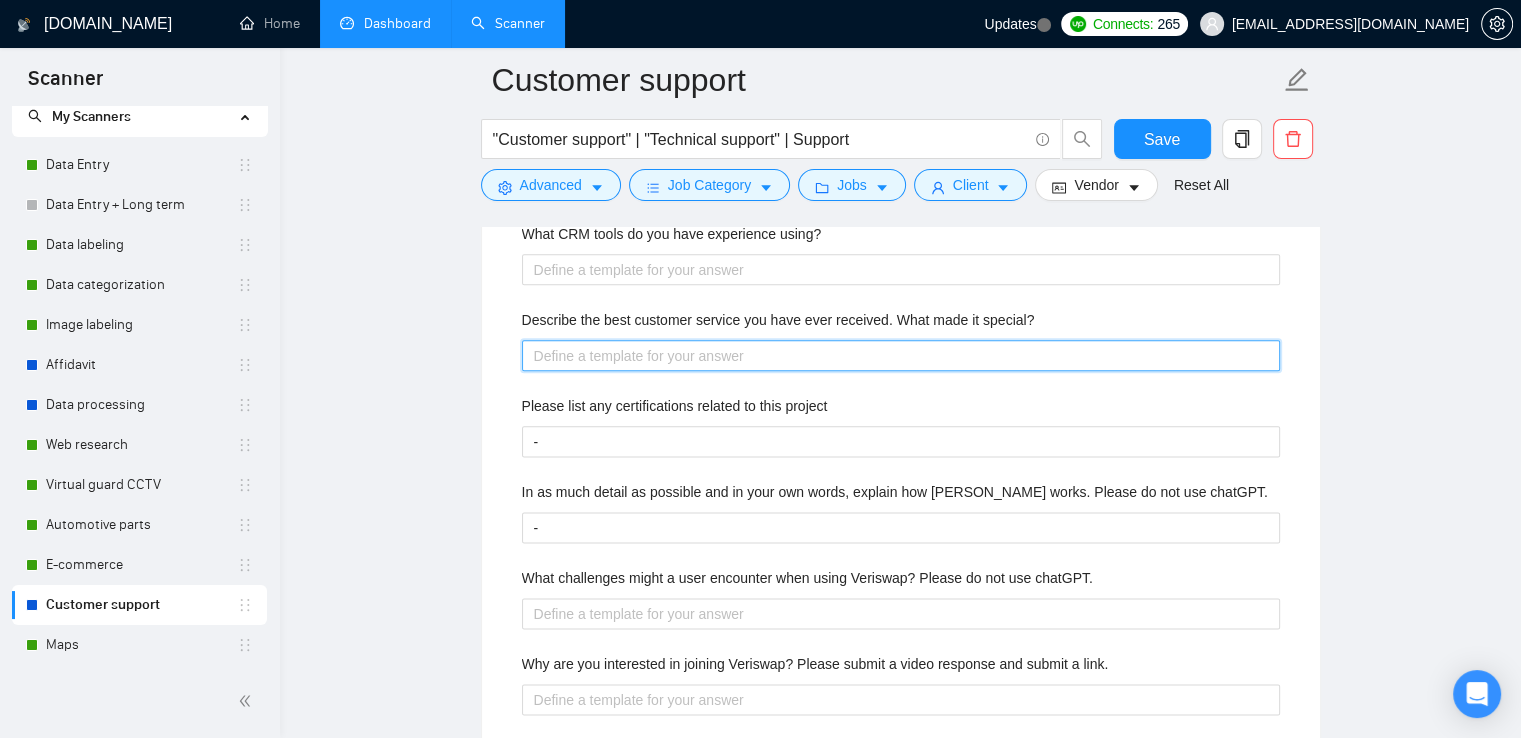 click on "Describe the best customer service you have ever received. What made it special?" at bounding box center [901, 356] 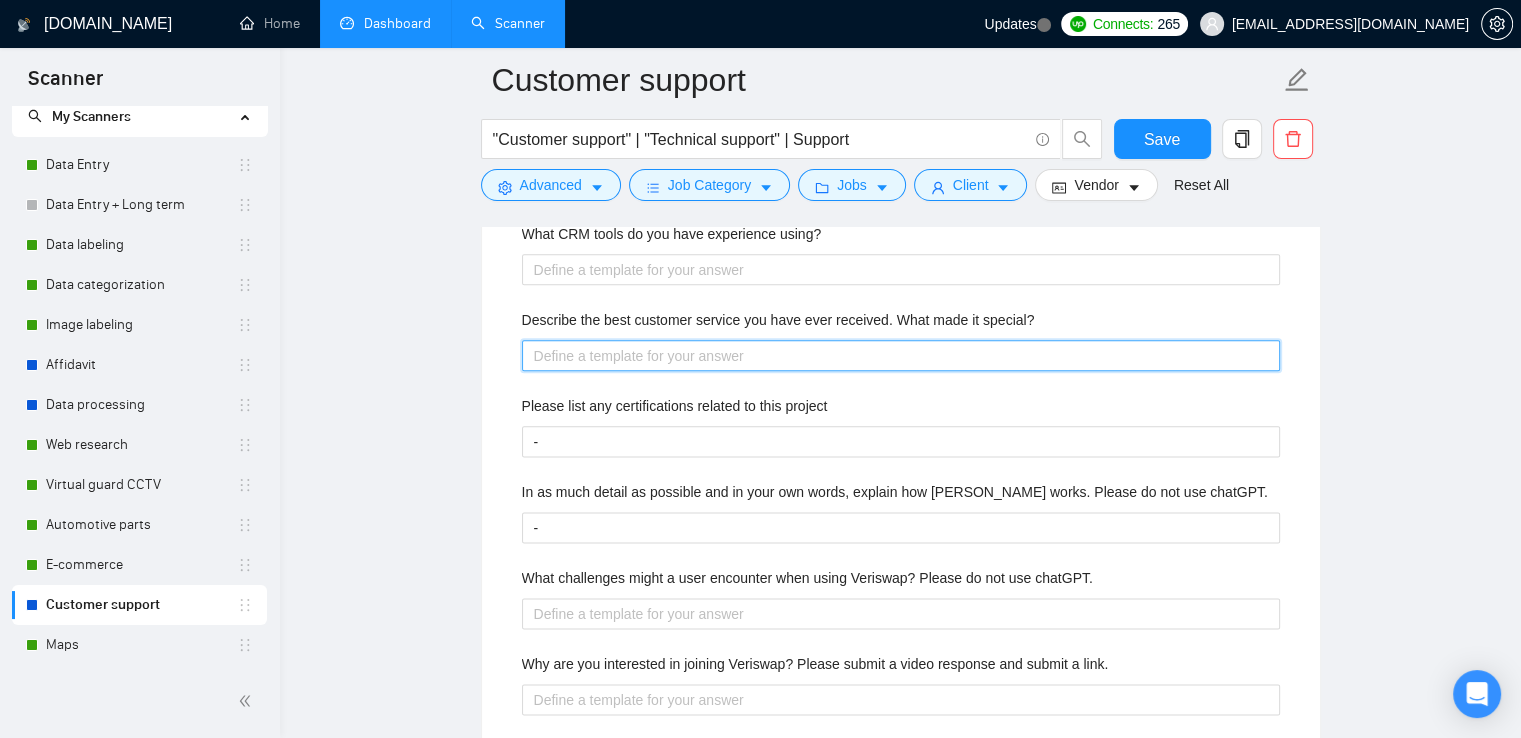 type 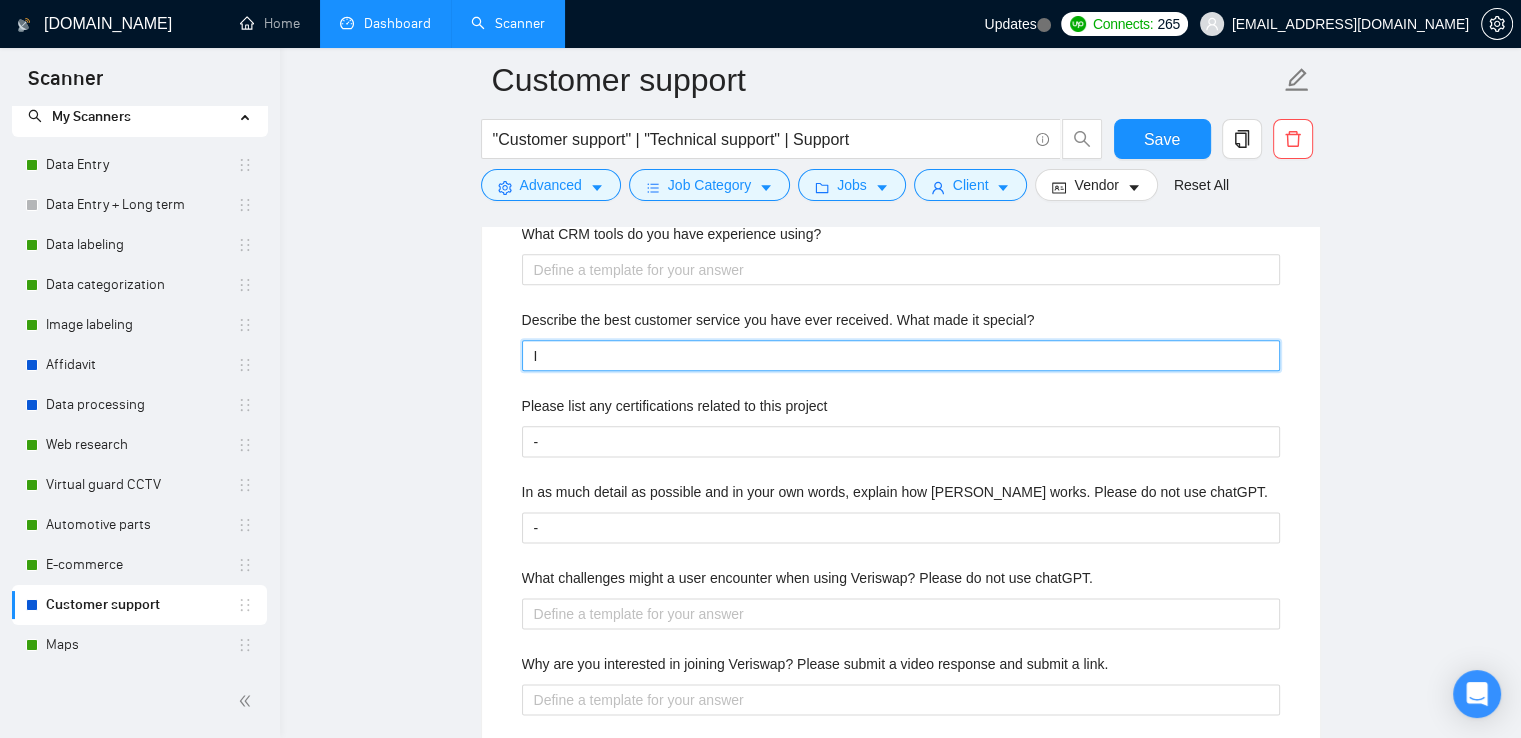 type 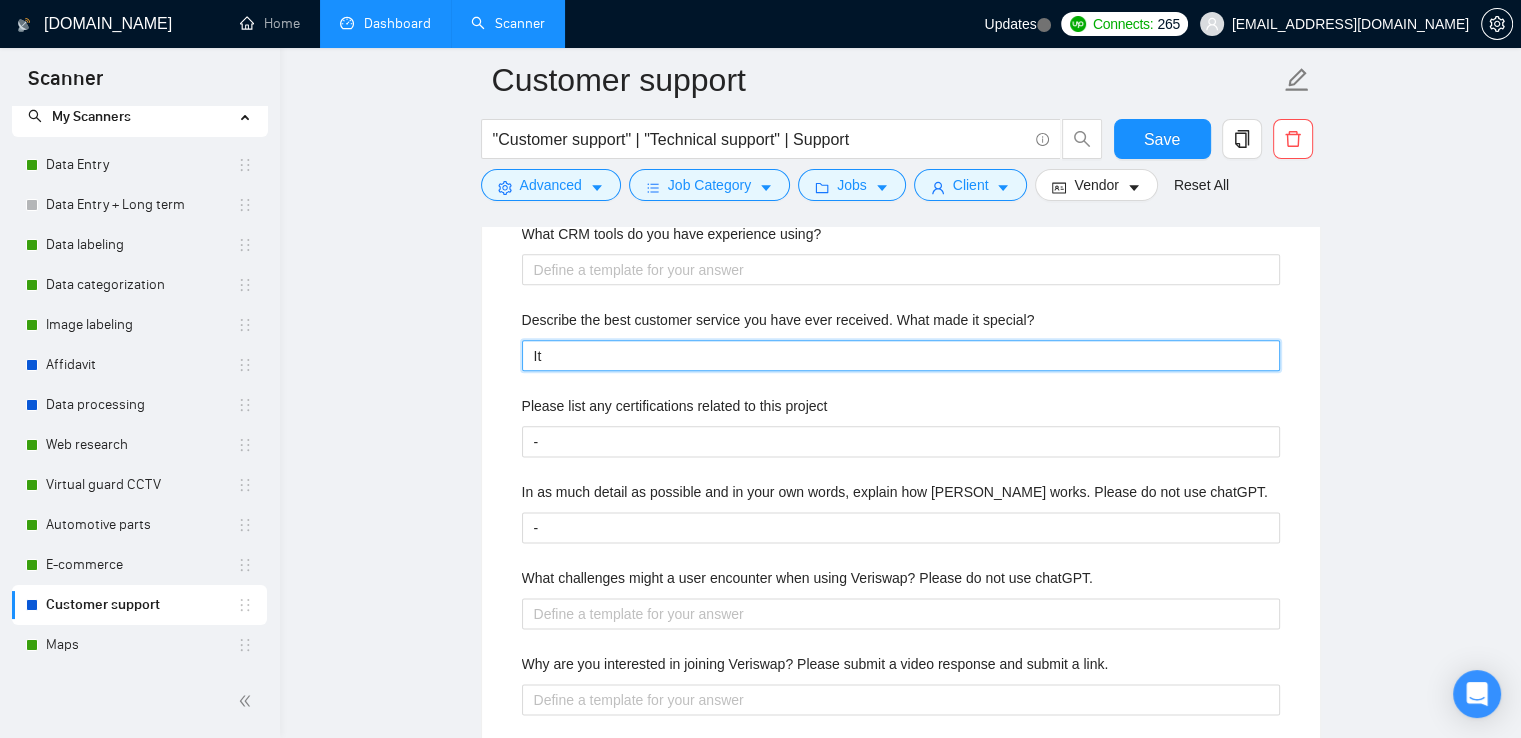 type 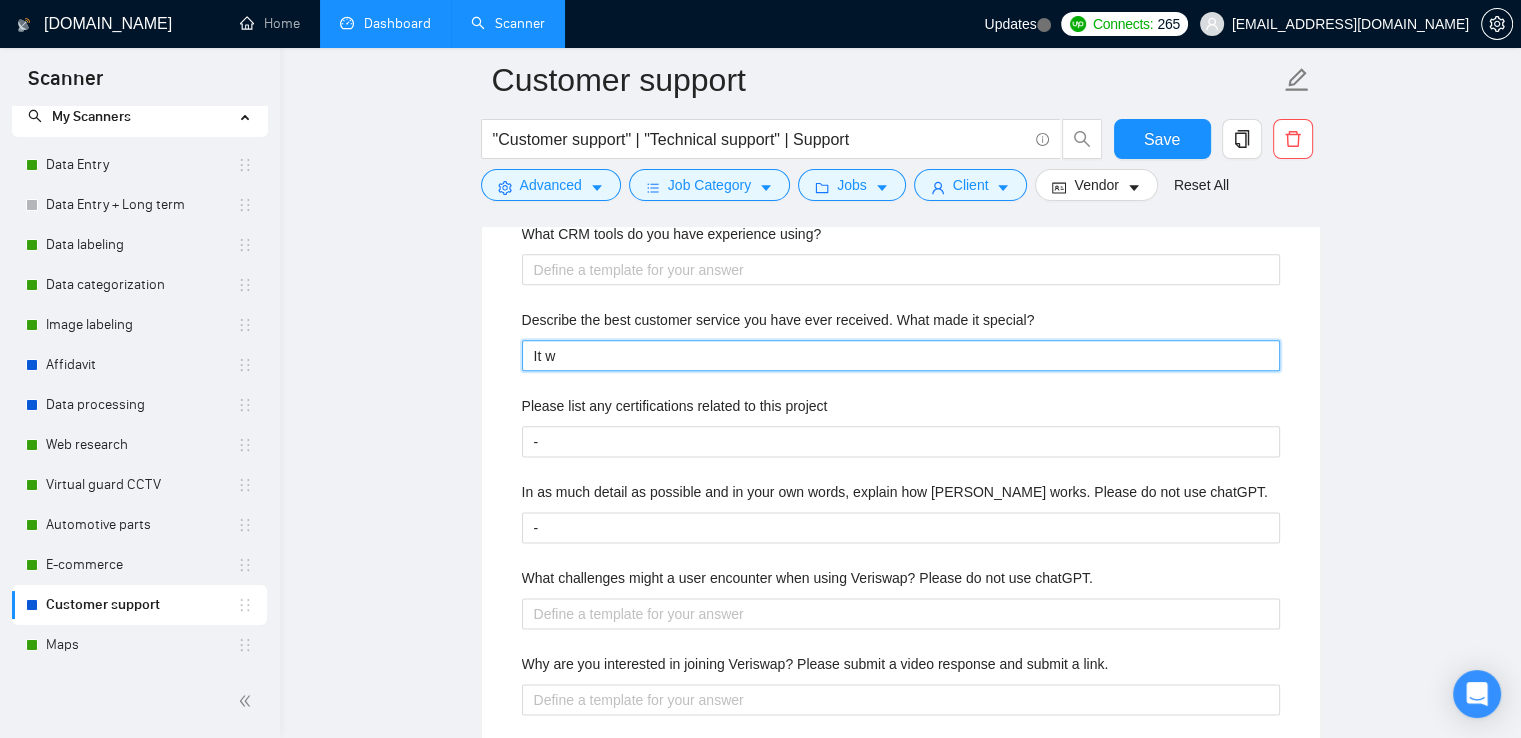 type 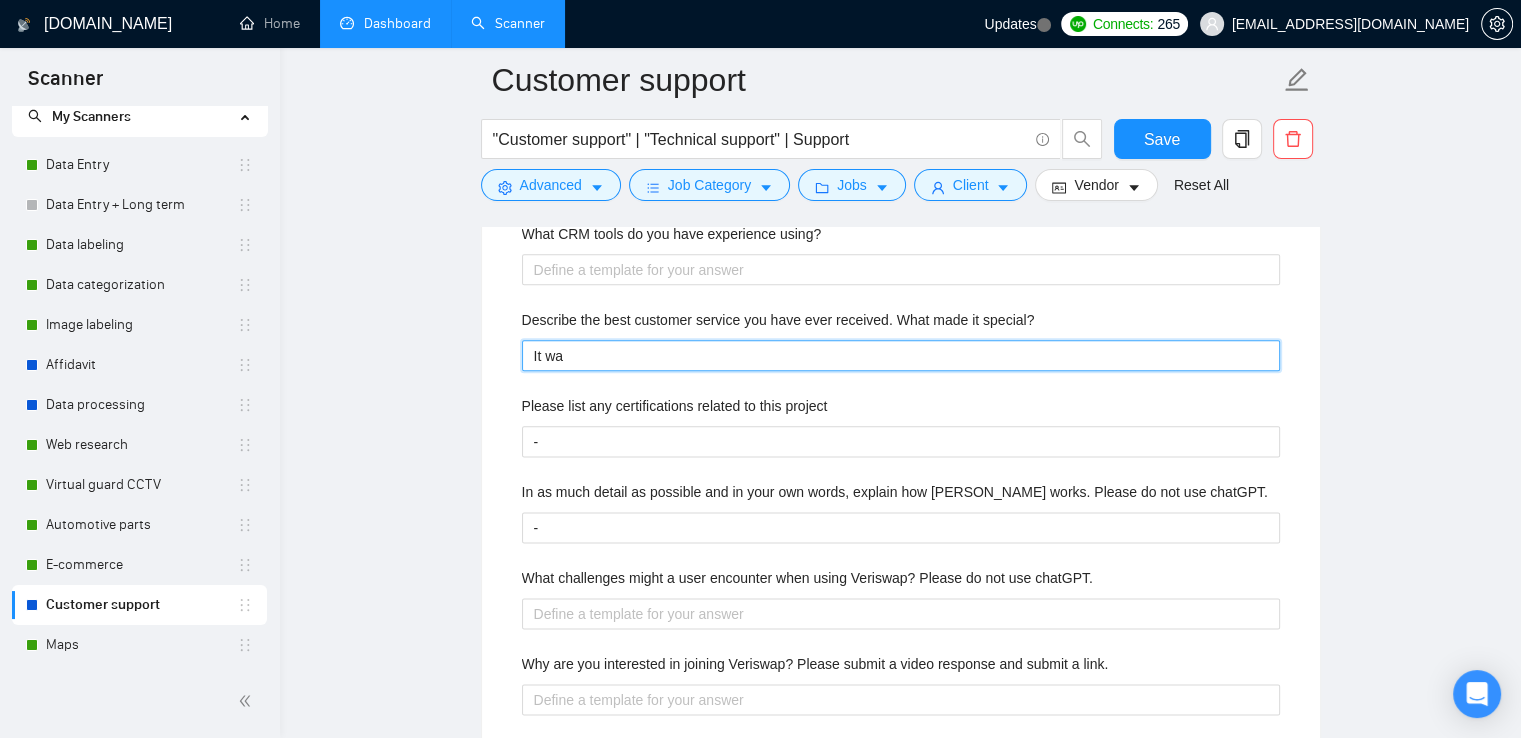 type 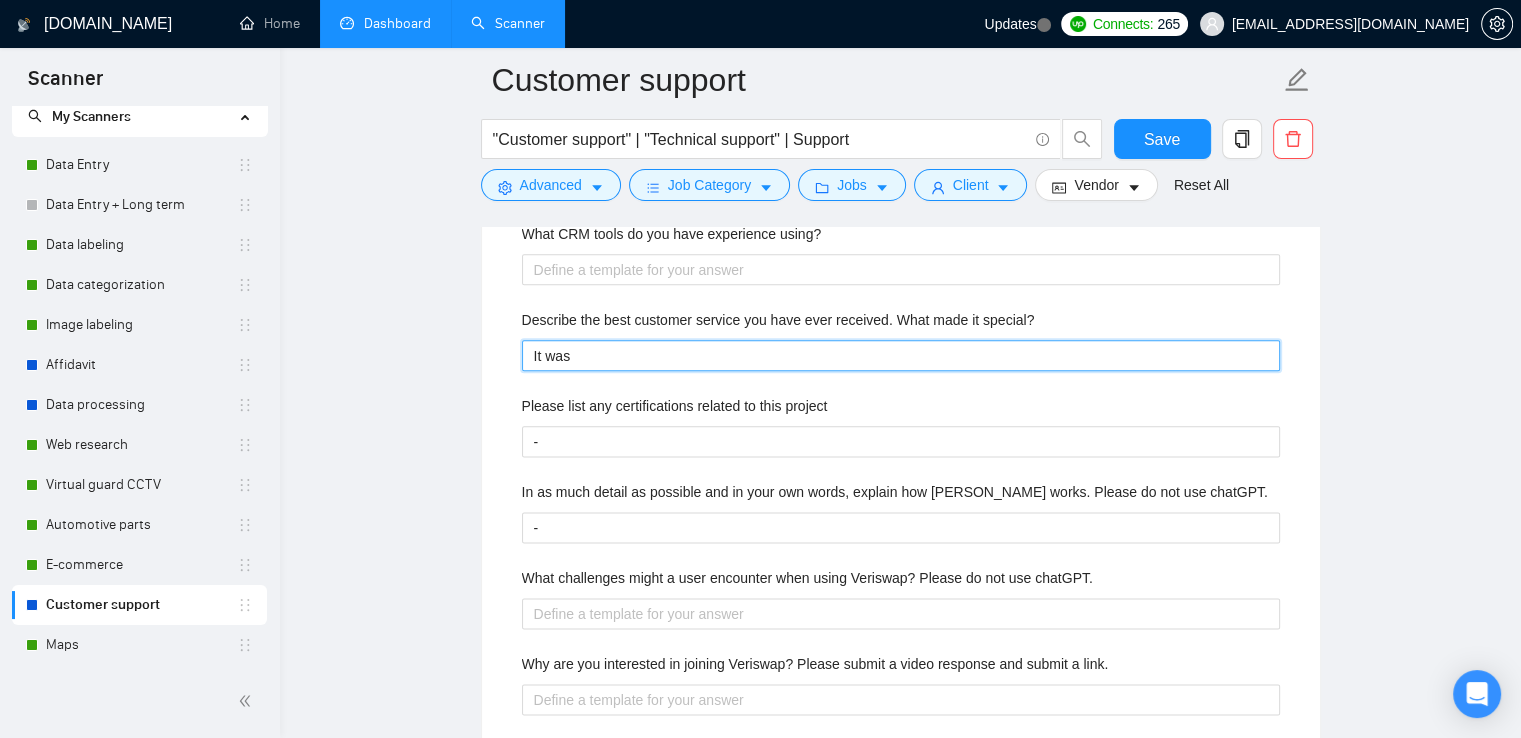 type 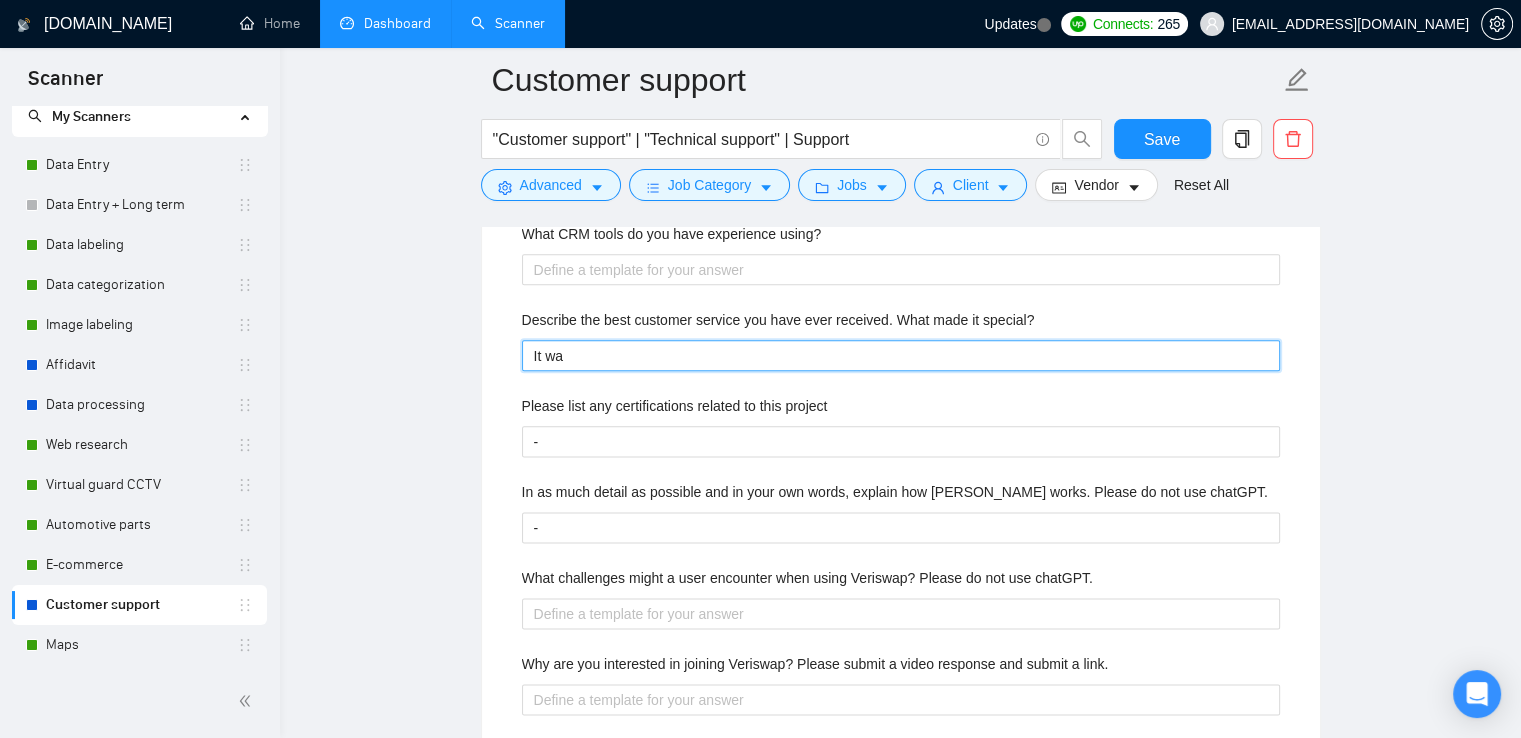 type 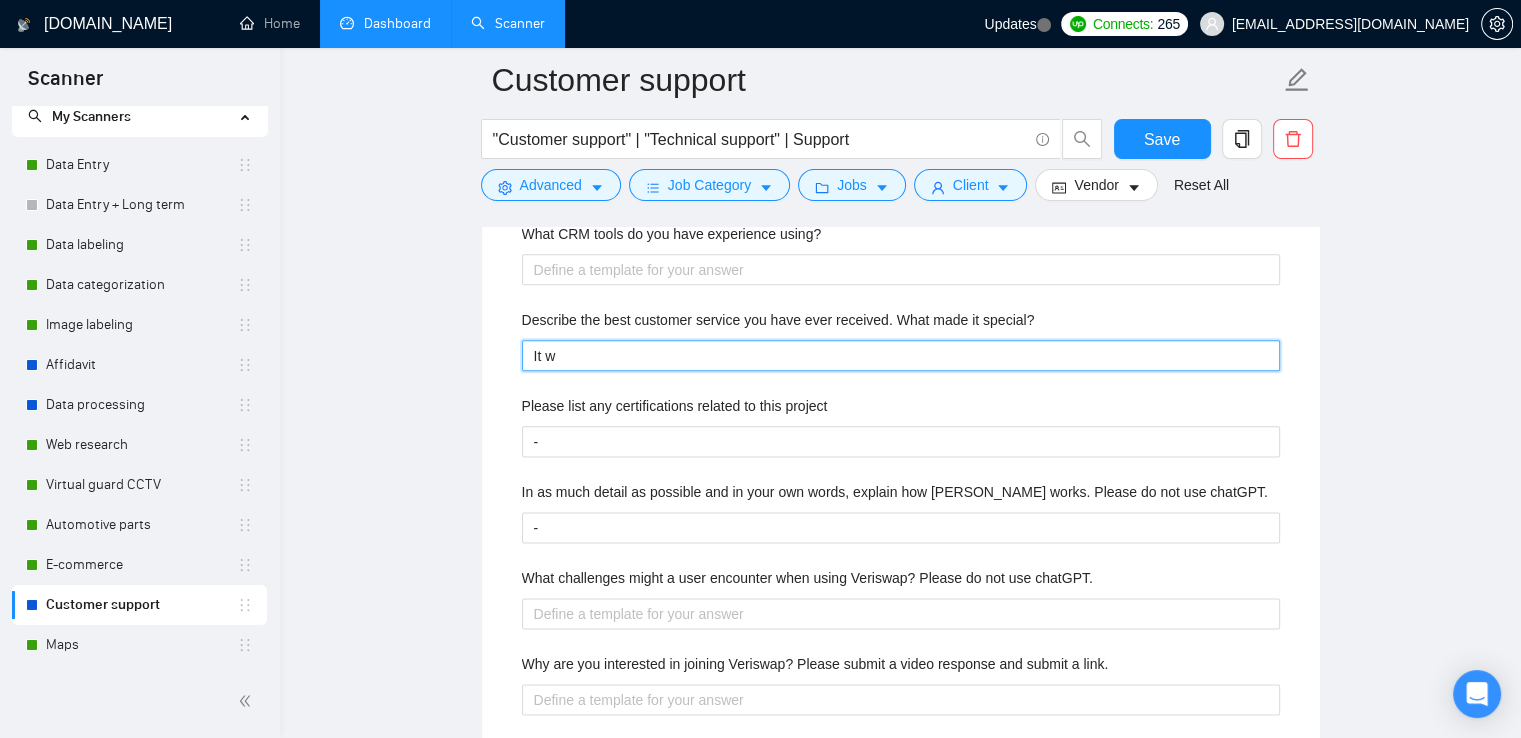 type 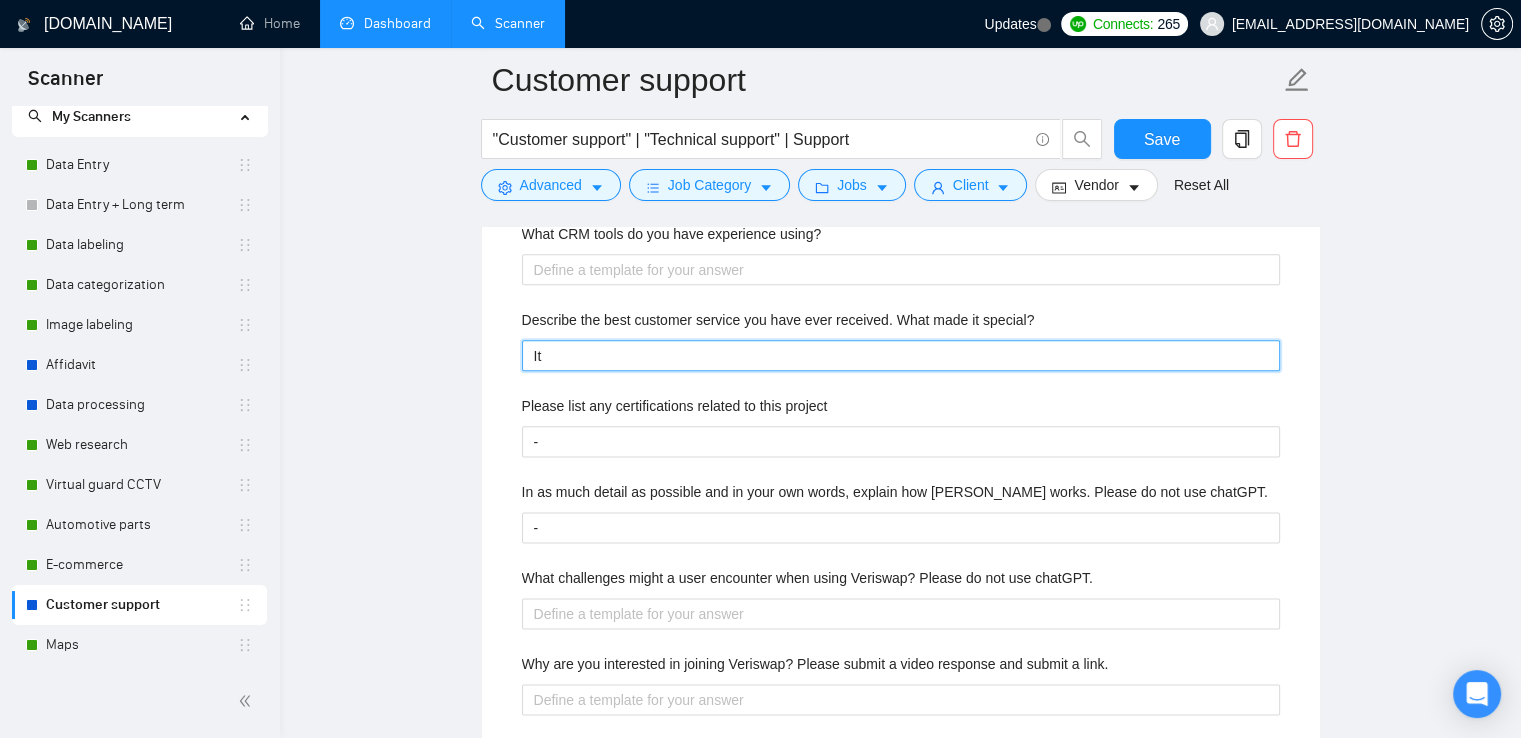 type 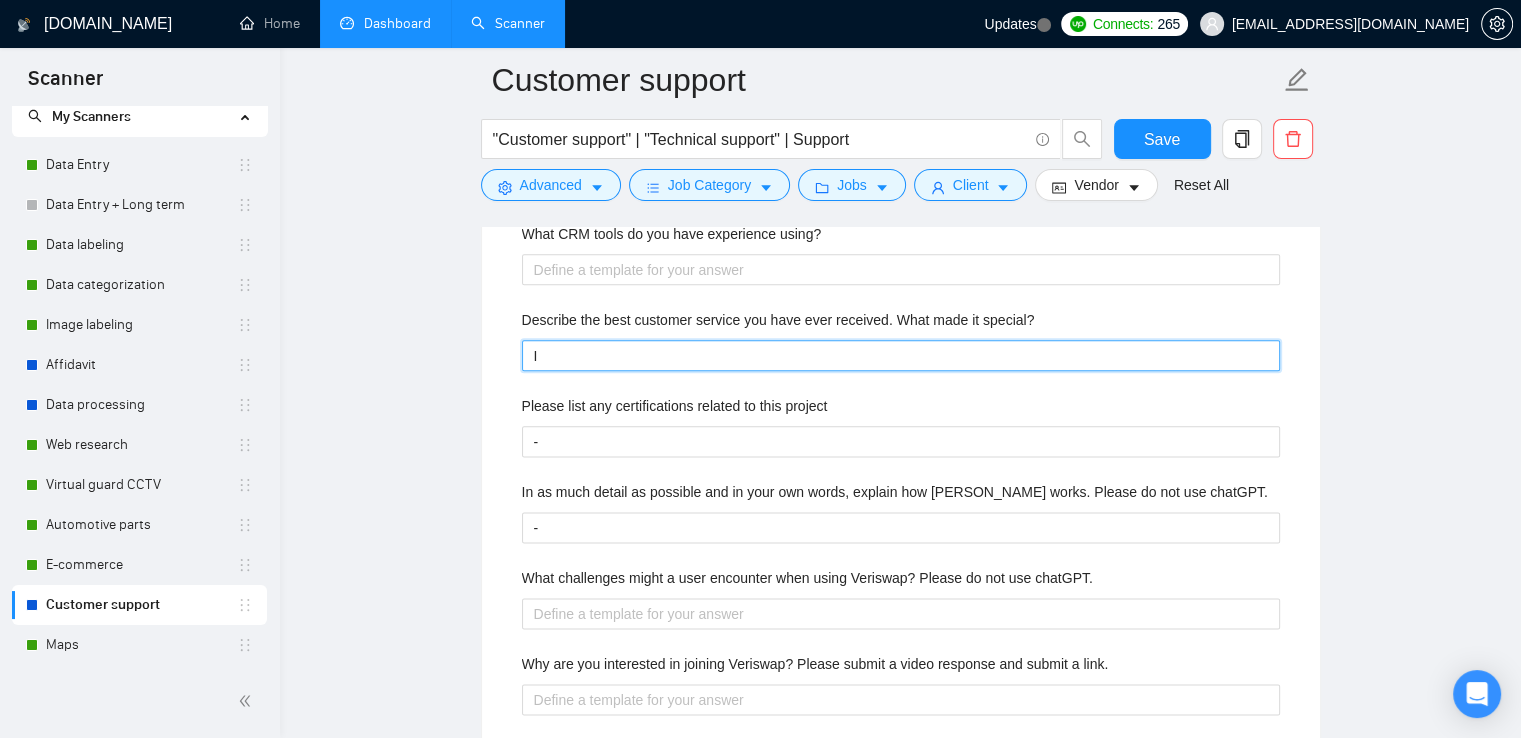 type 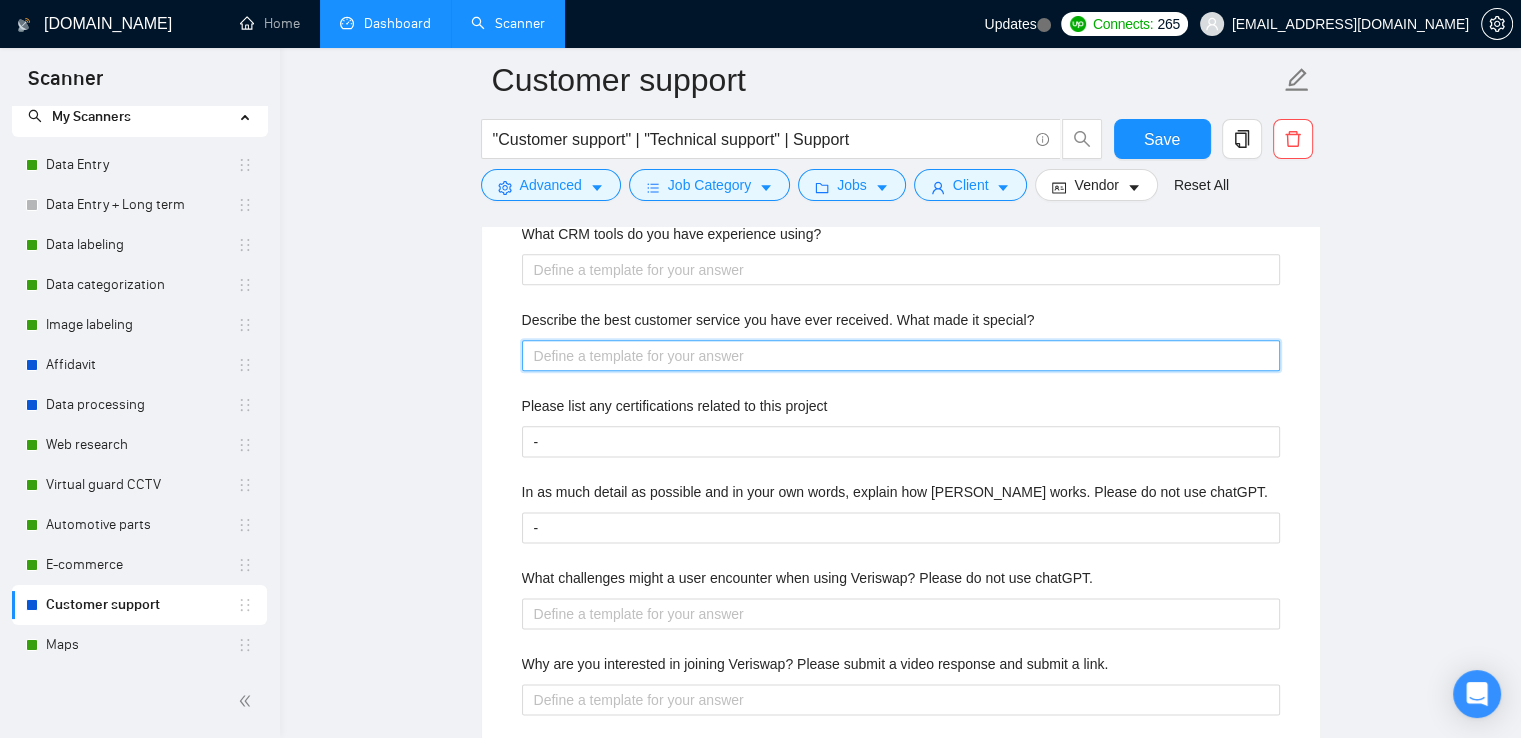type 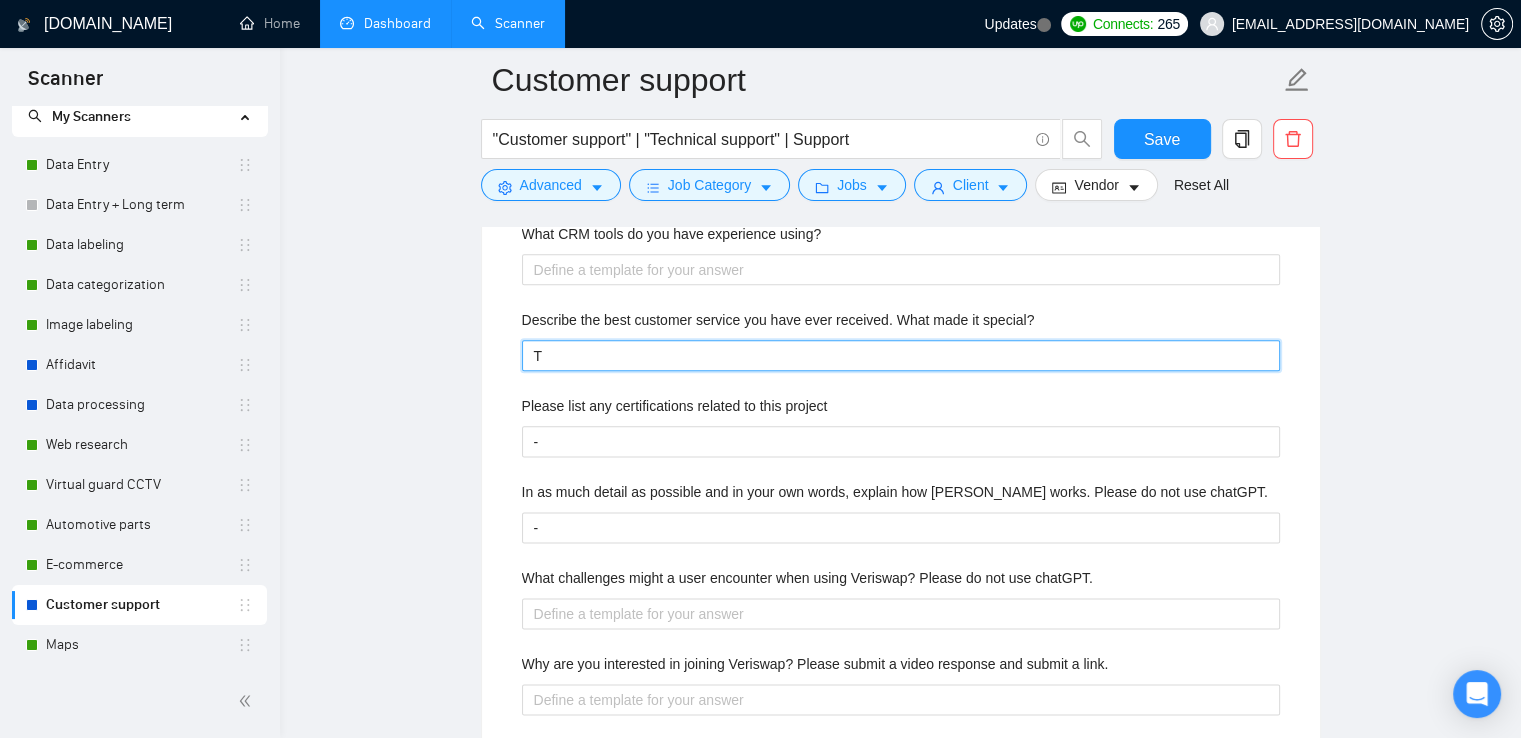 type 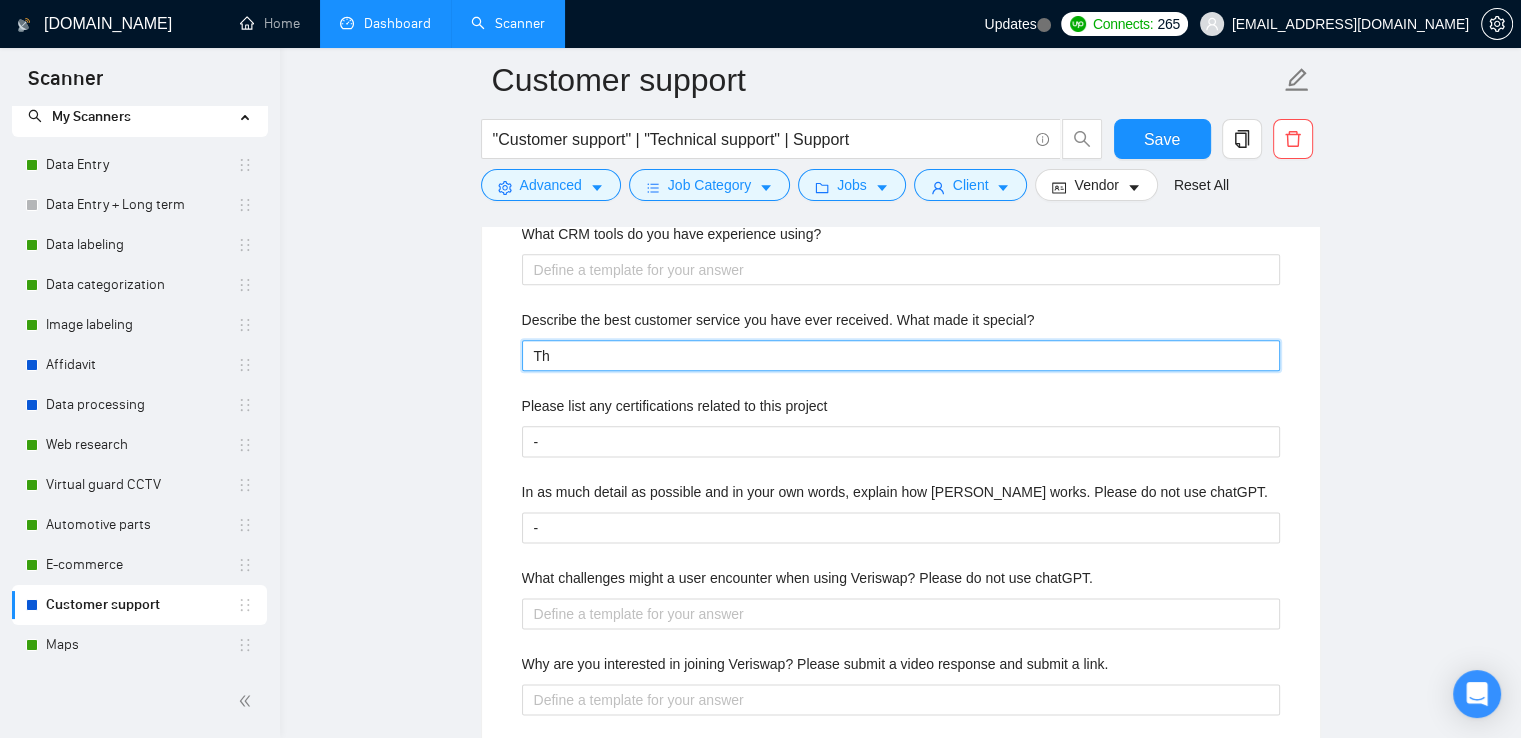 type 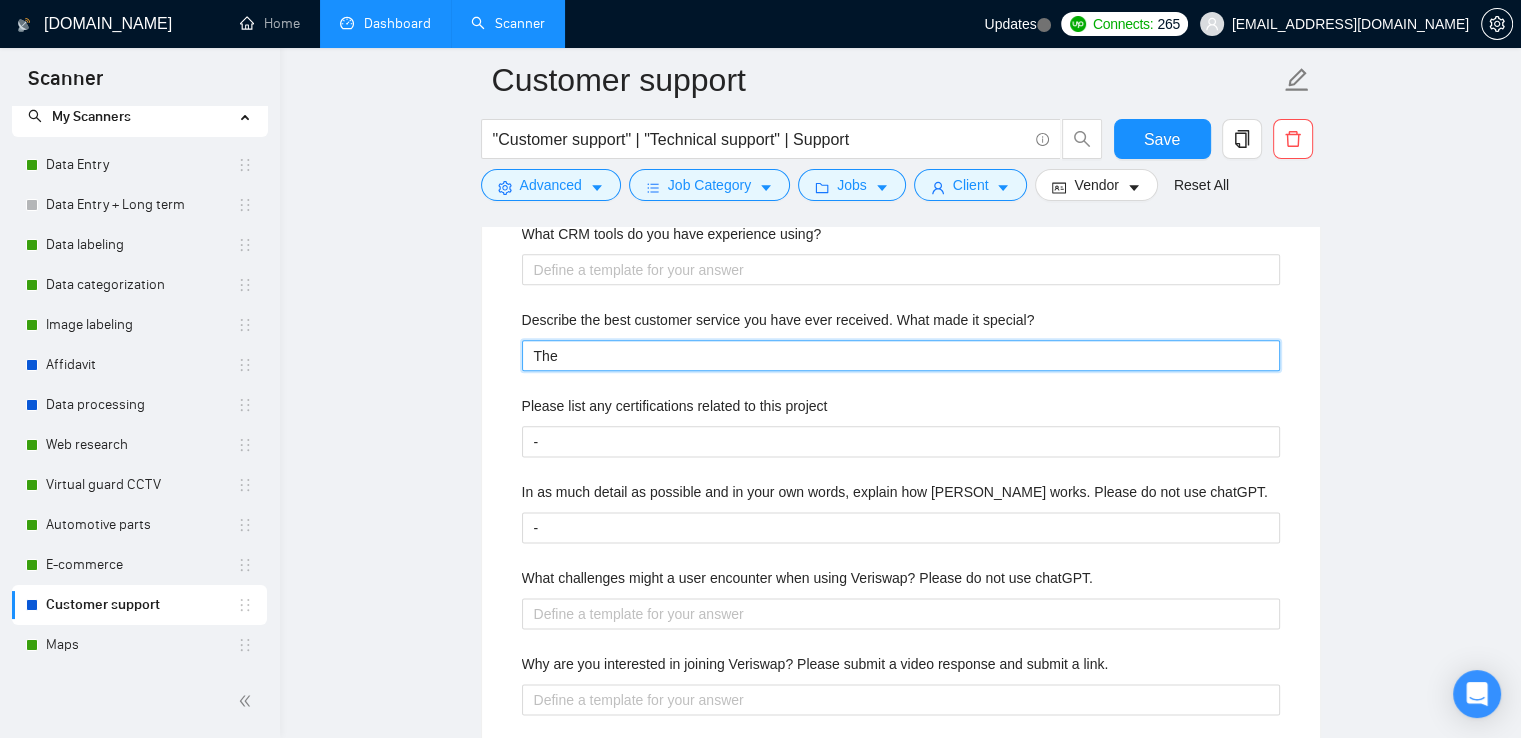 type 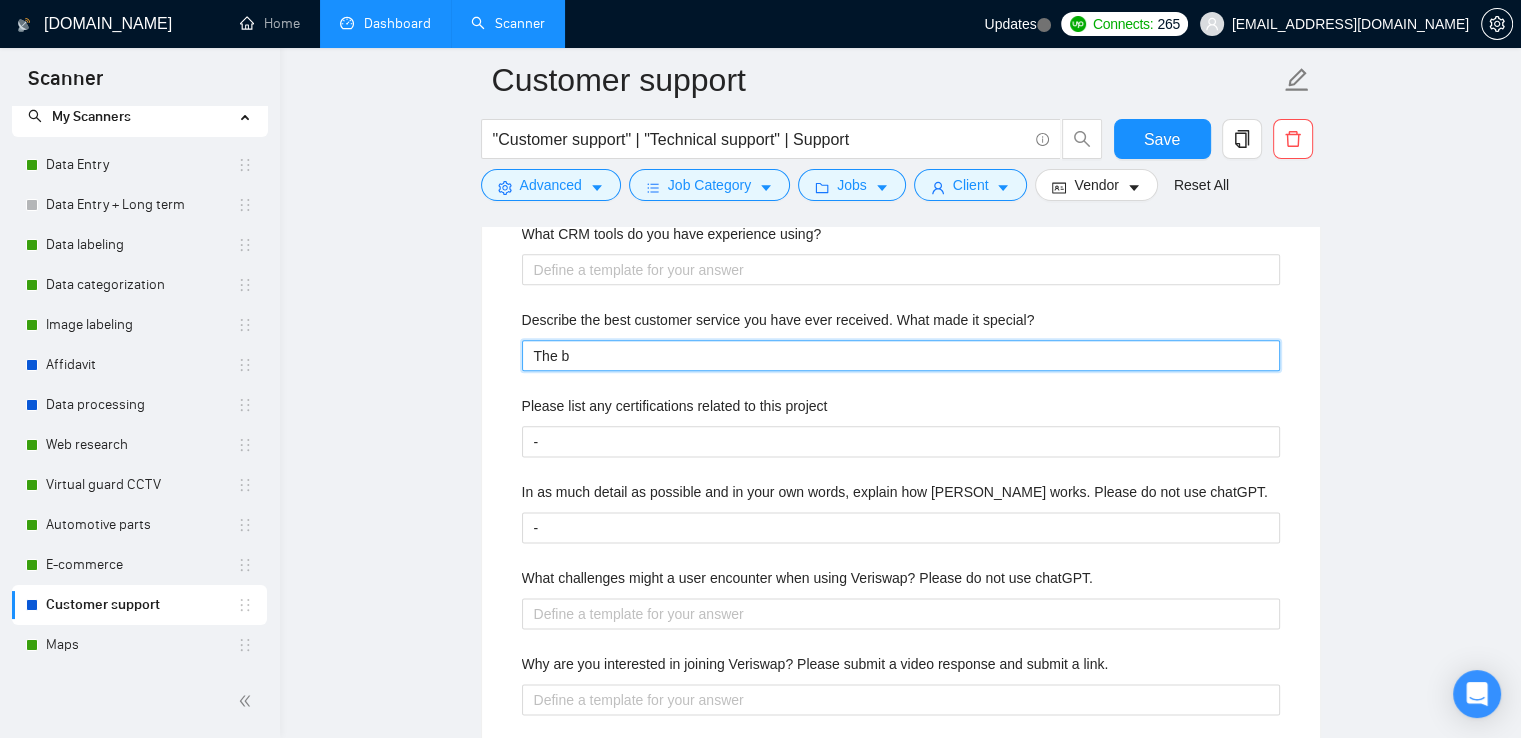 type 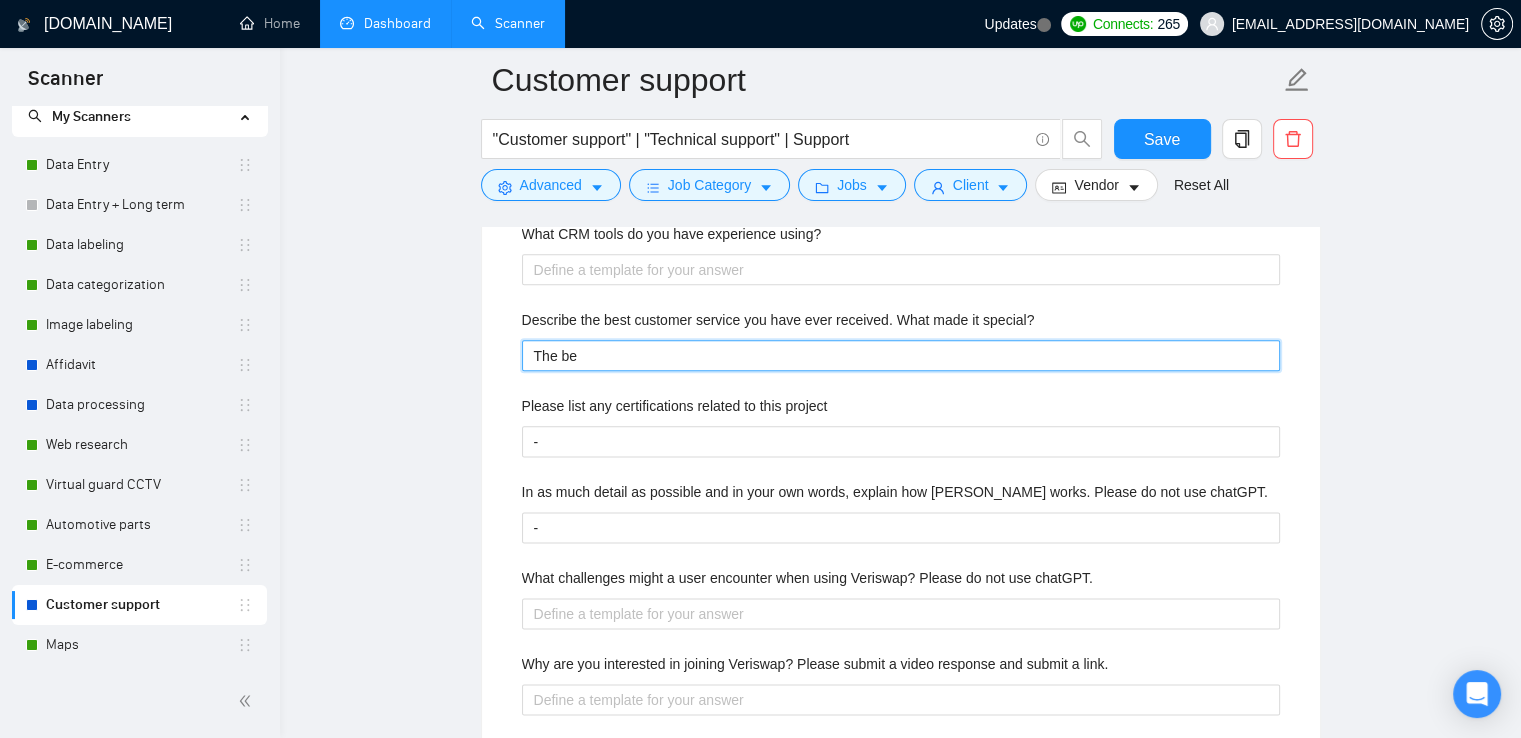 type 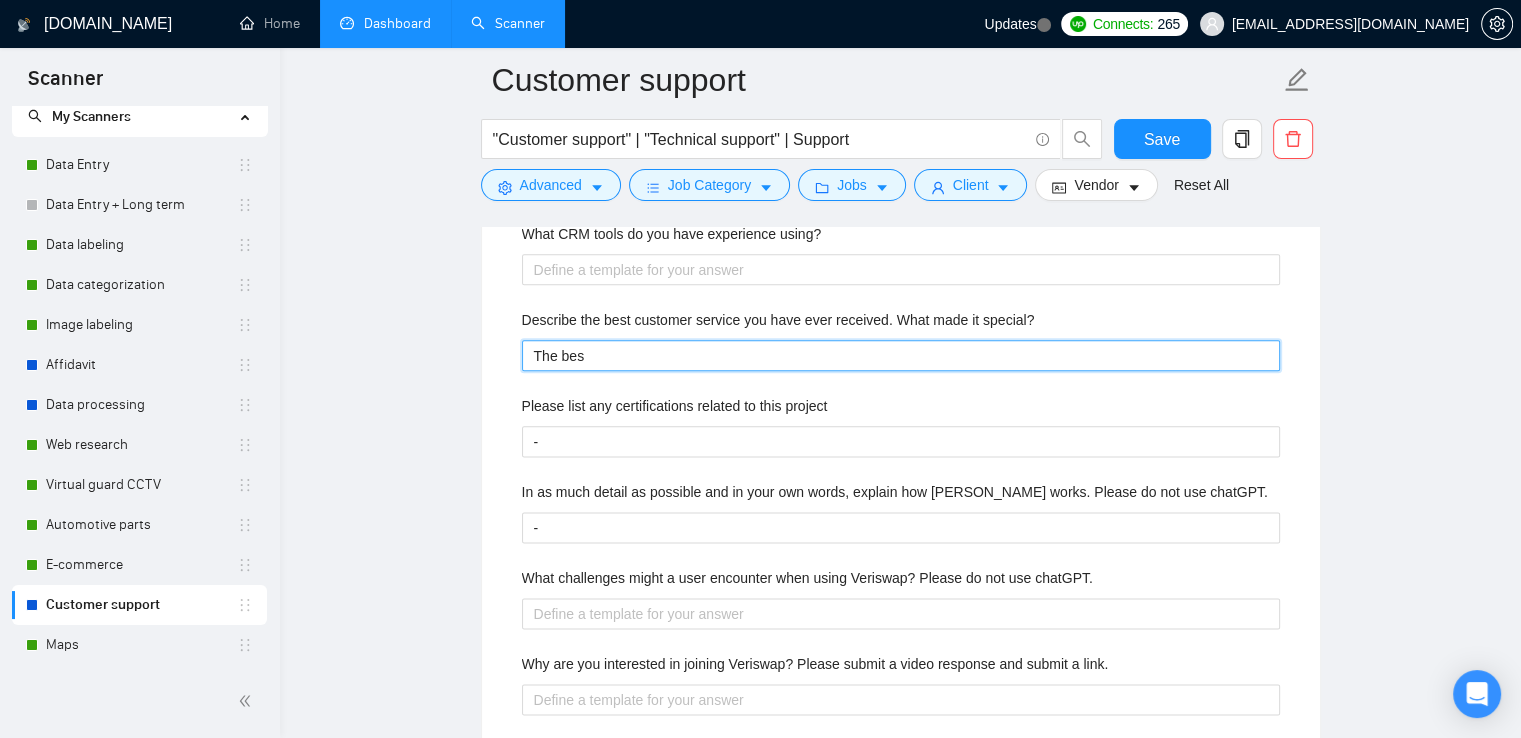 type 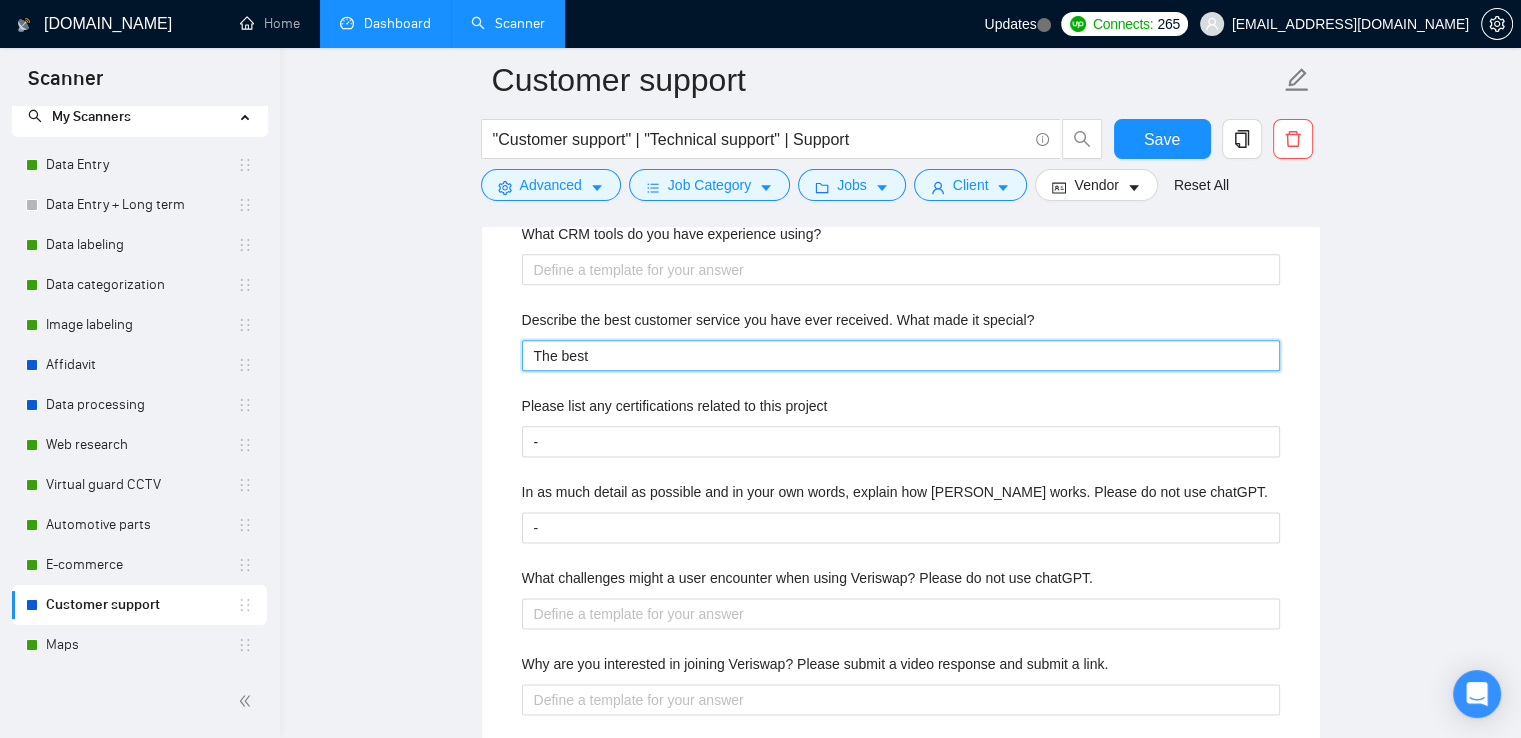 type 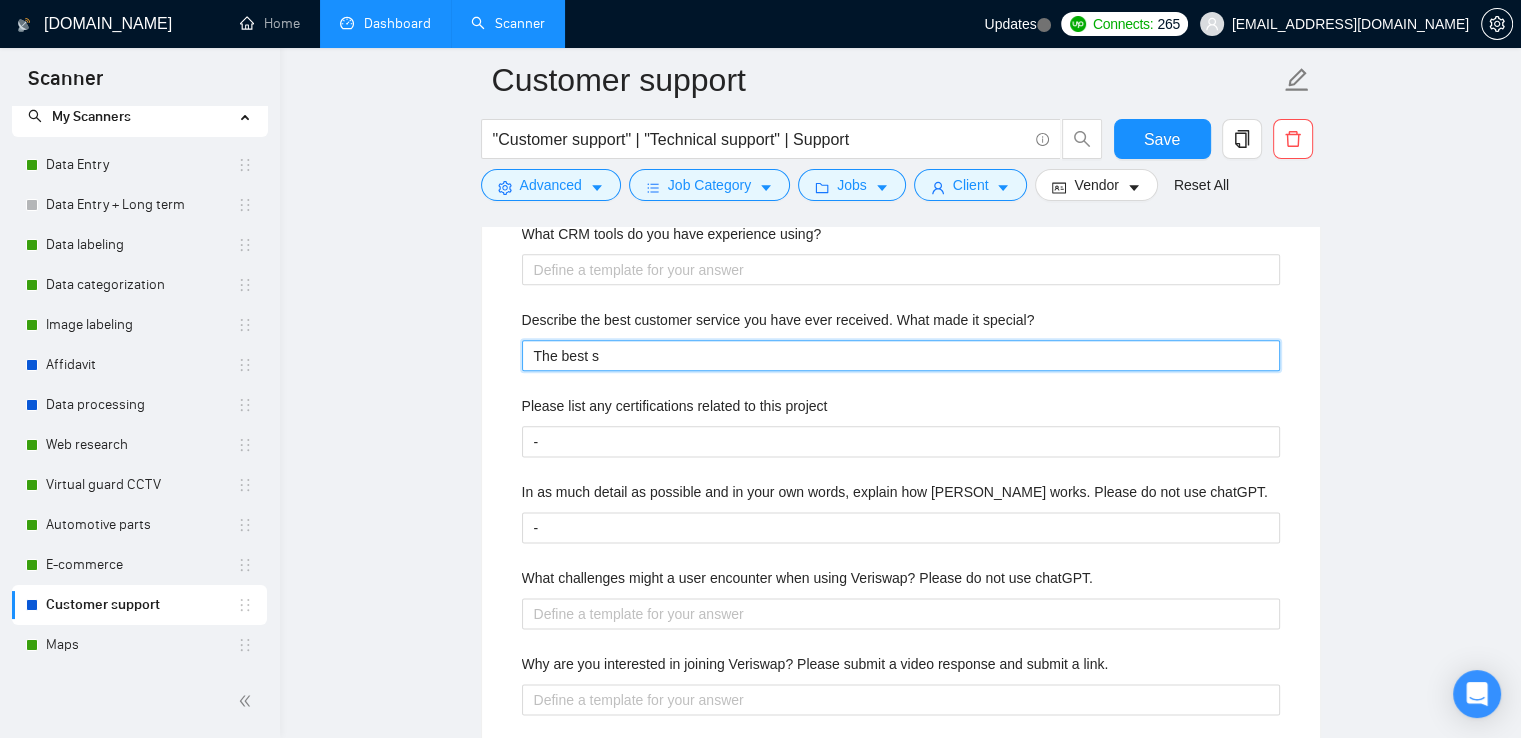 type 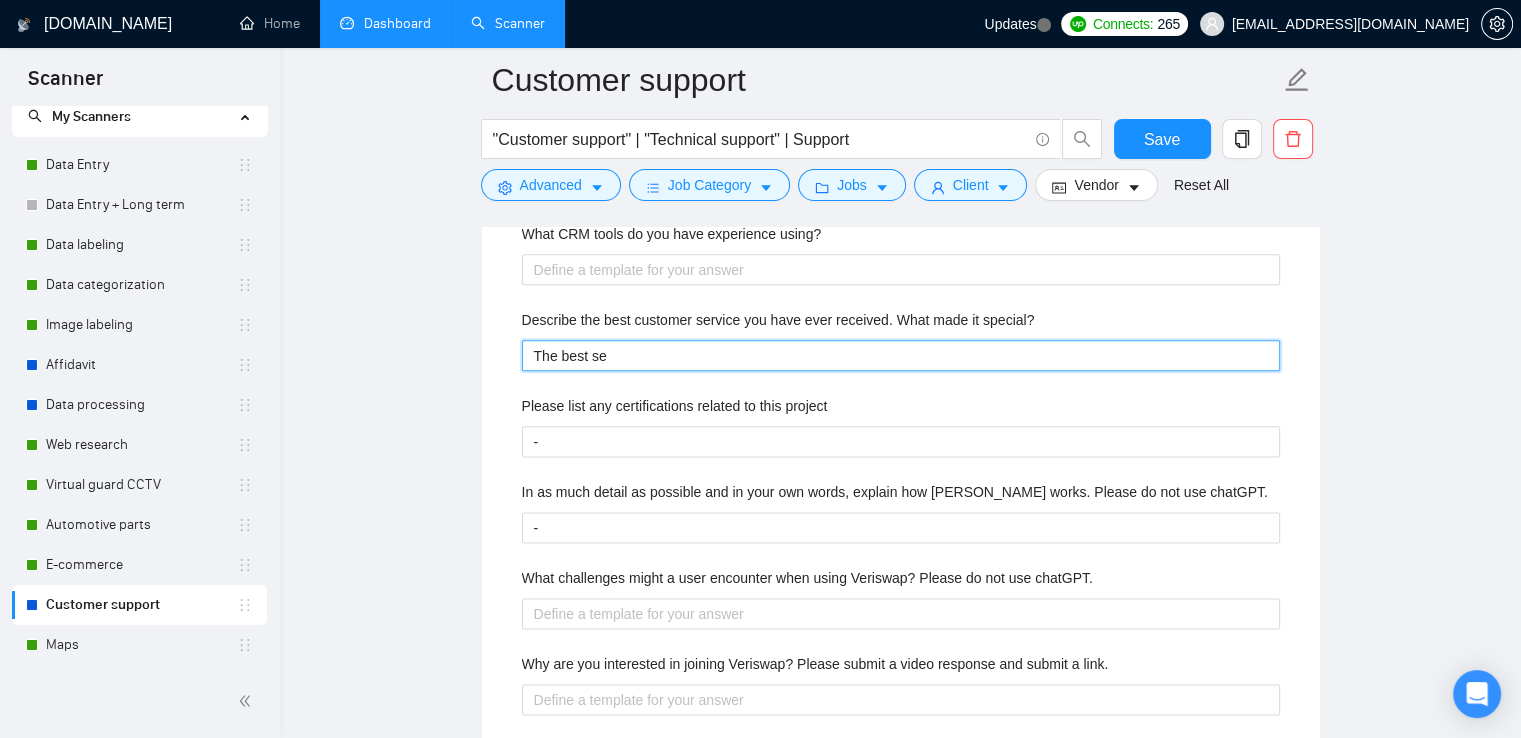 type 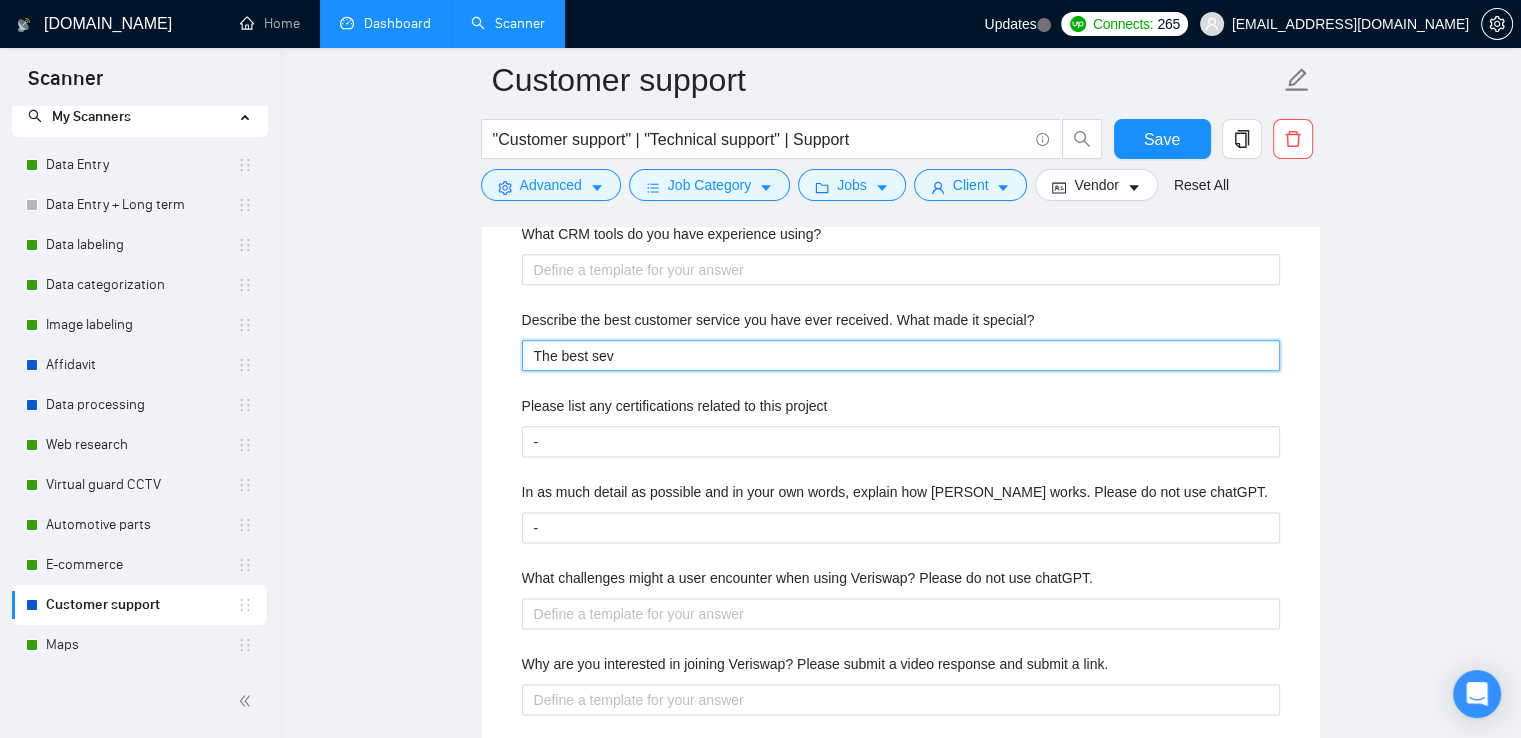 type 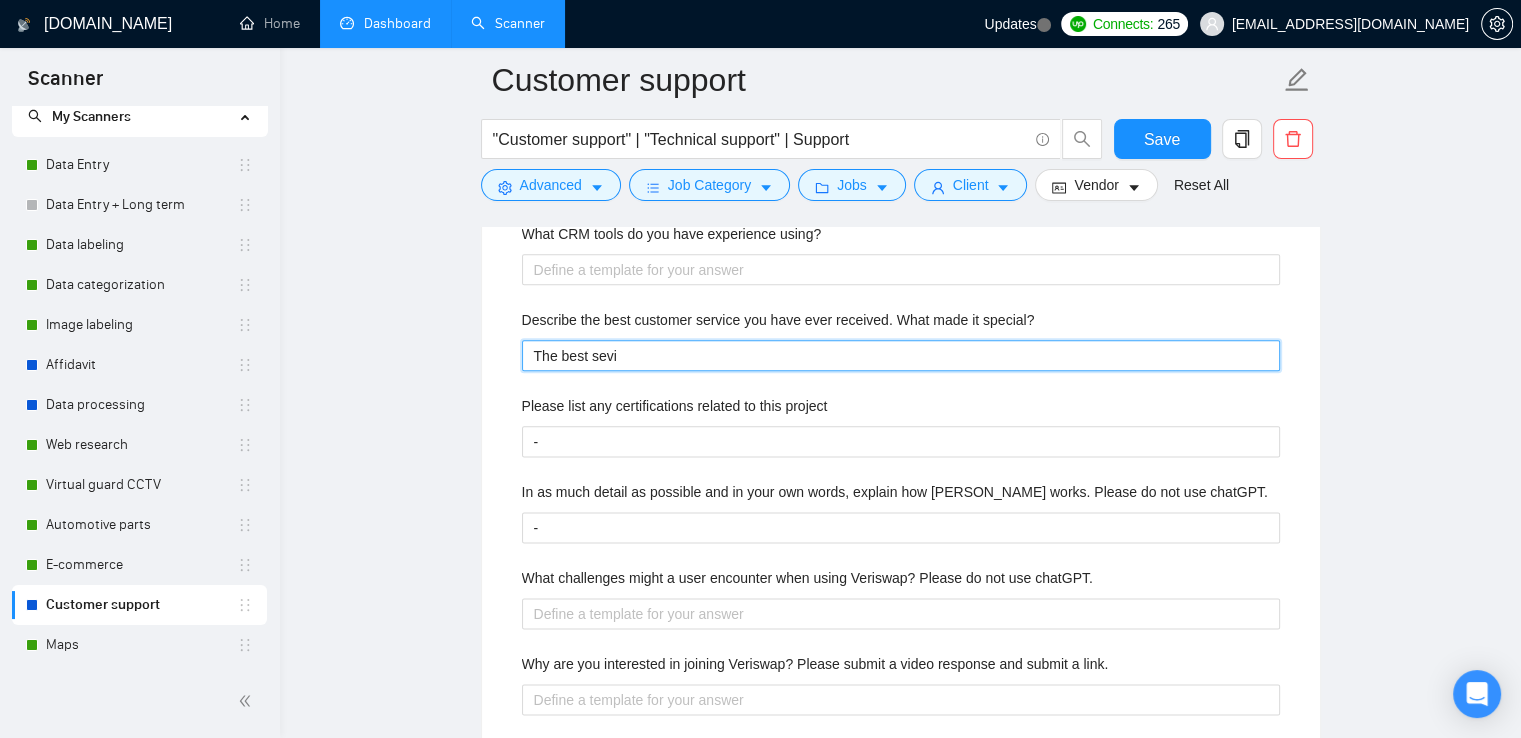 type 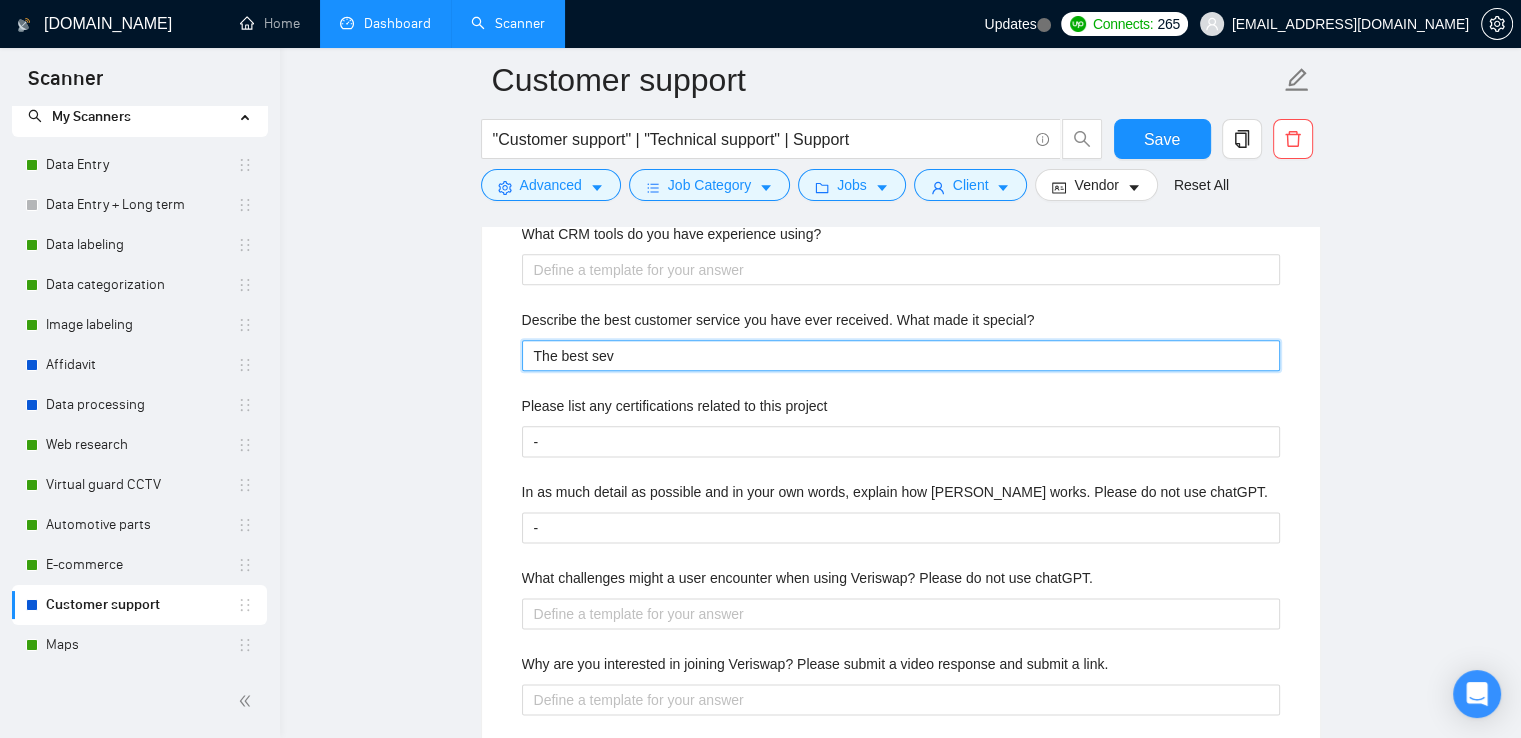 type 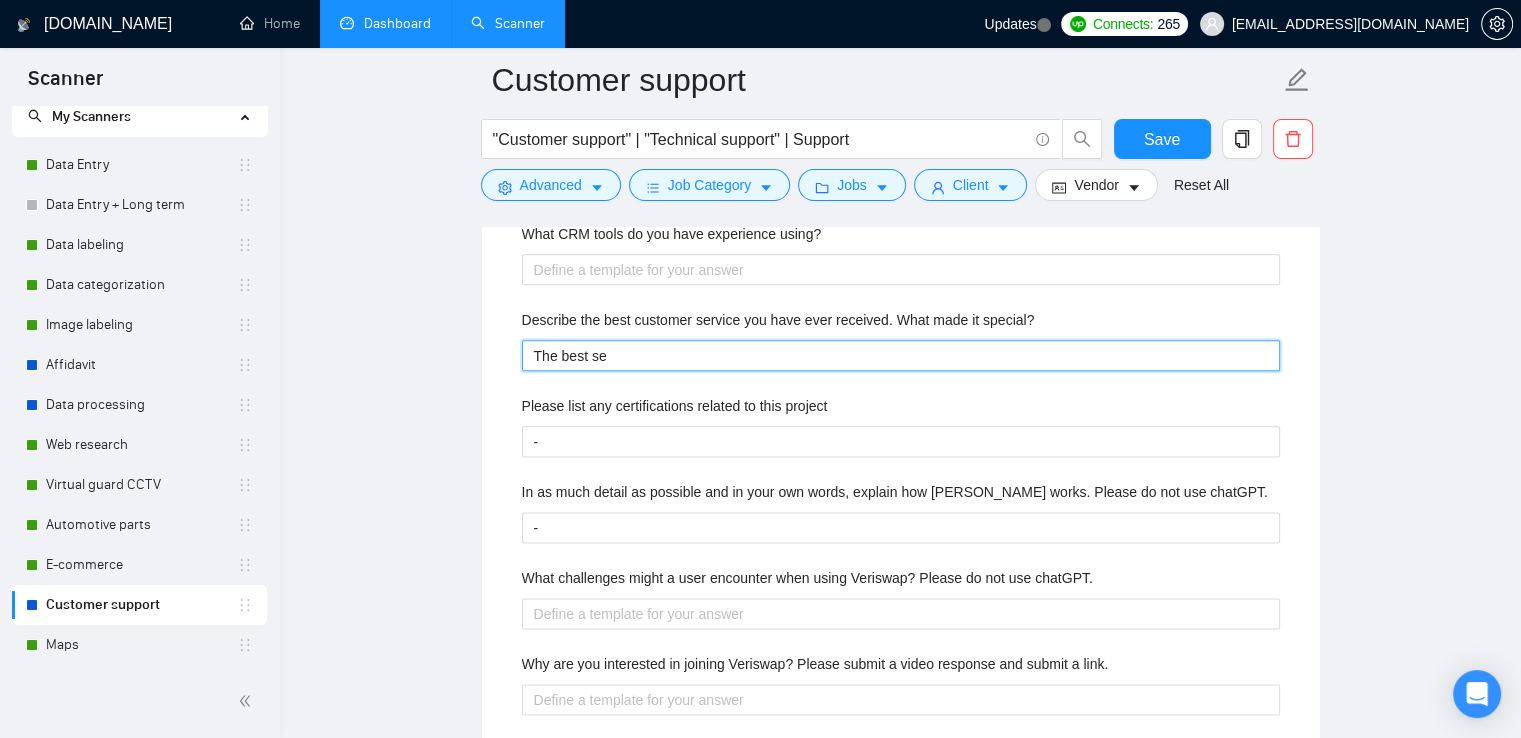 type 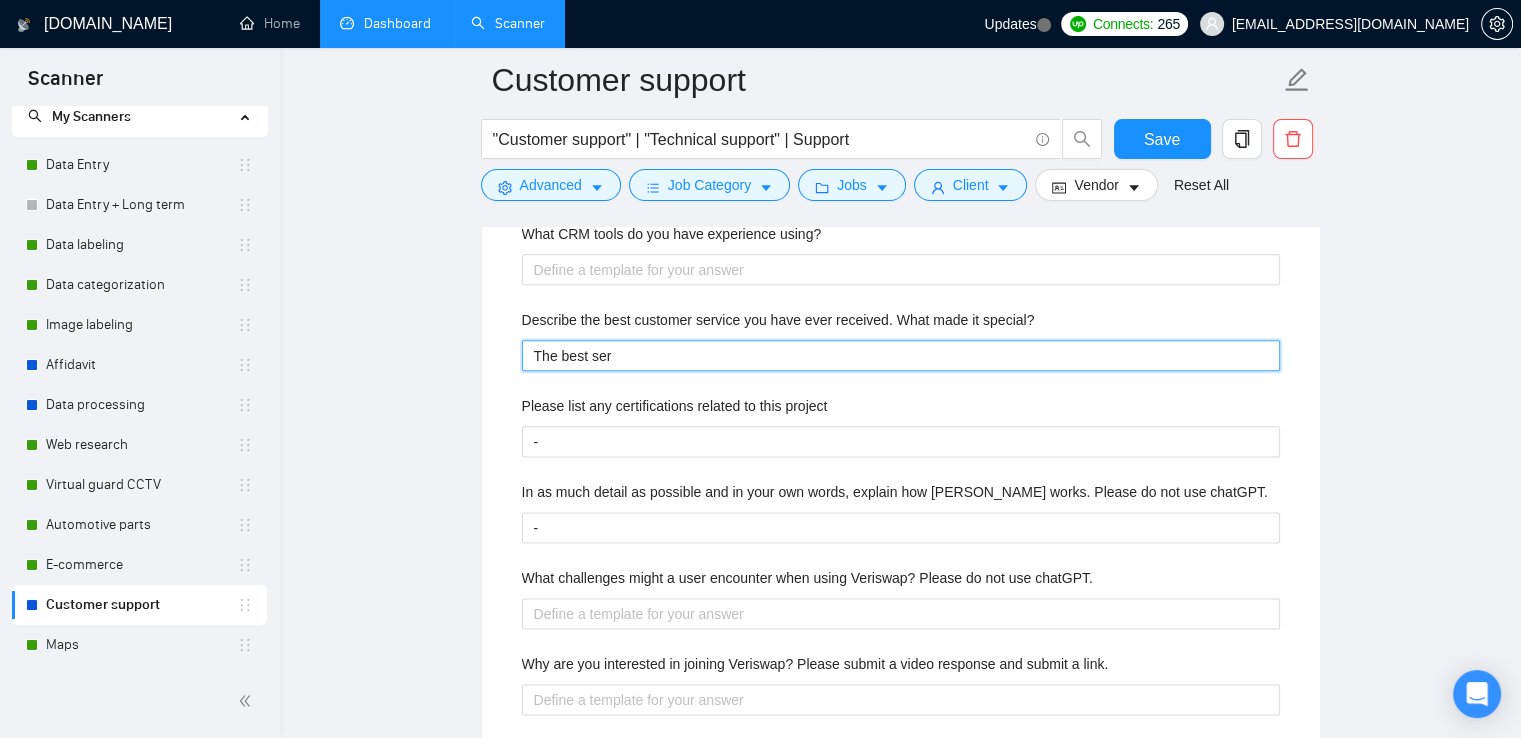 type 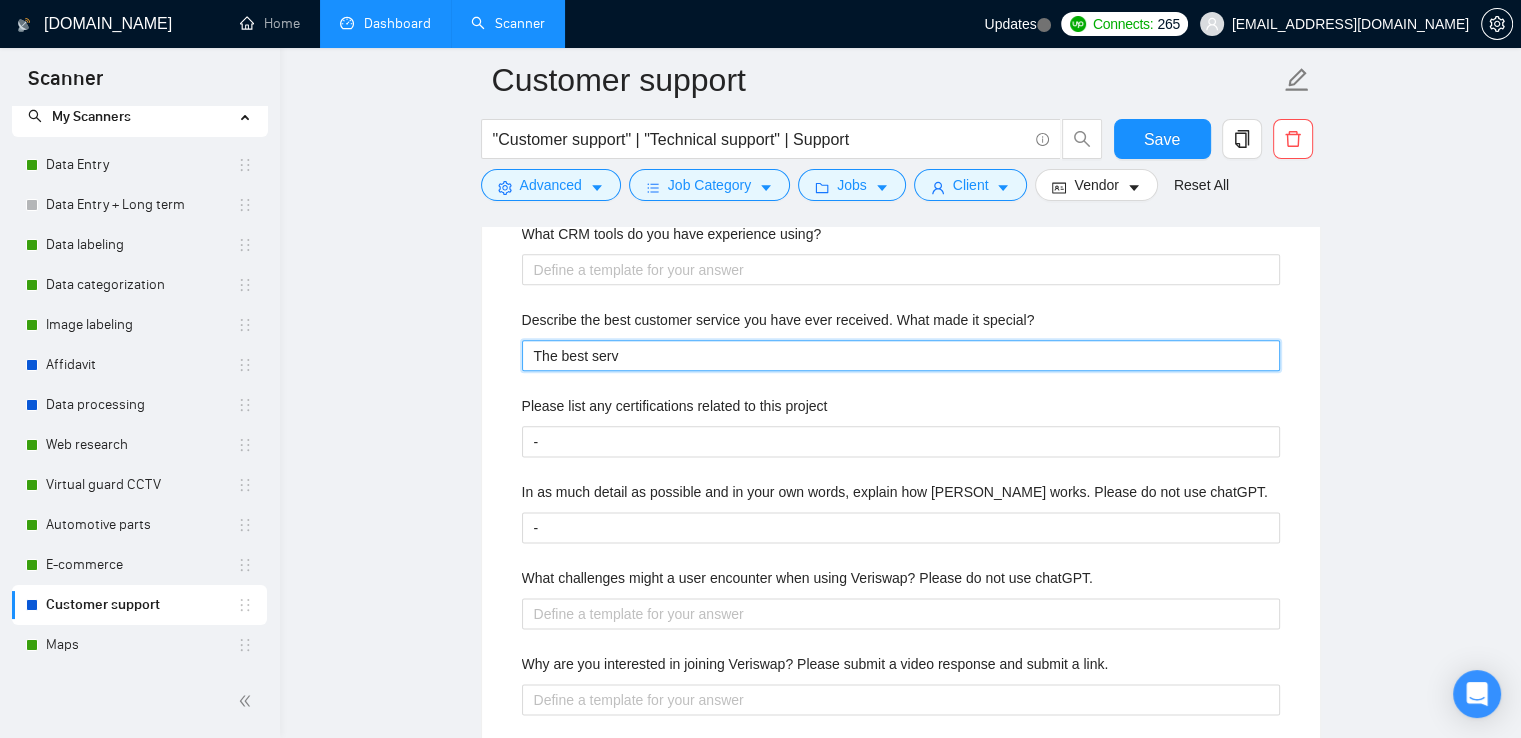 type 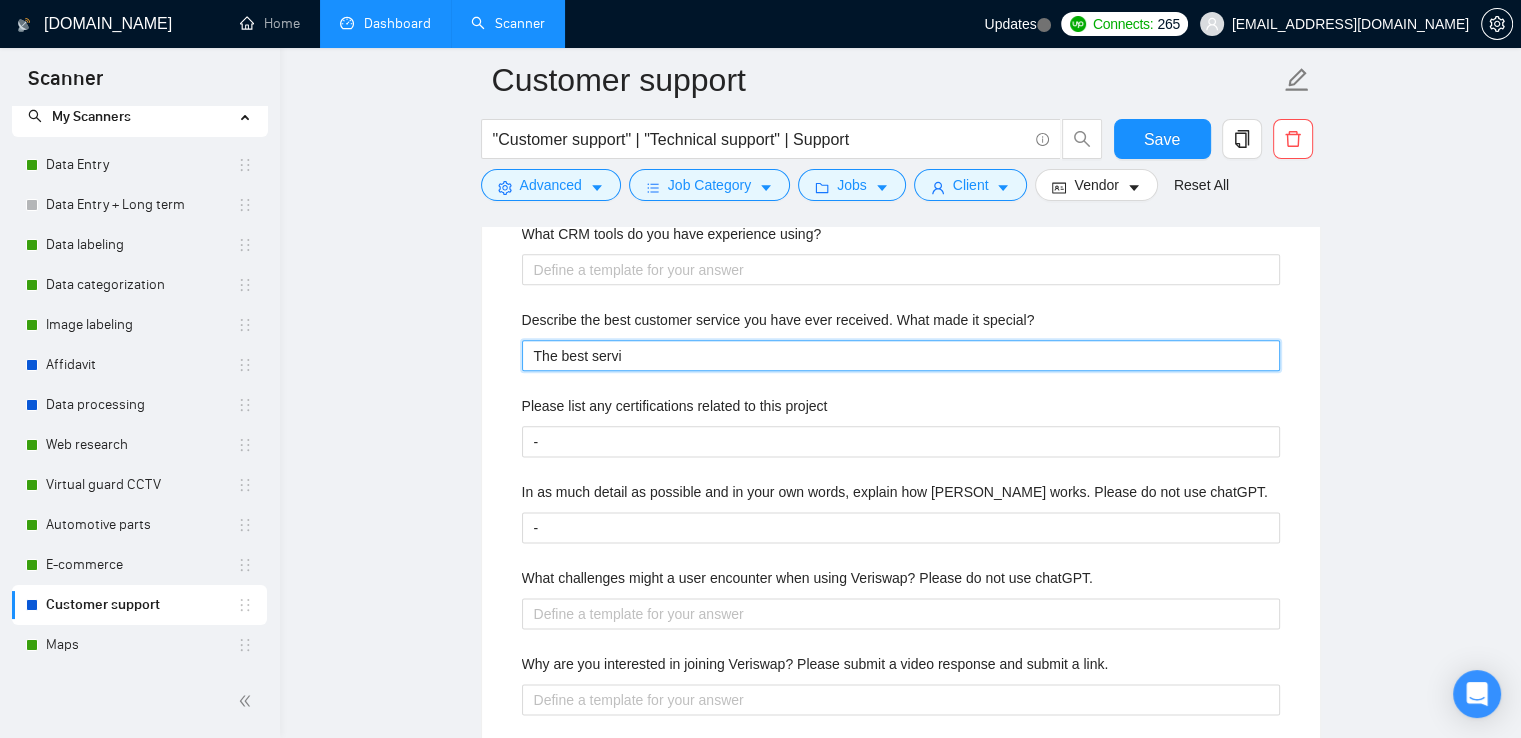 type 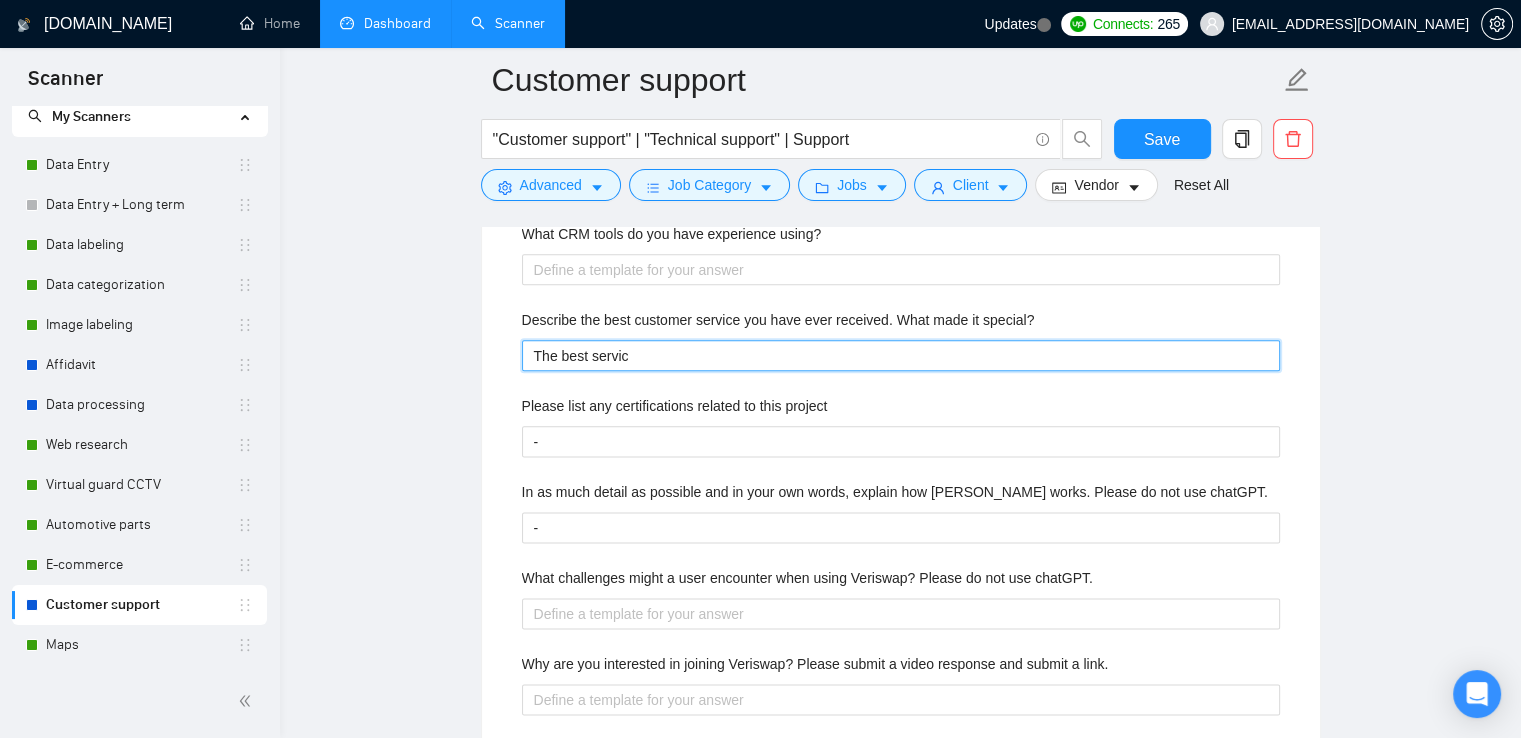 type 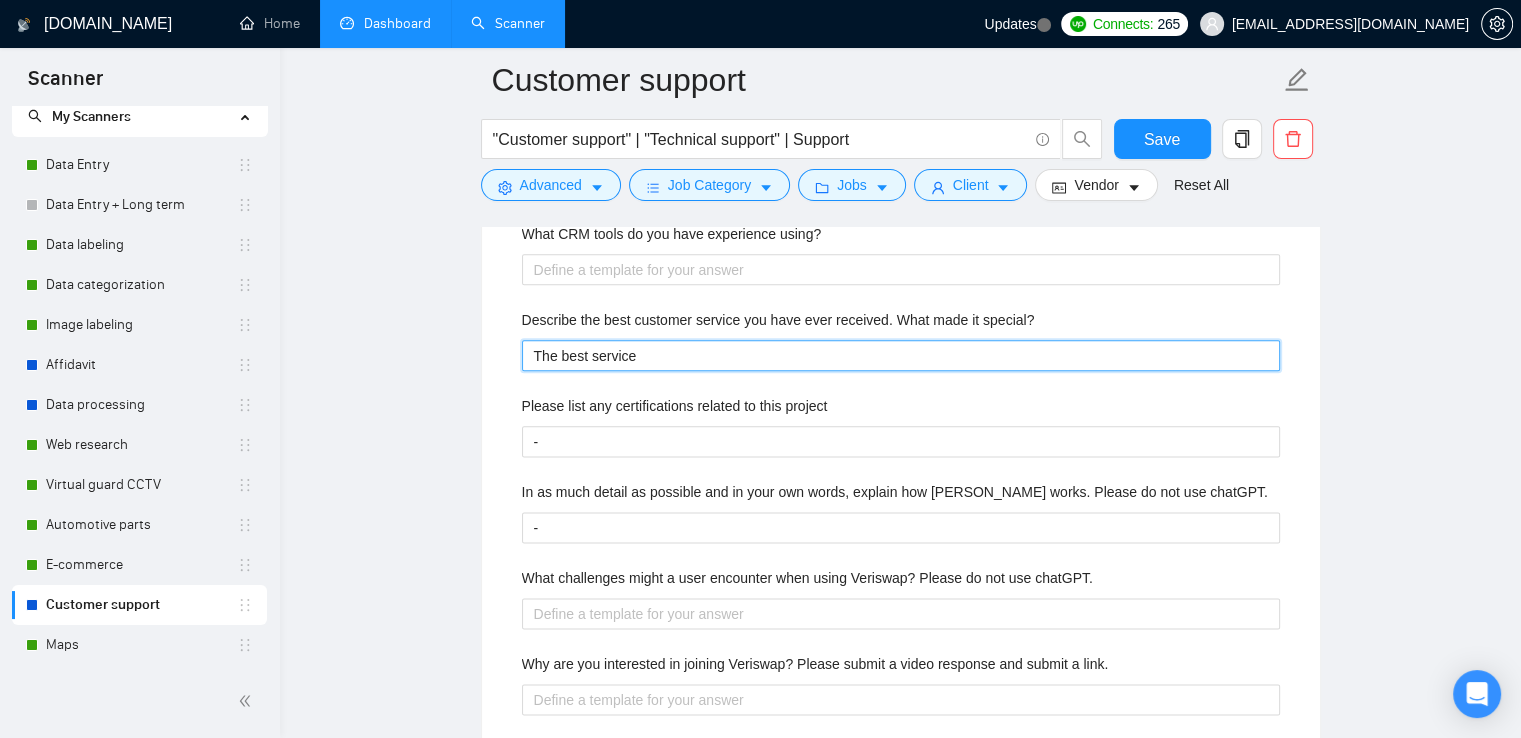 type 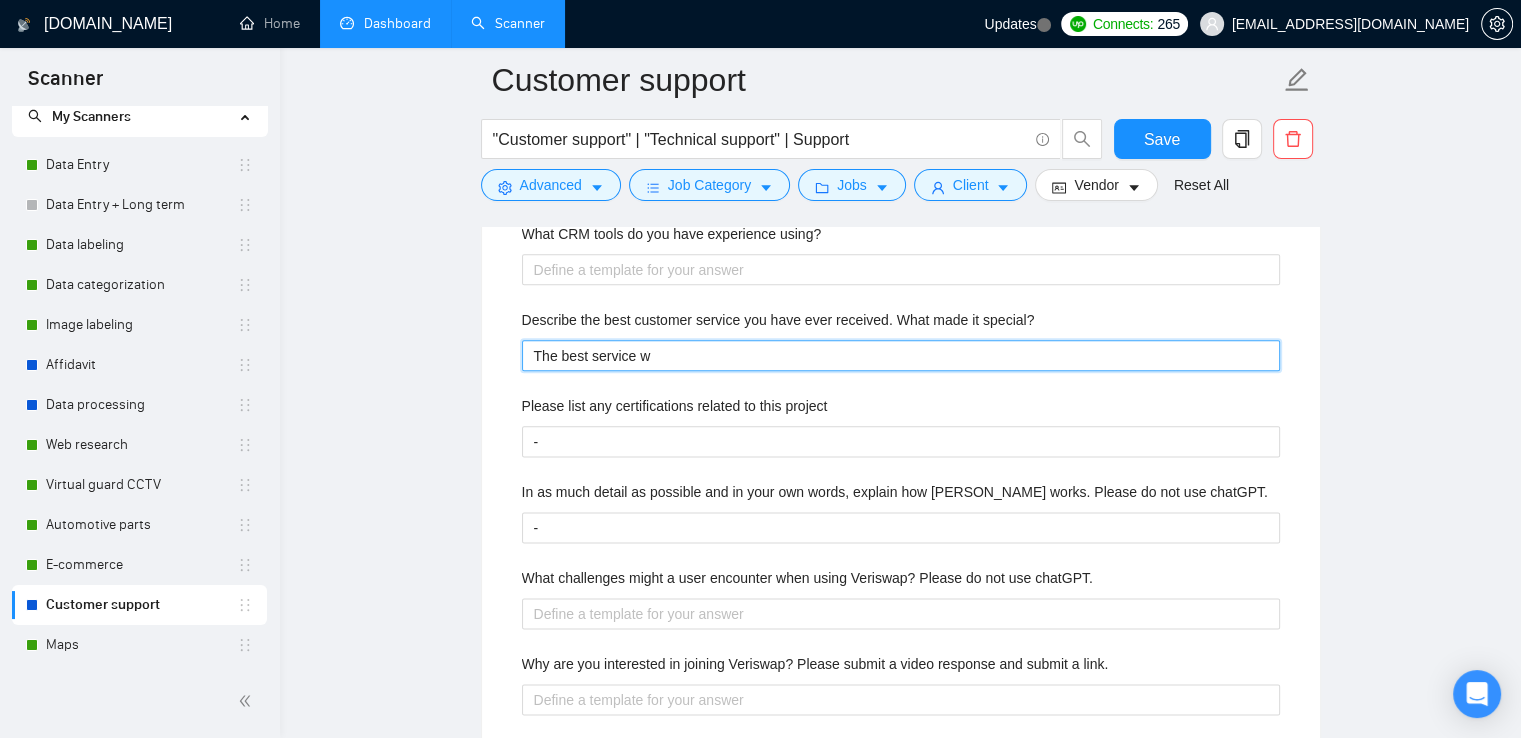 type 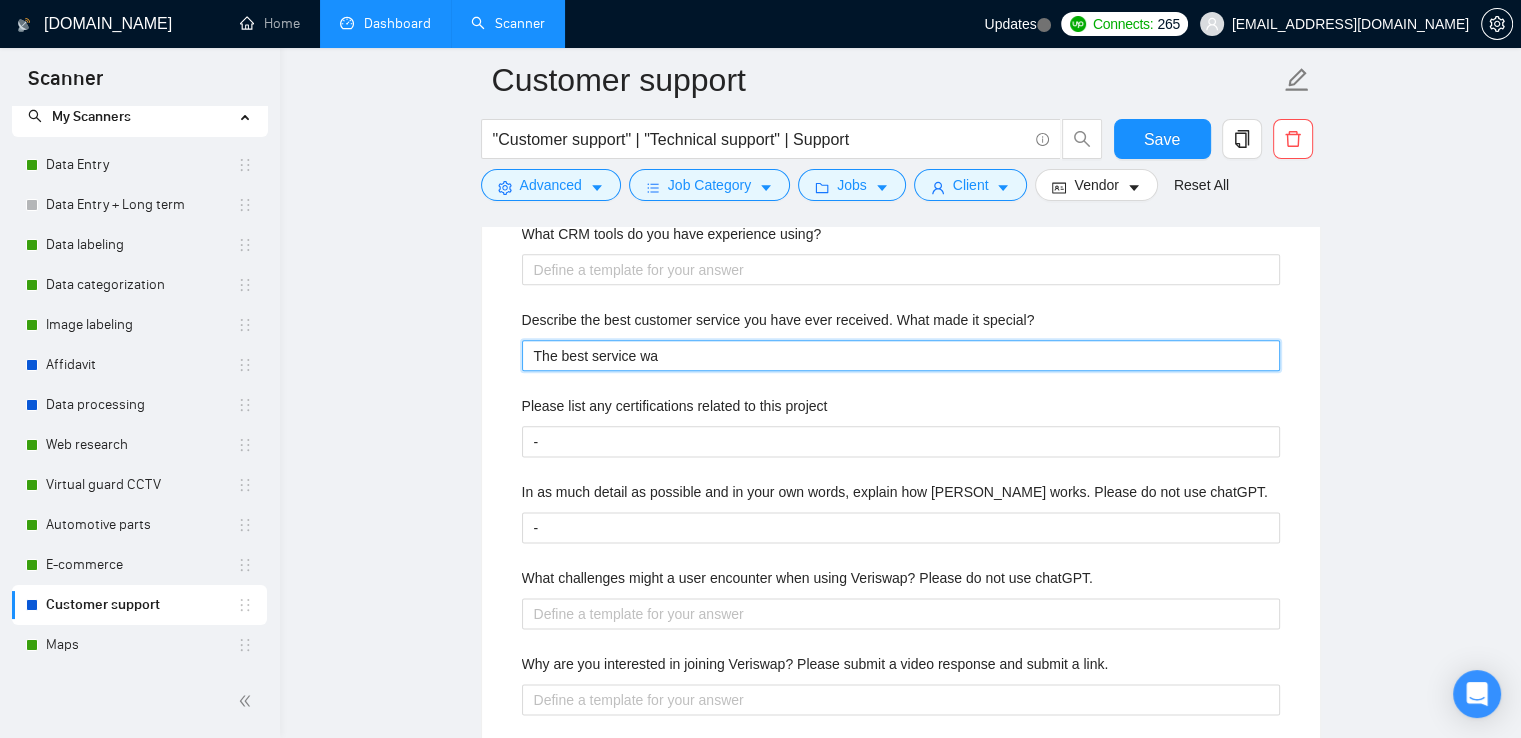 type 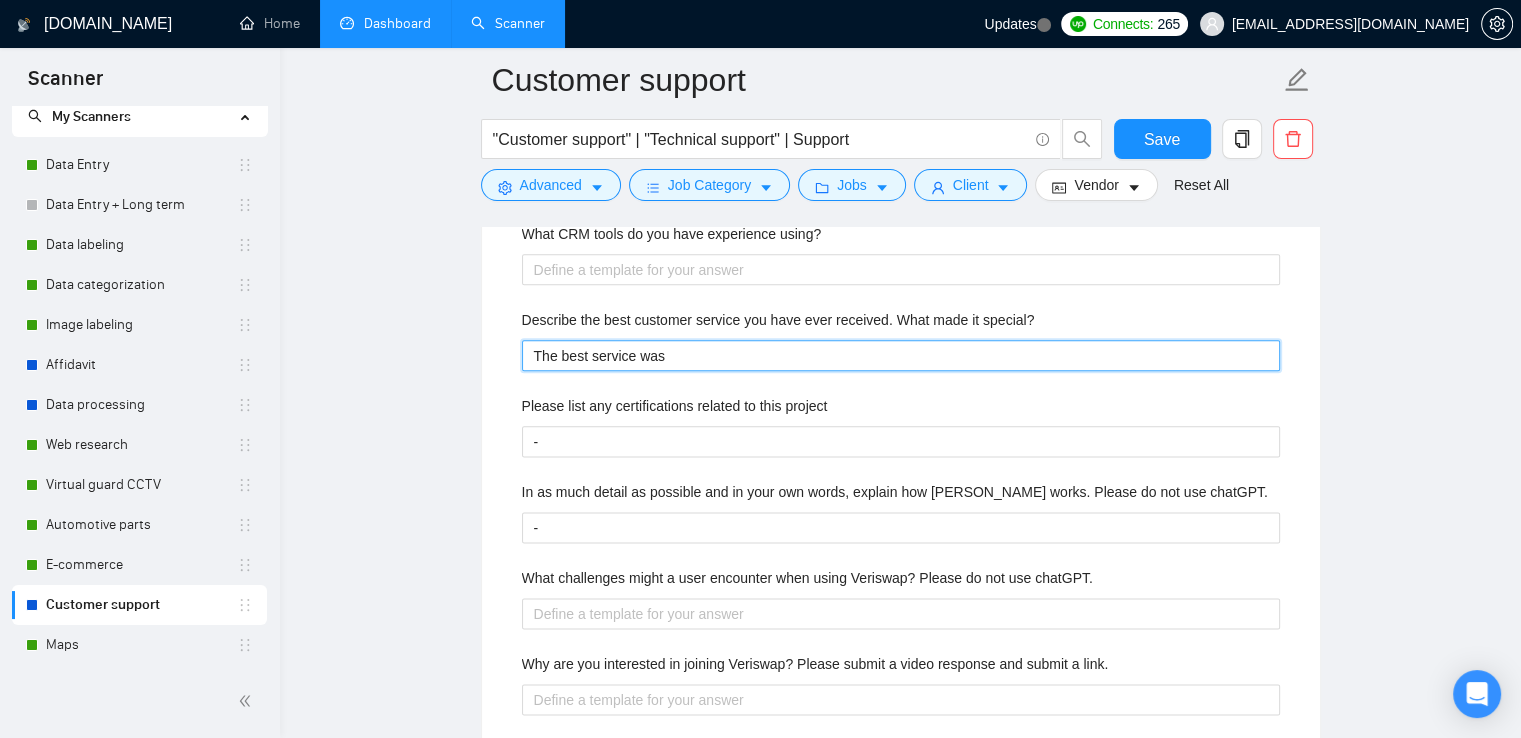 type 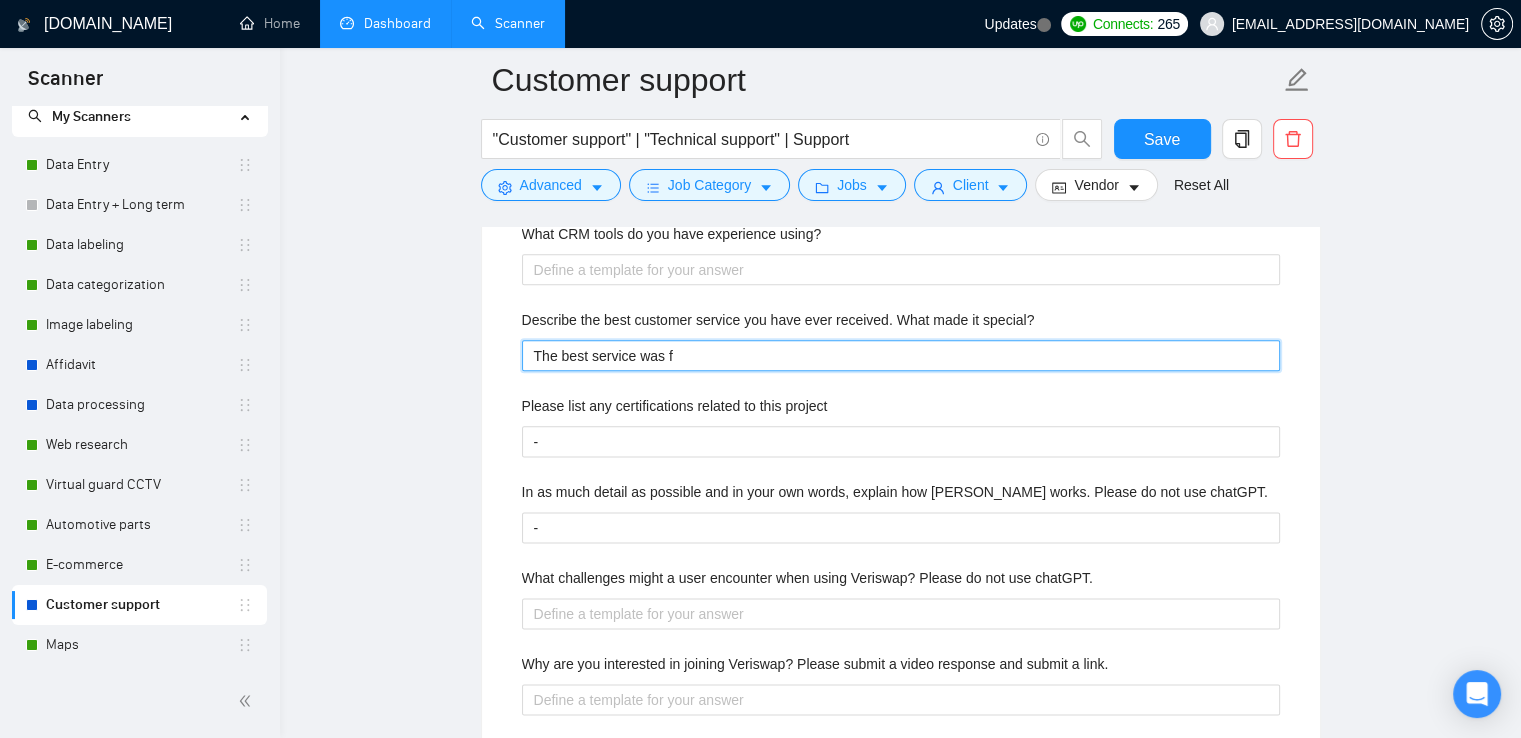 type 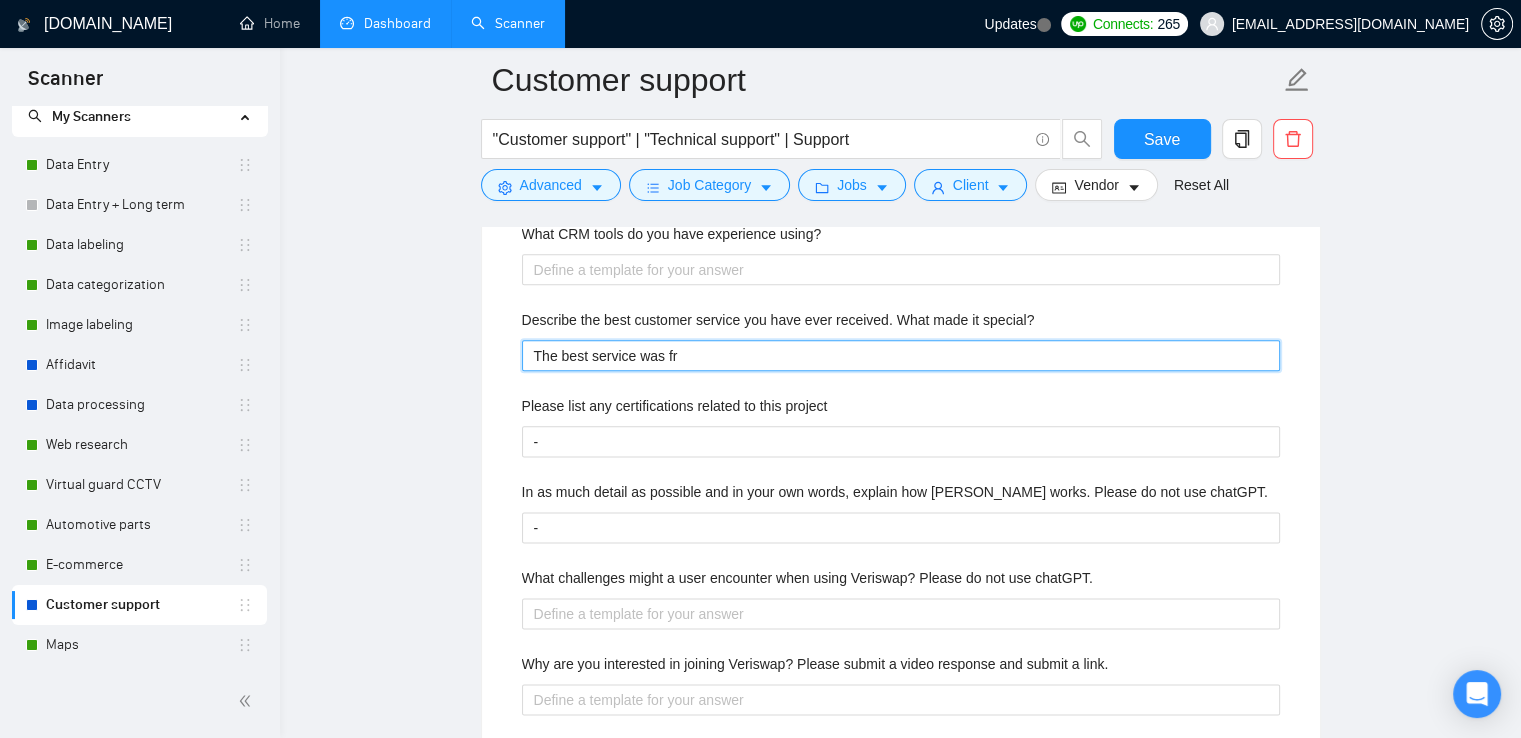 type 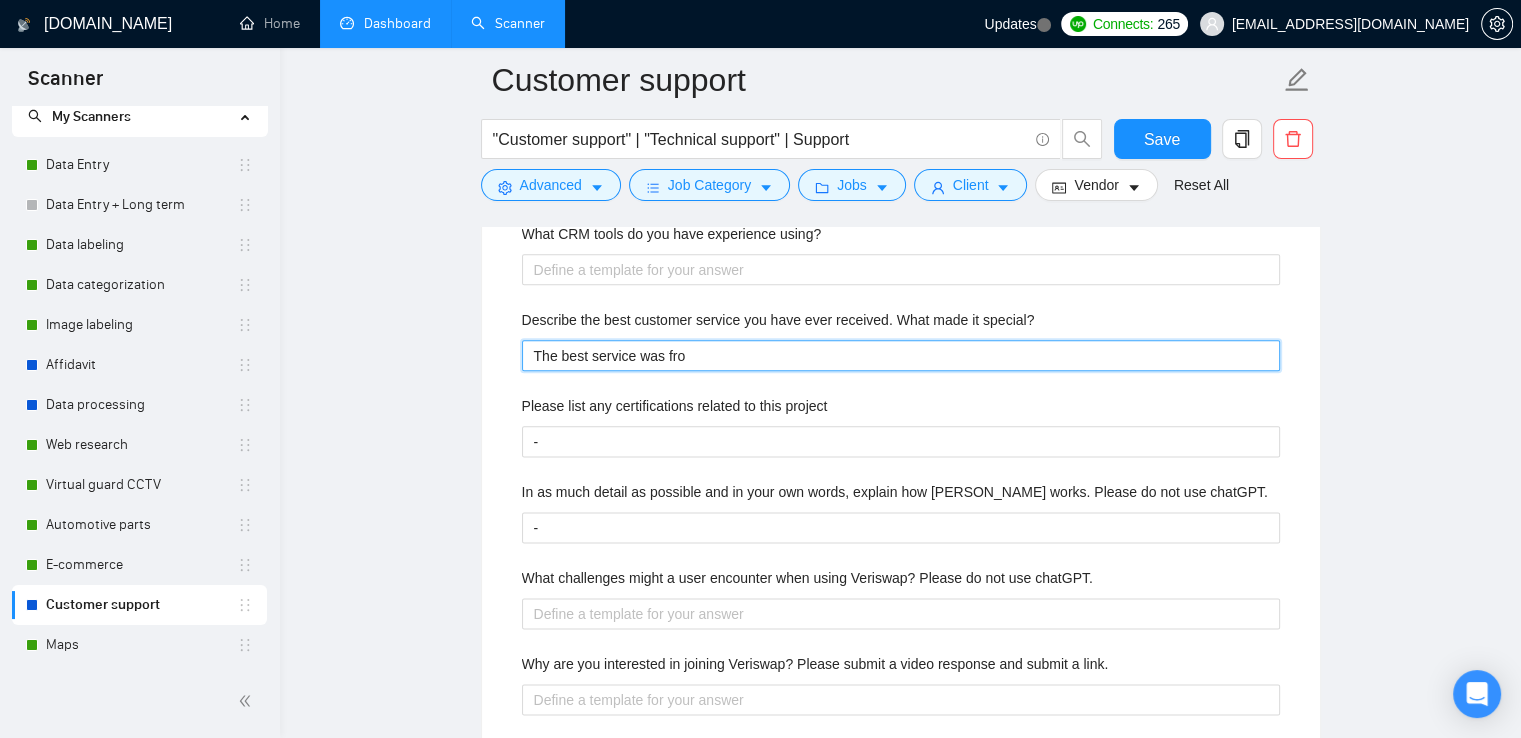 type 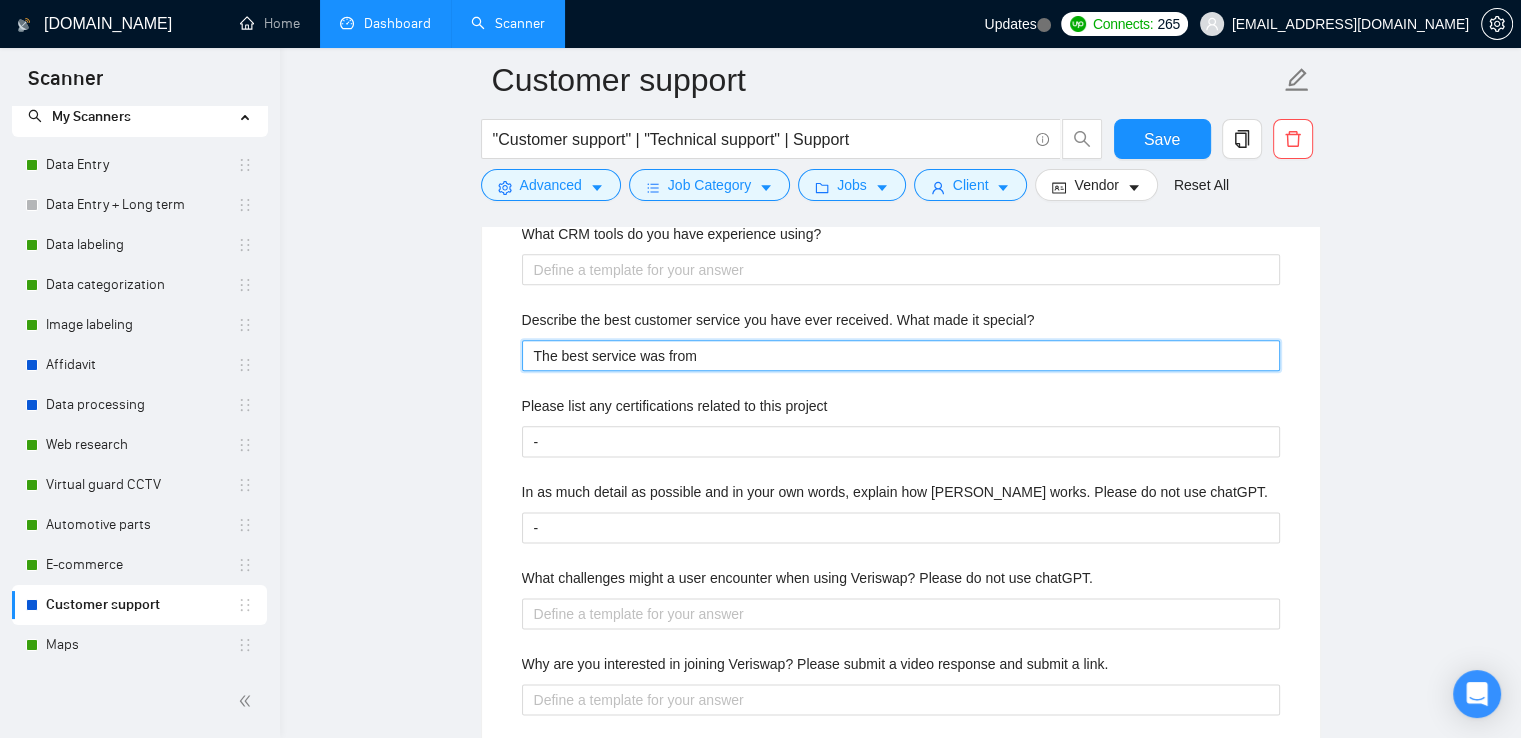 type 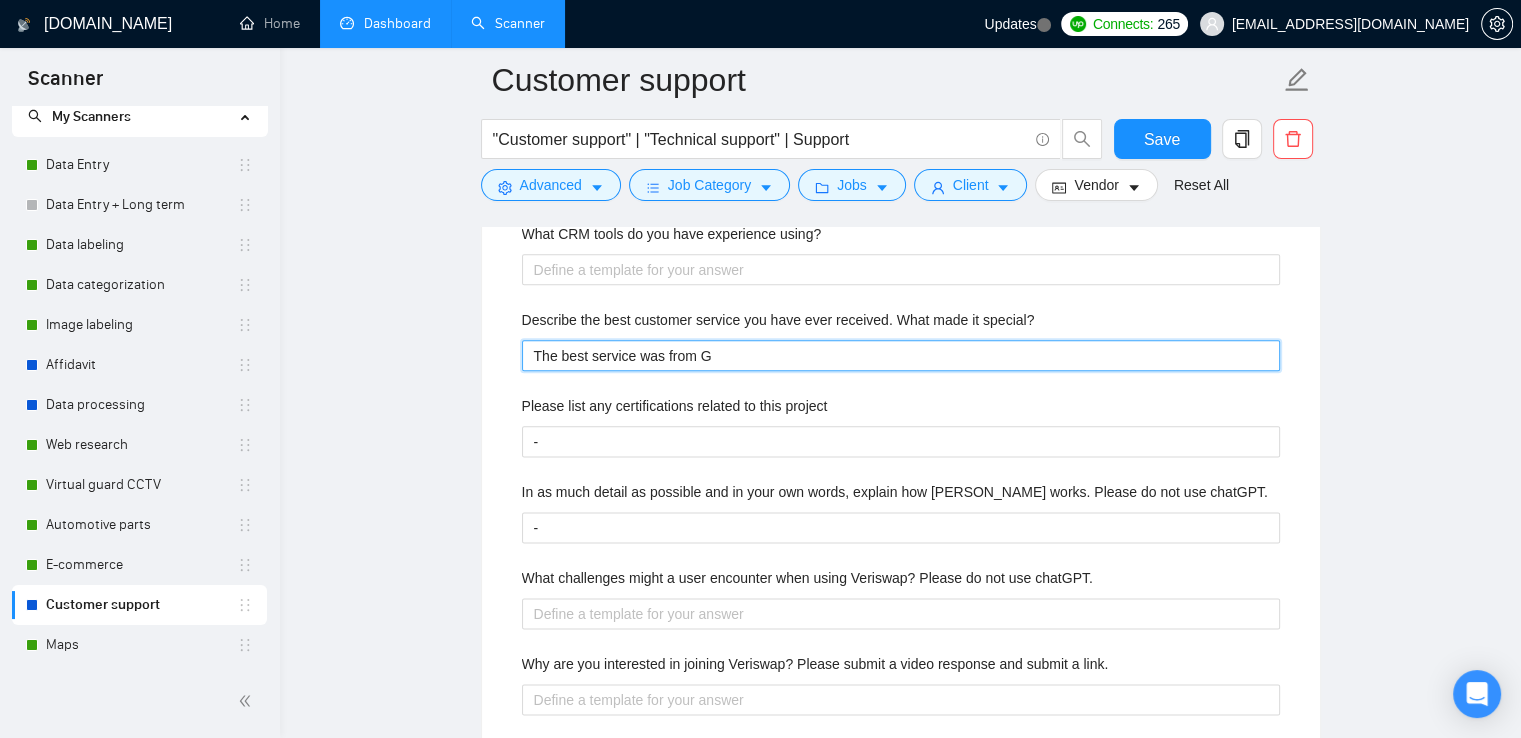 type 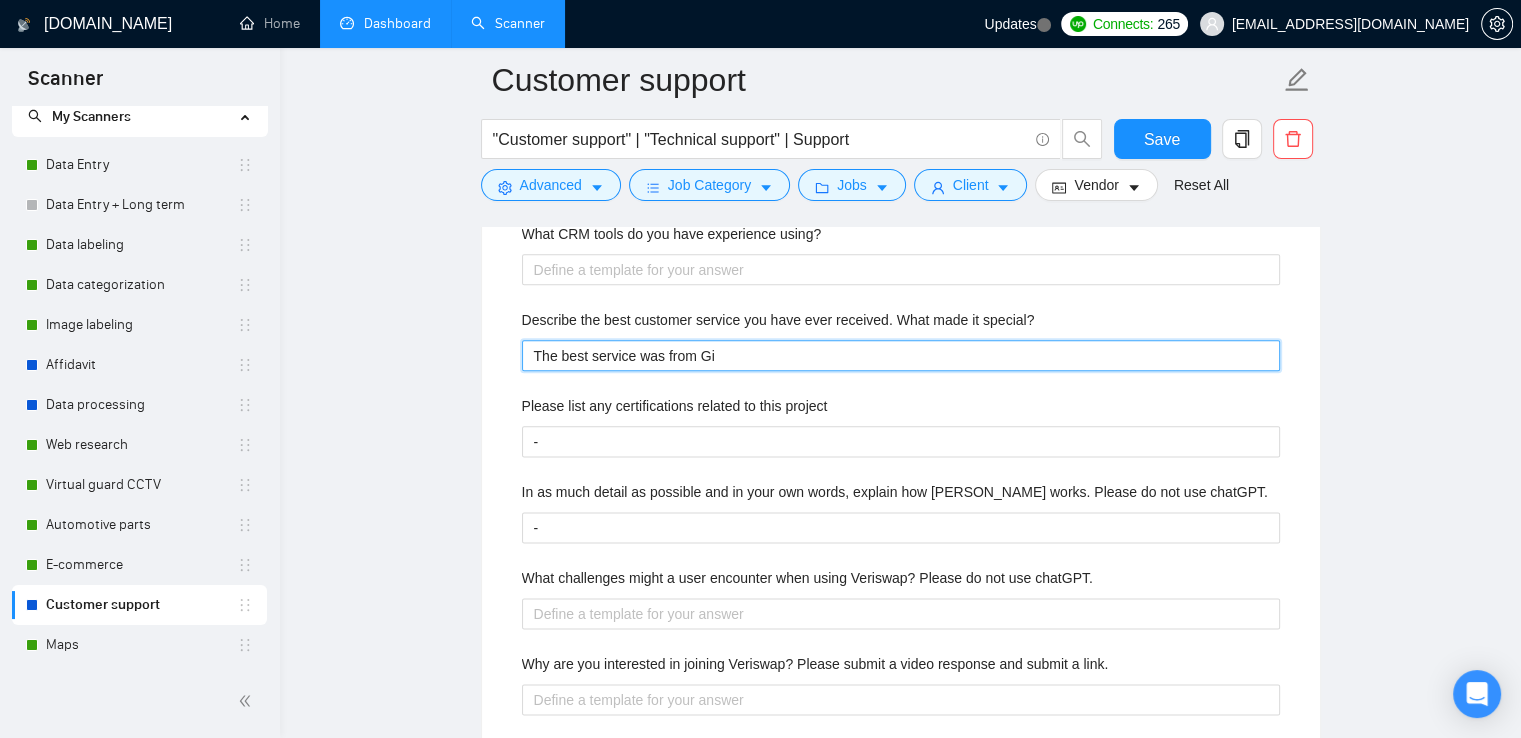 type 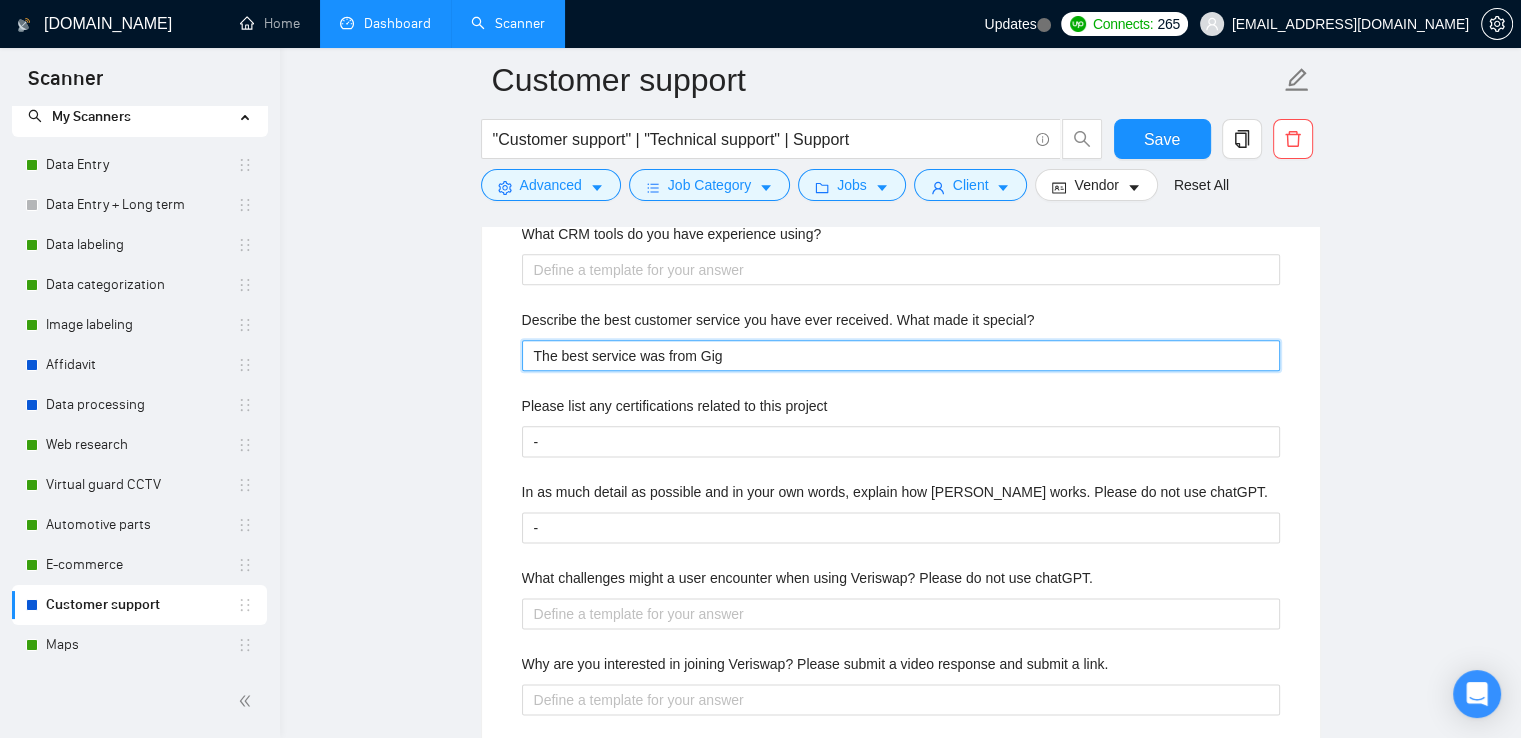 type 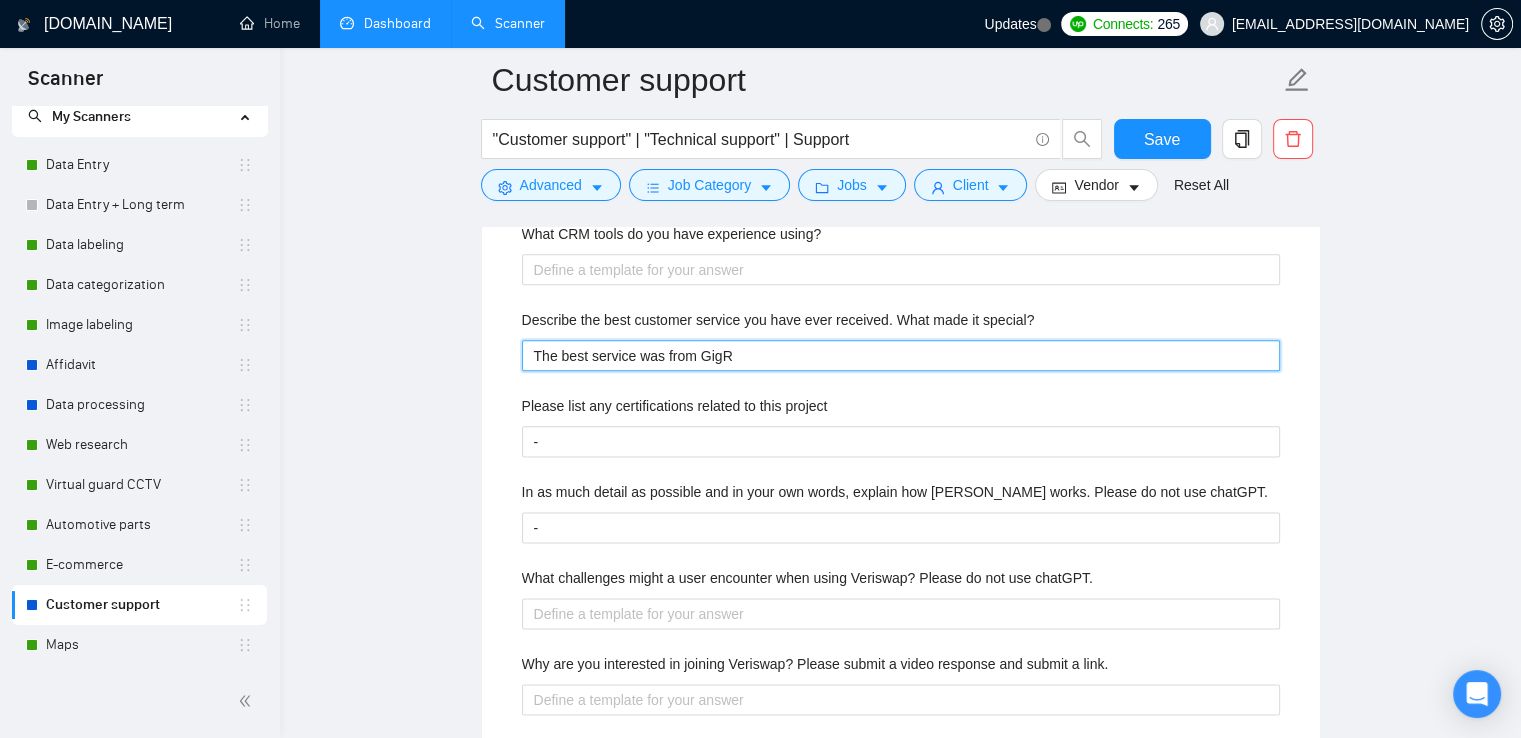 type 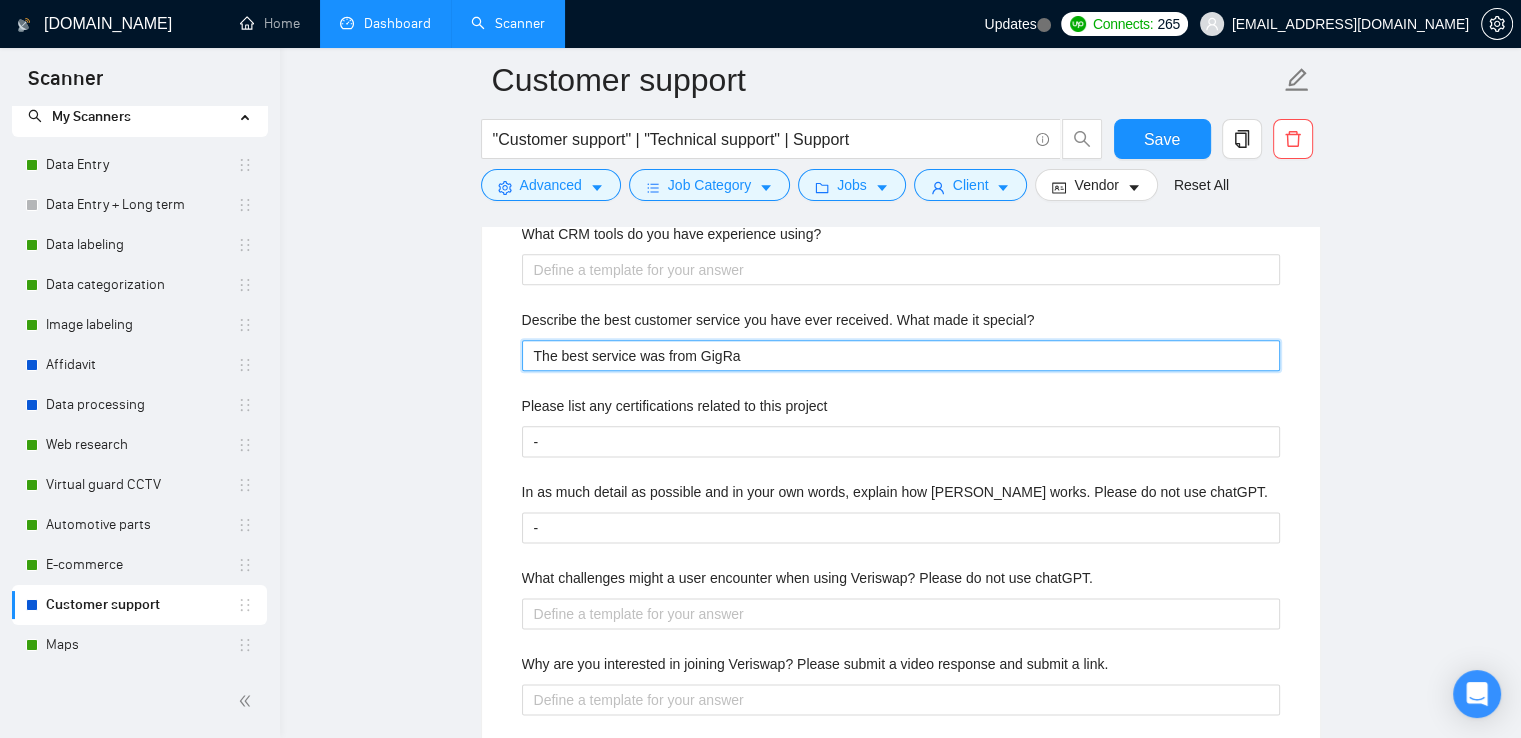 type 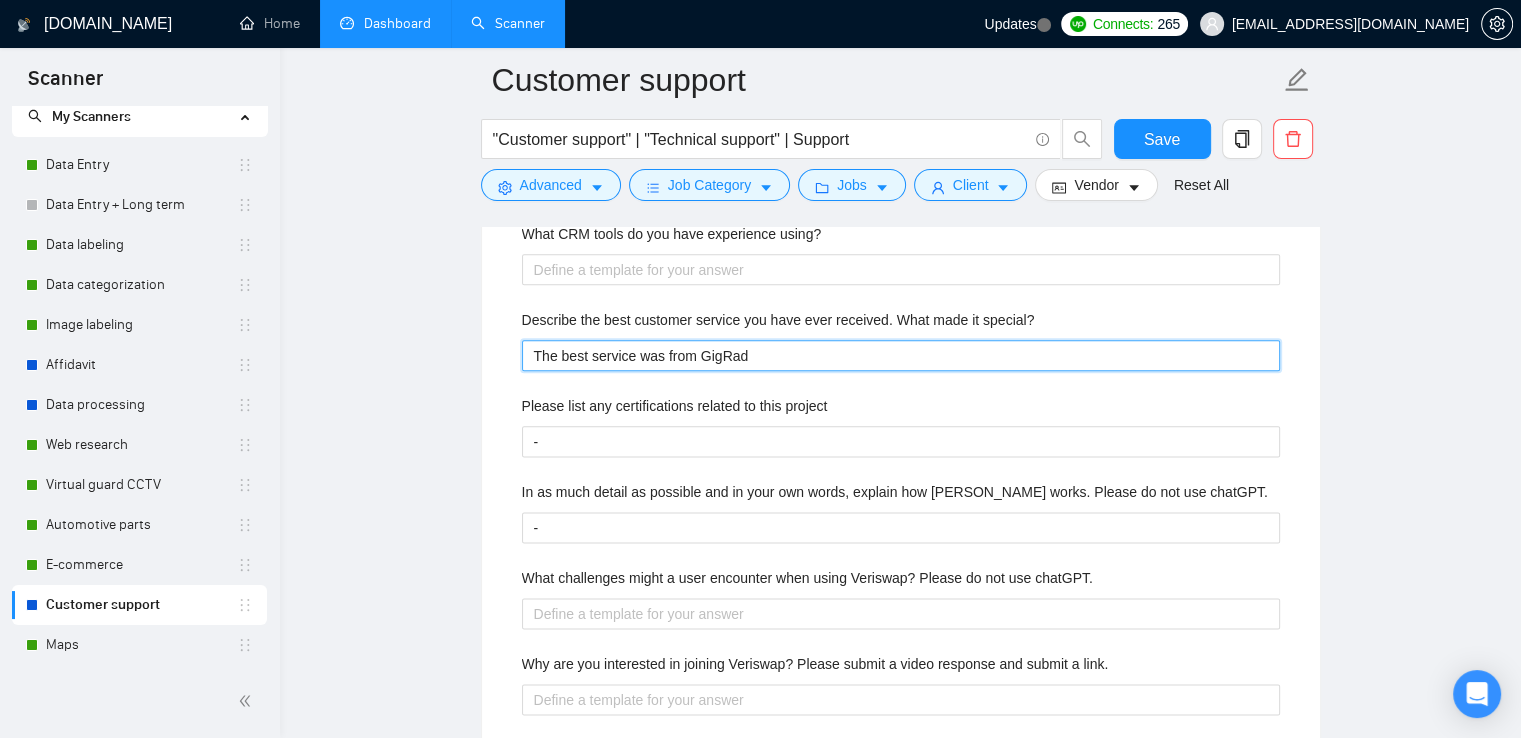 type 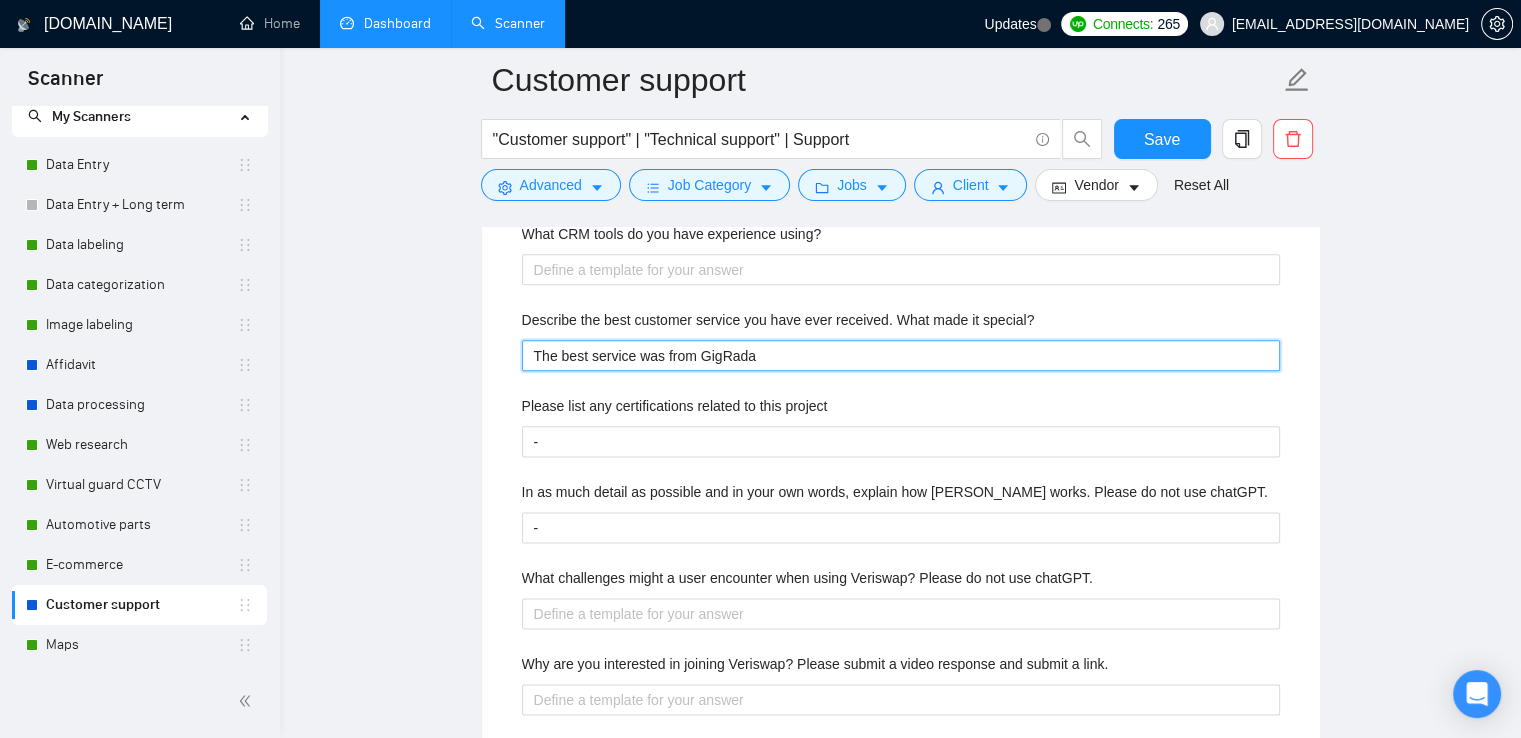 type 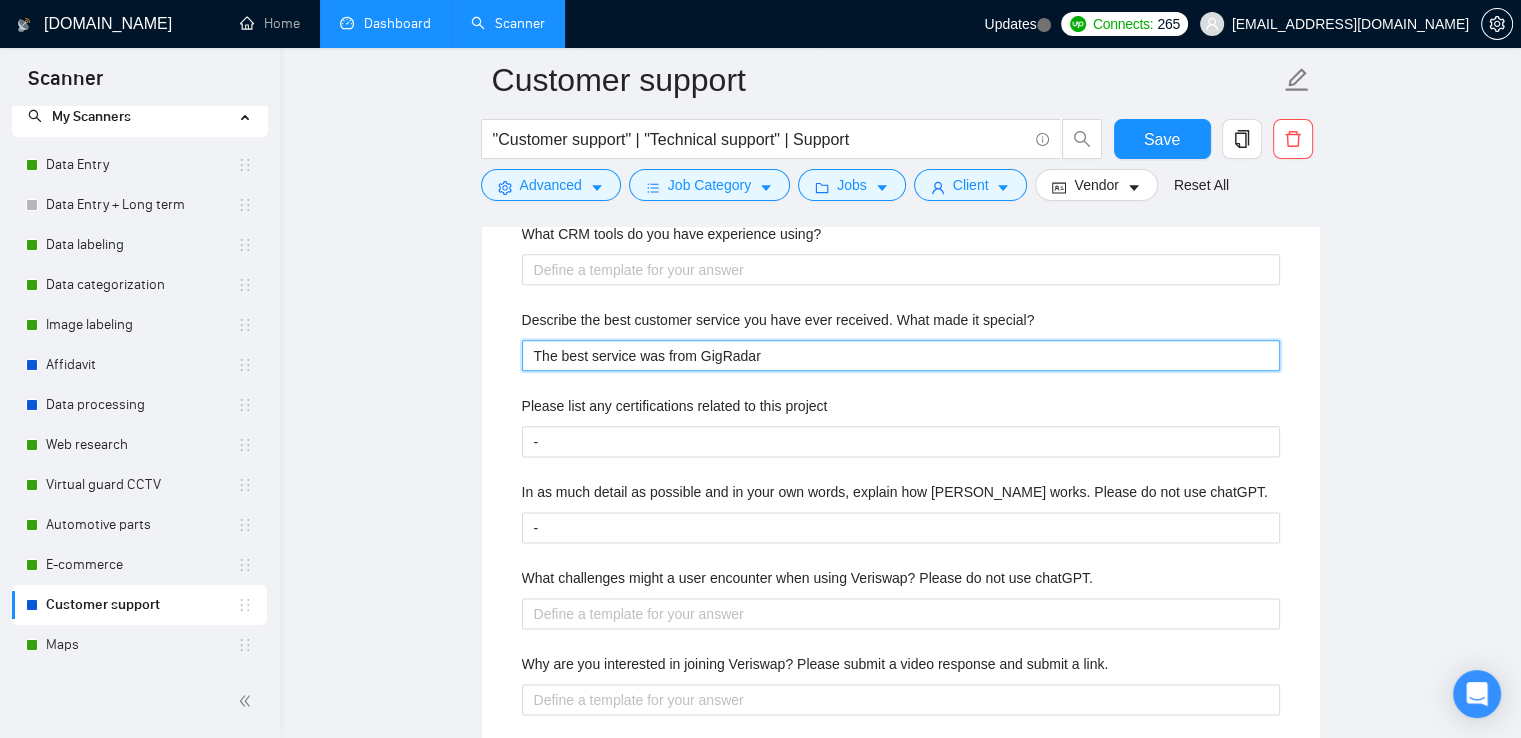 type 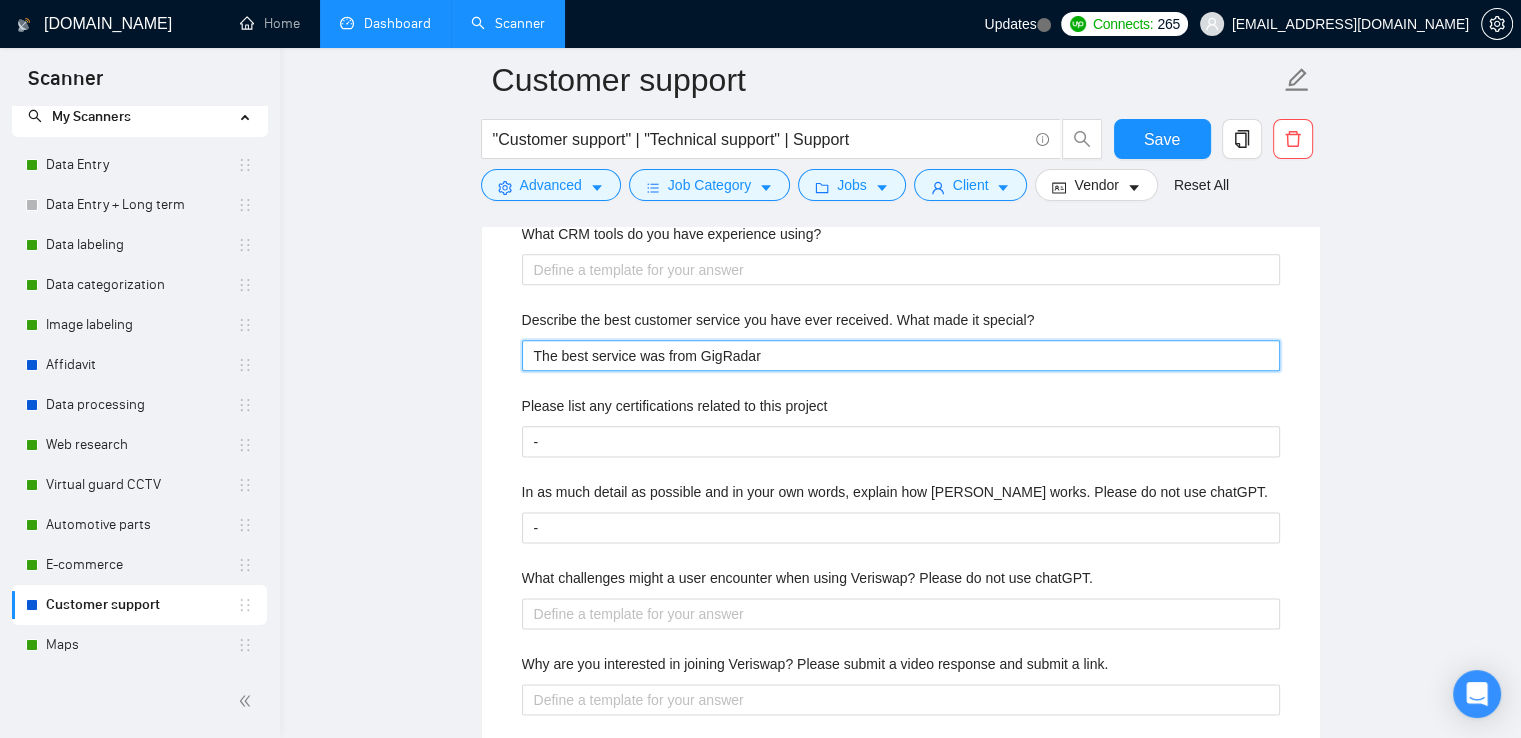 type 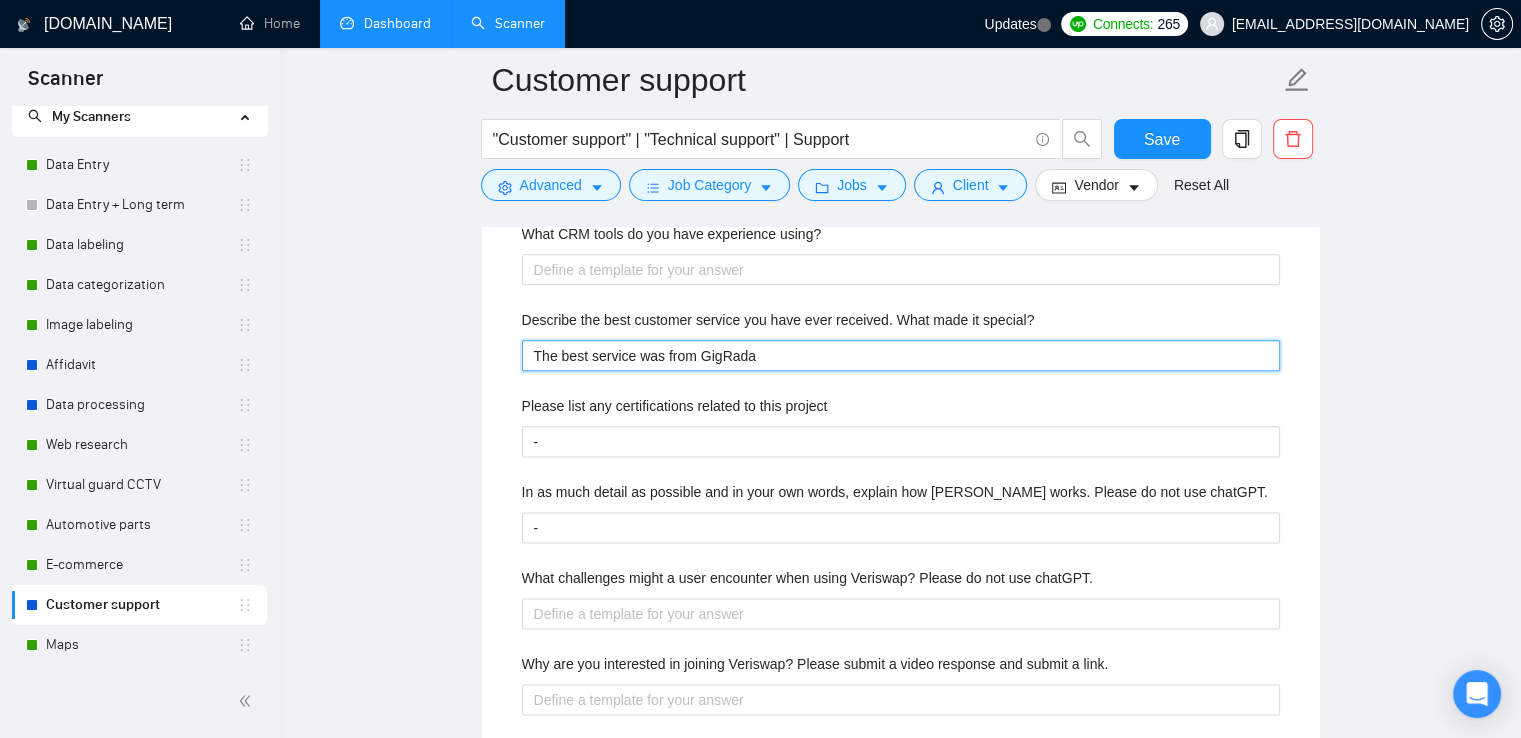 type 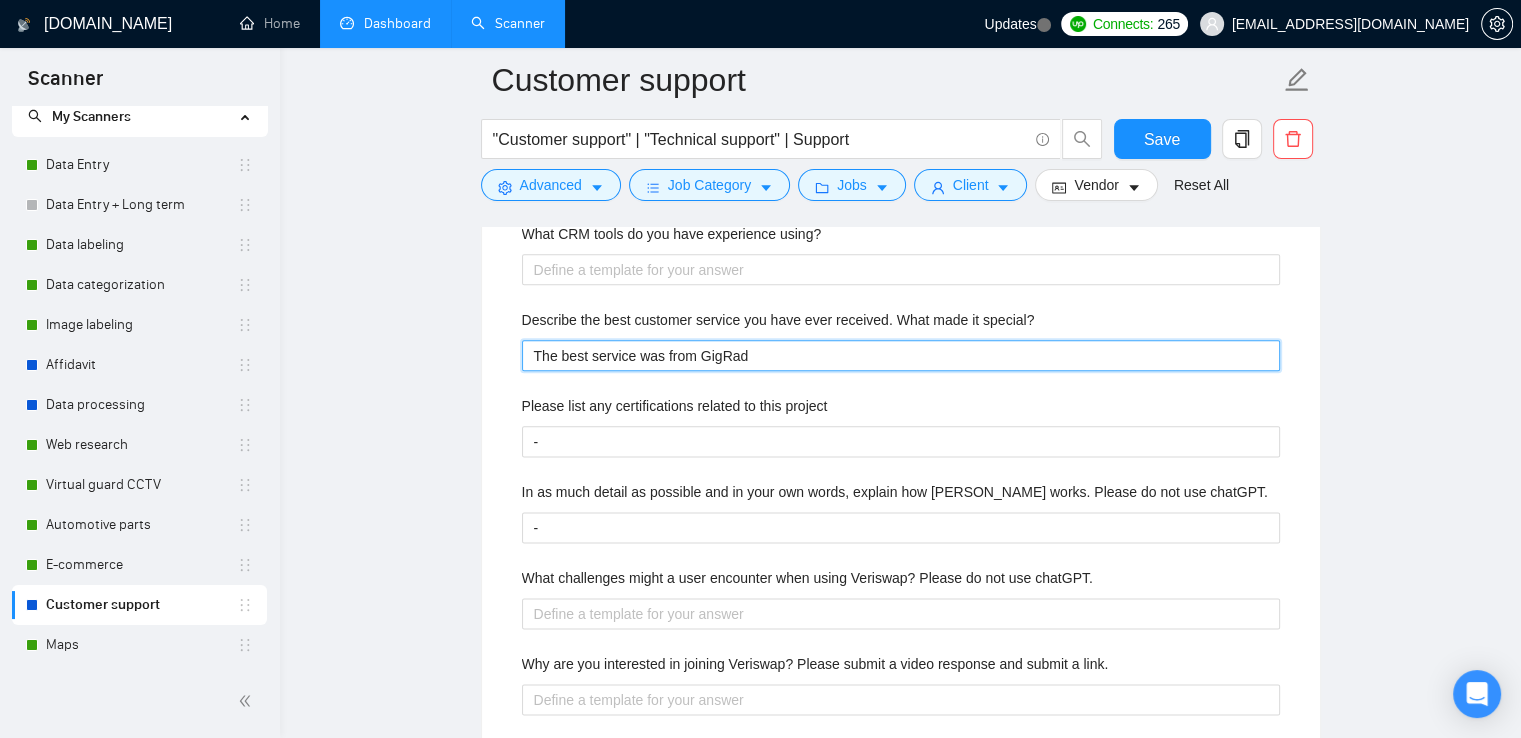 type 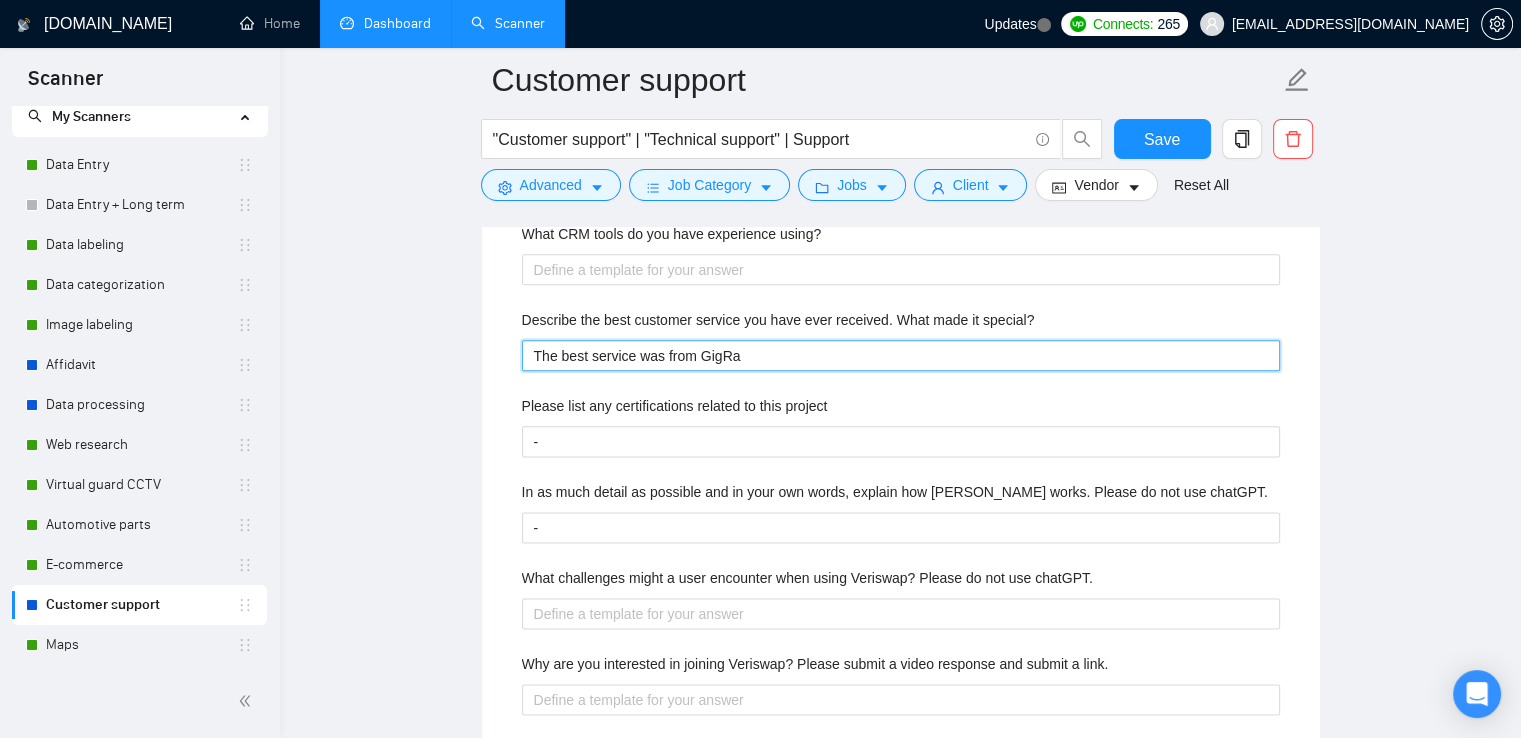 type 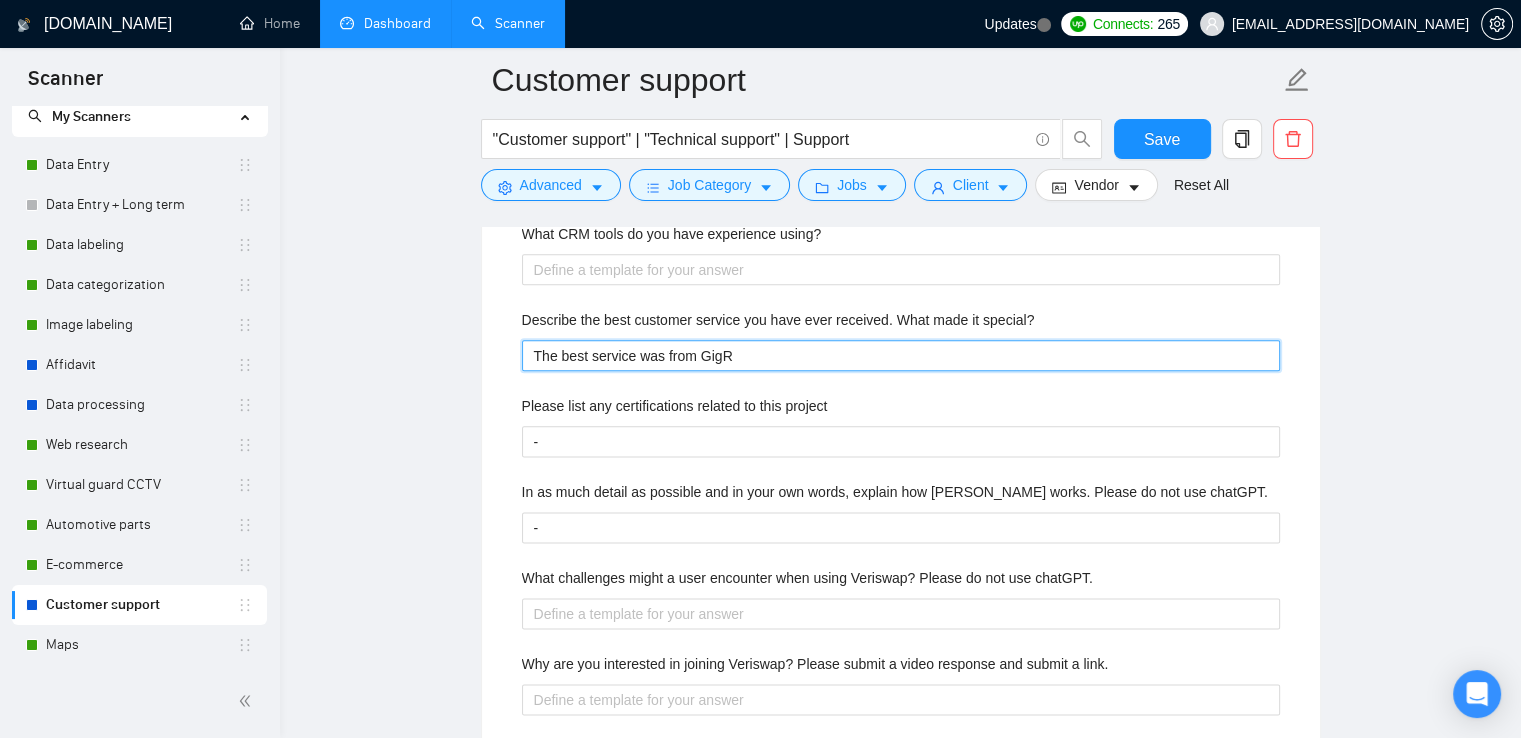 type 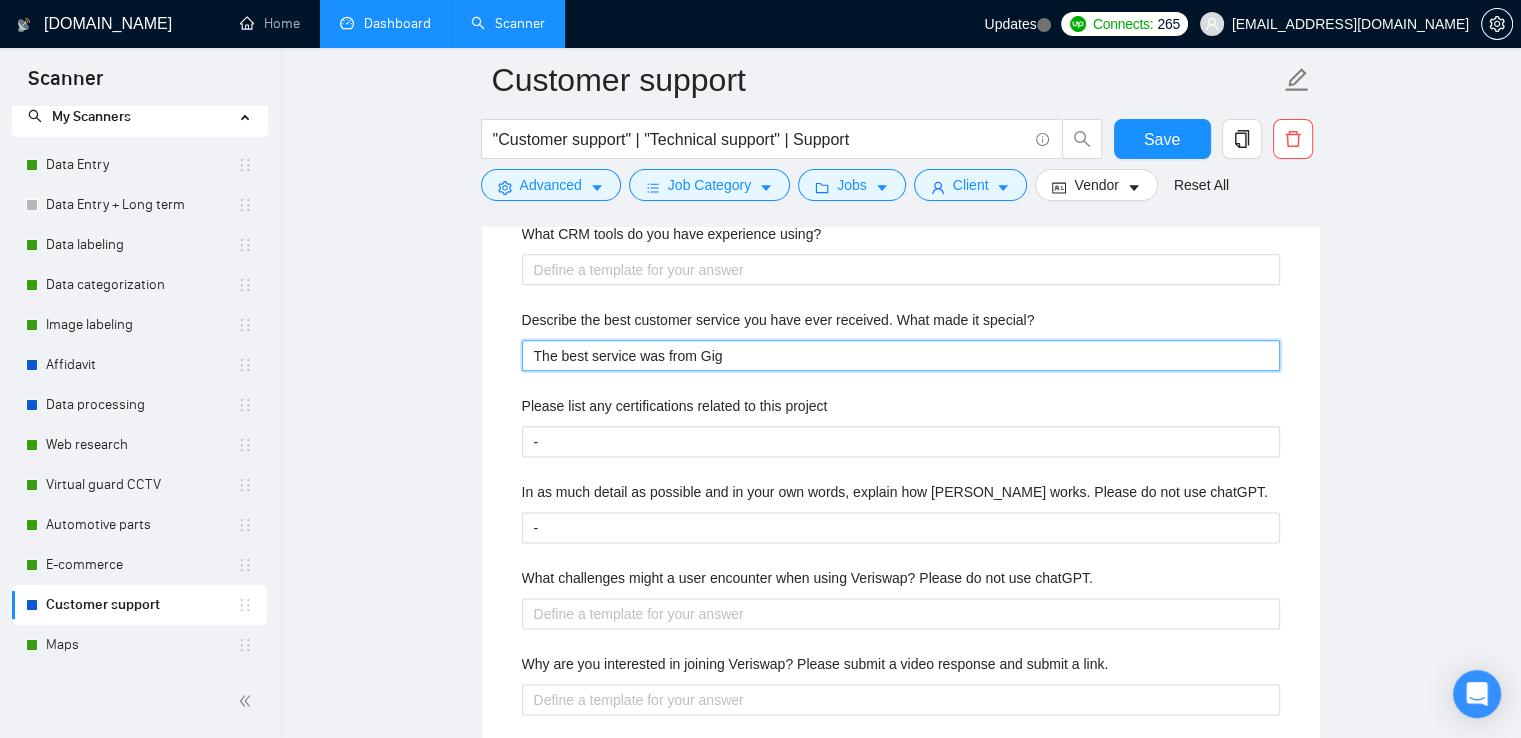 type 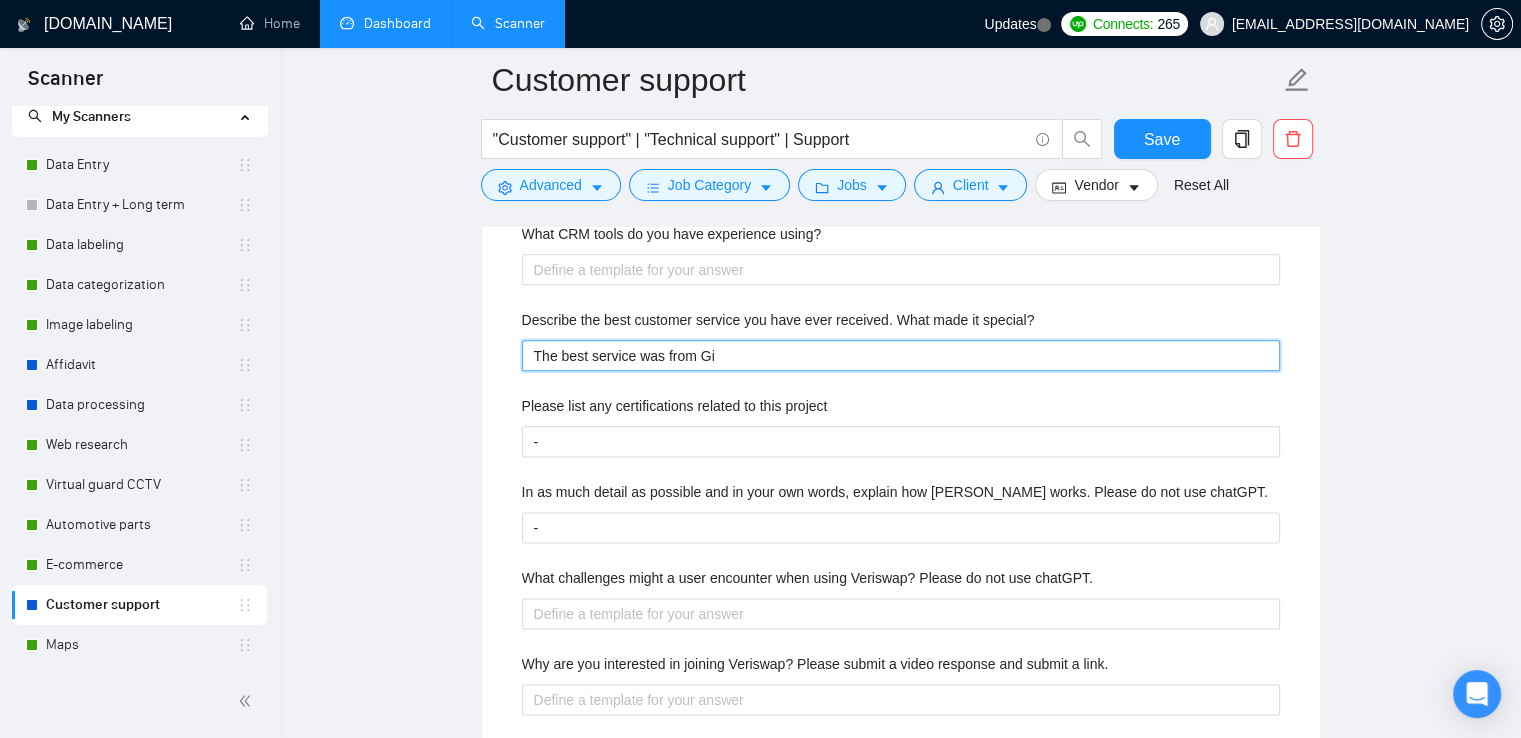 type 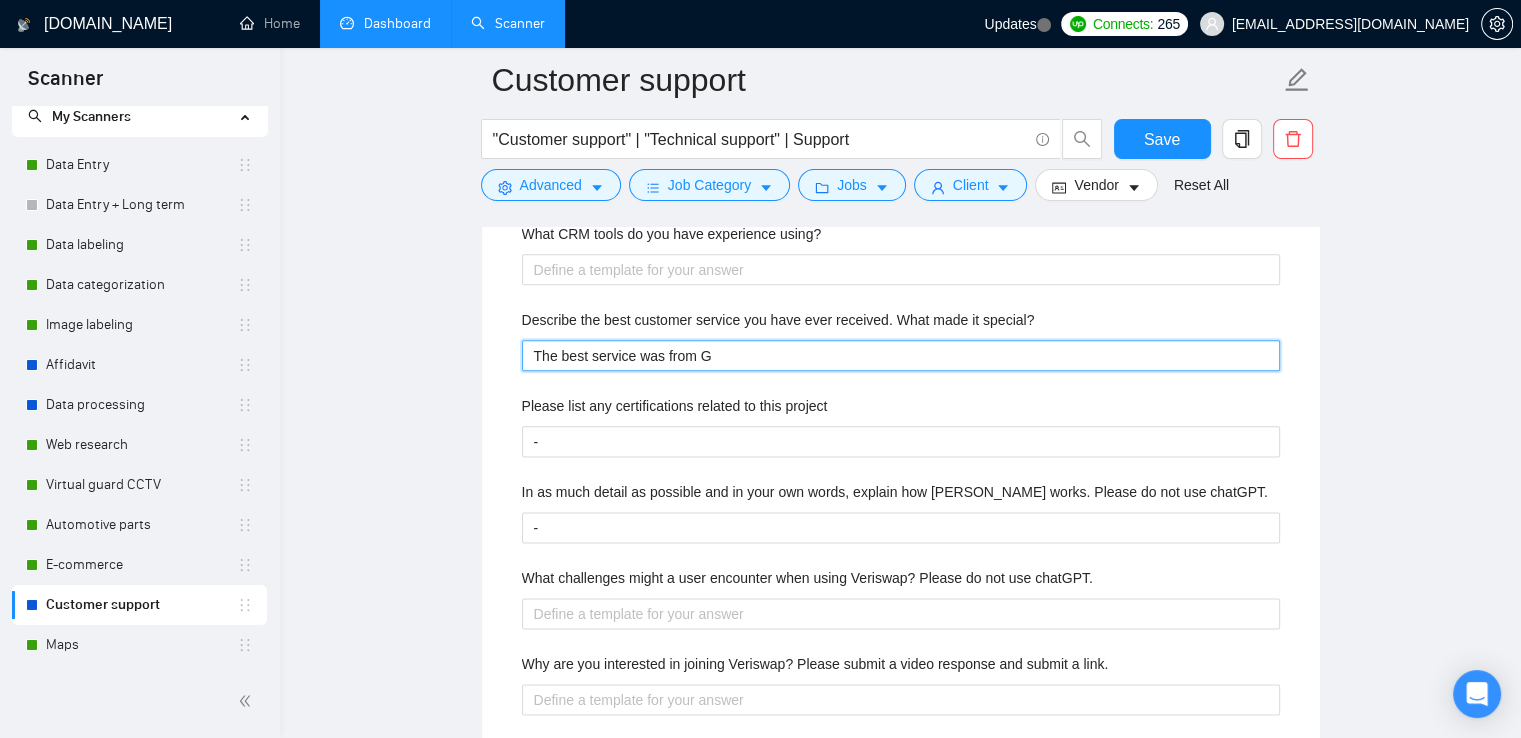 type 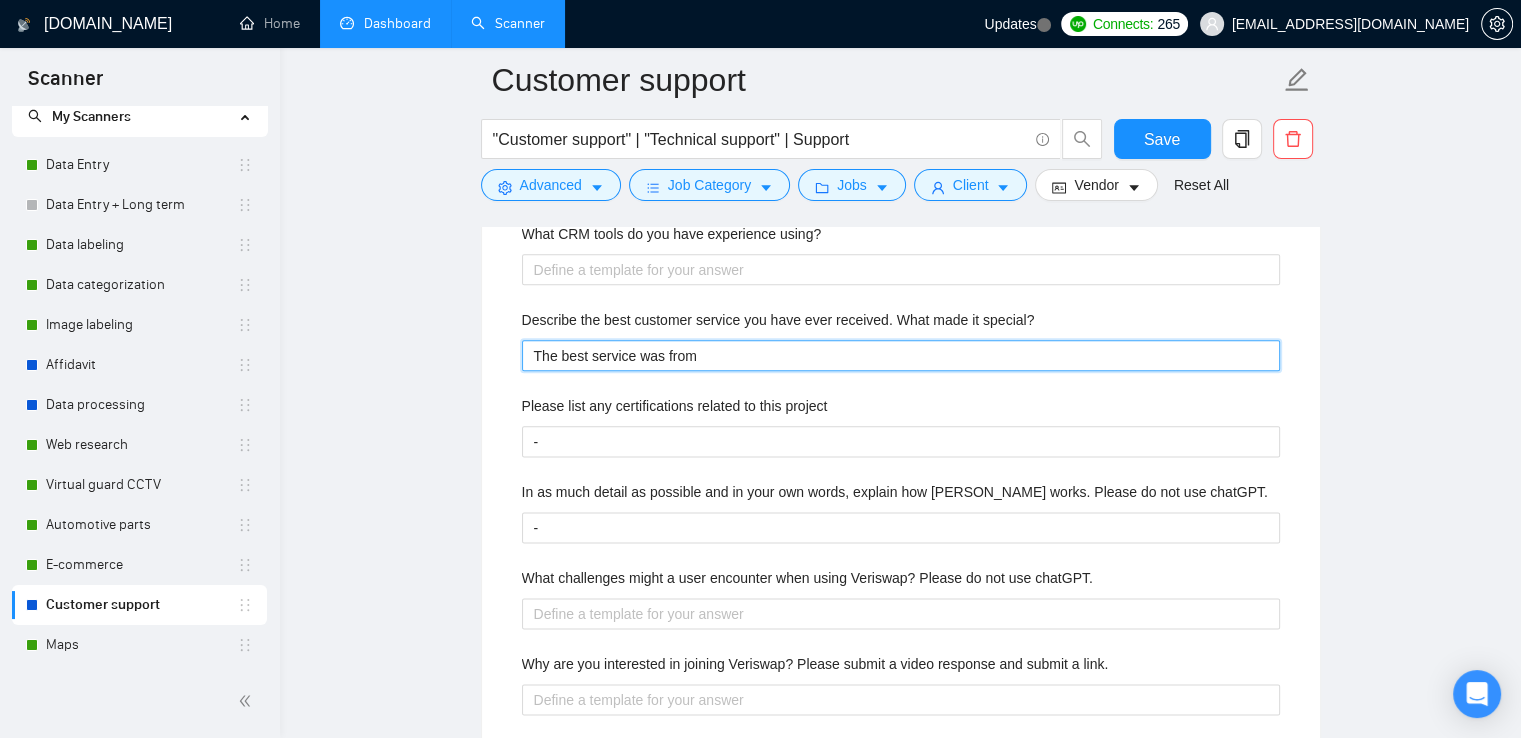 type 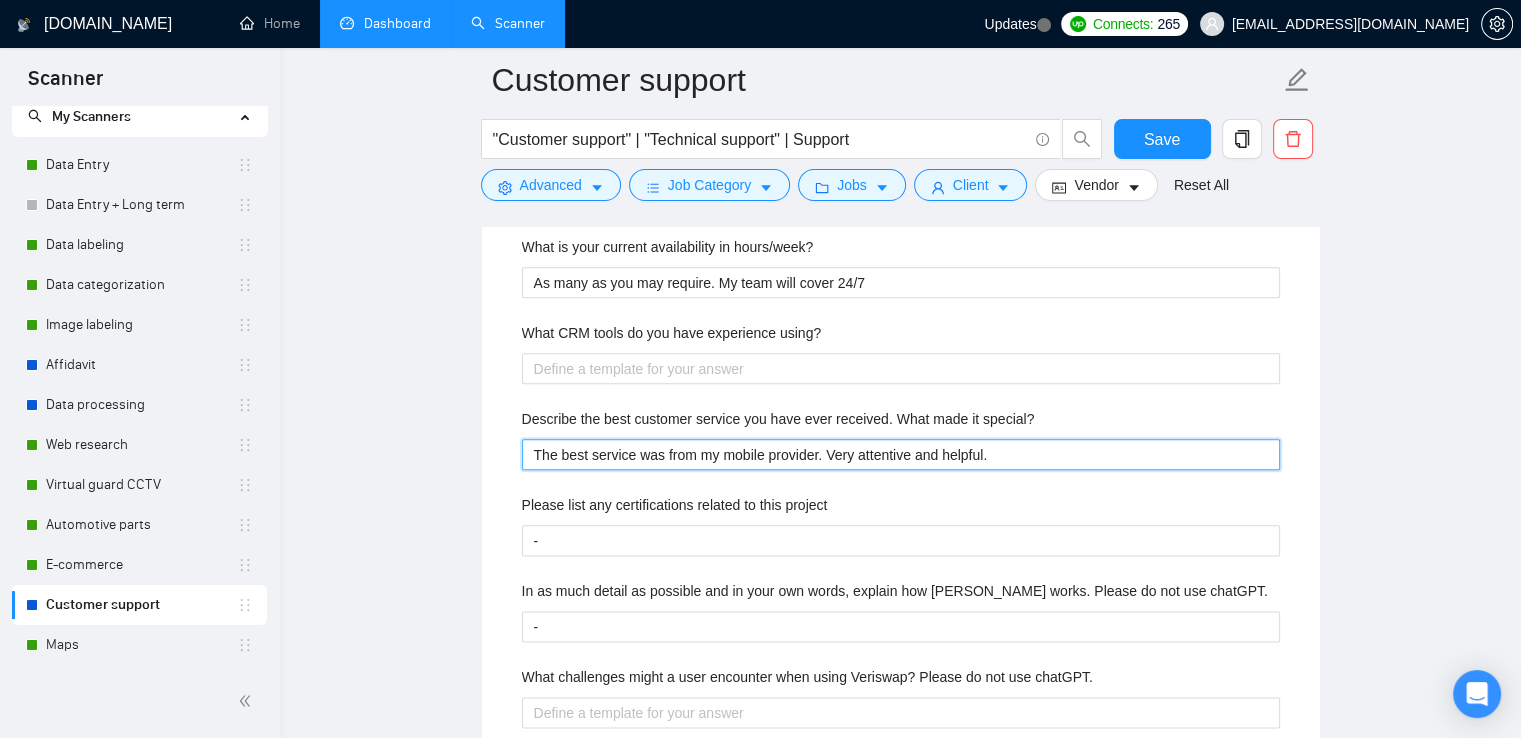 scroll, scrollTop: 2700, scrollLeft: 0, axis: vertical 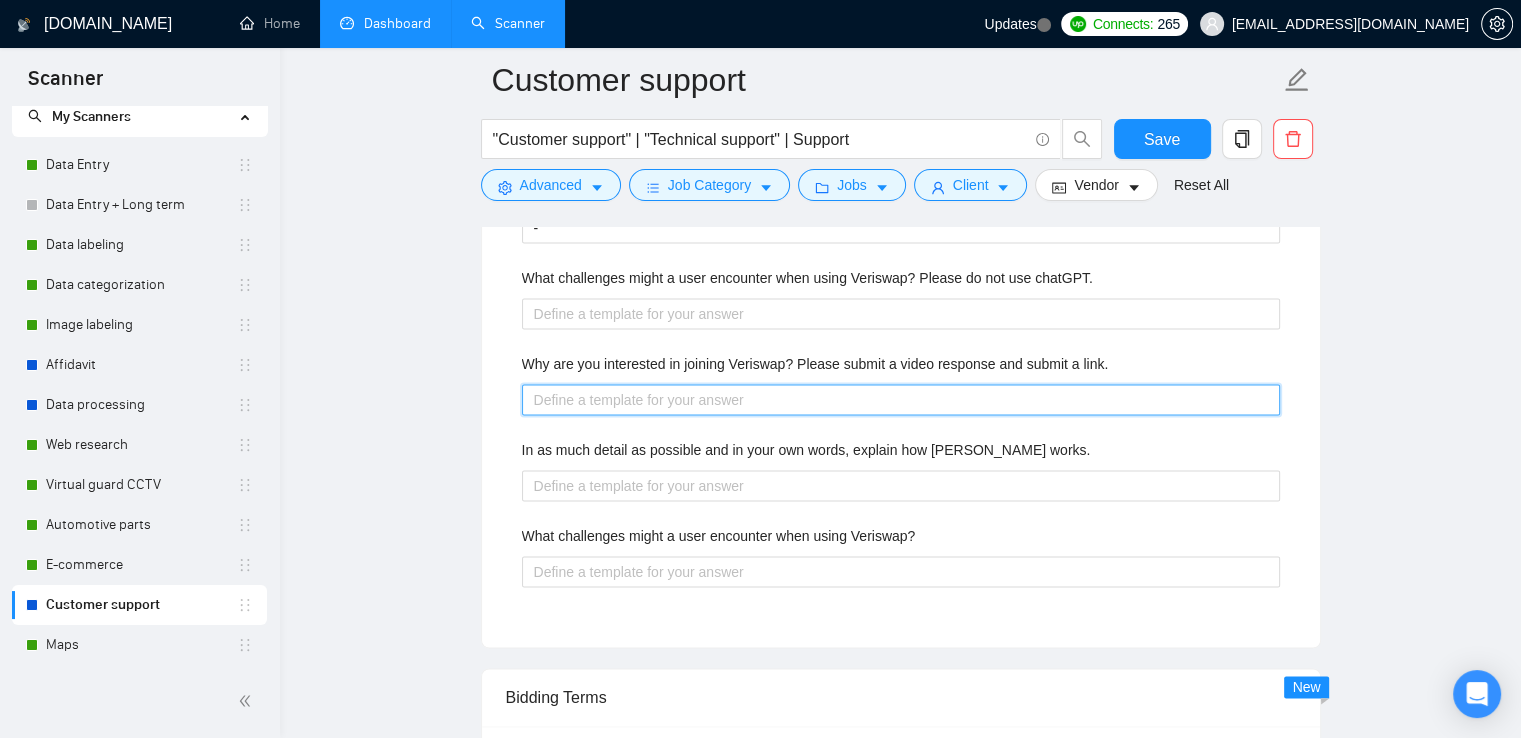 click on "Why are you interested in joining Veriswap? Please submit a video response and submit a link." at bounding box center [901, 400] 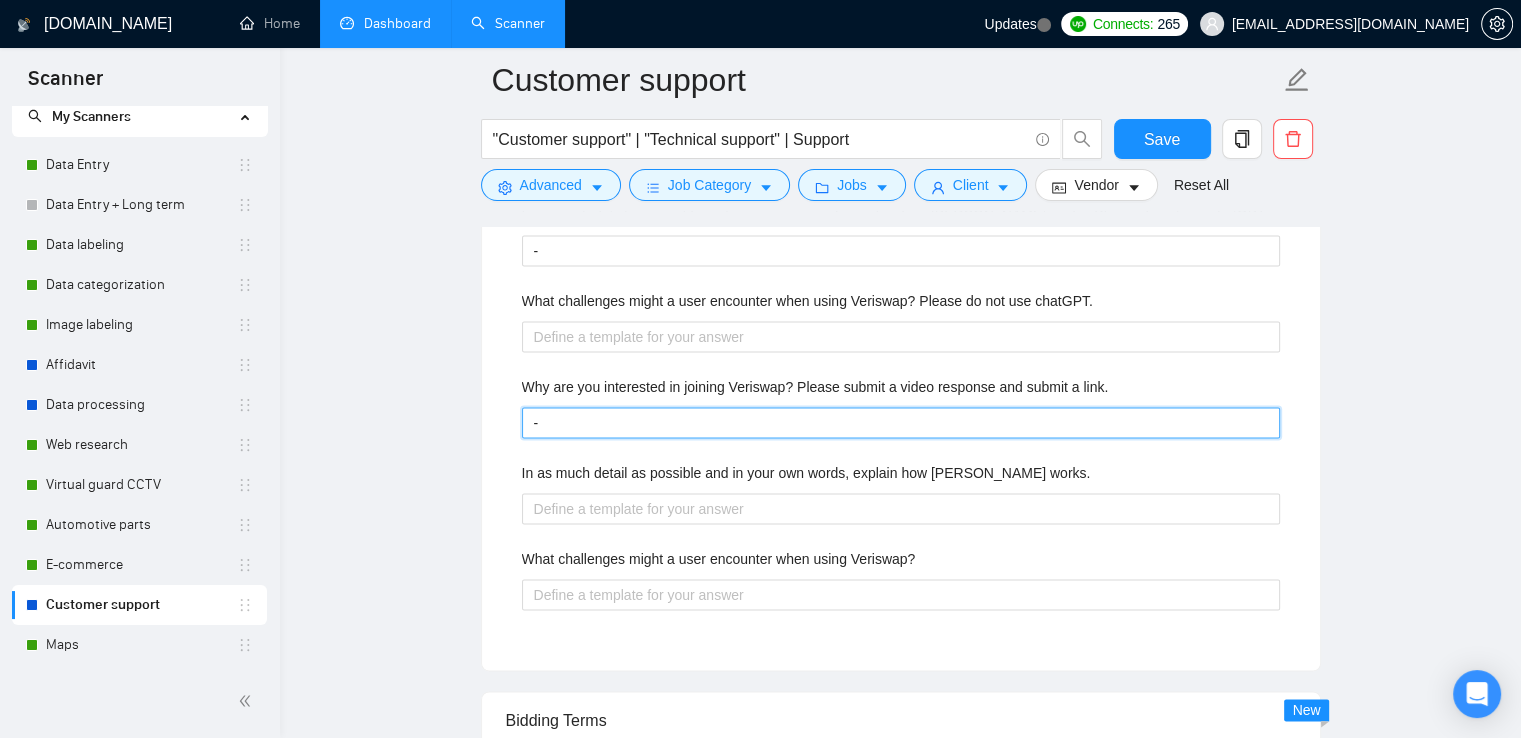 scroll, scrollTop: 2700, scrollLeft: 0, axis: vertical 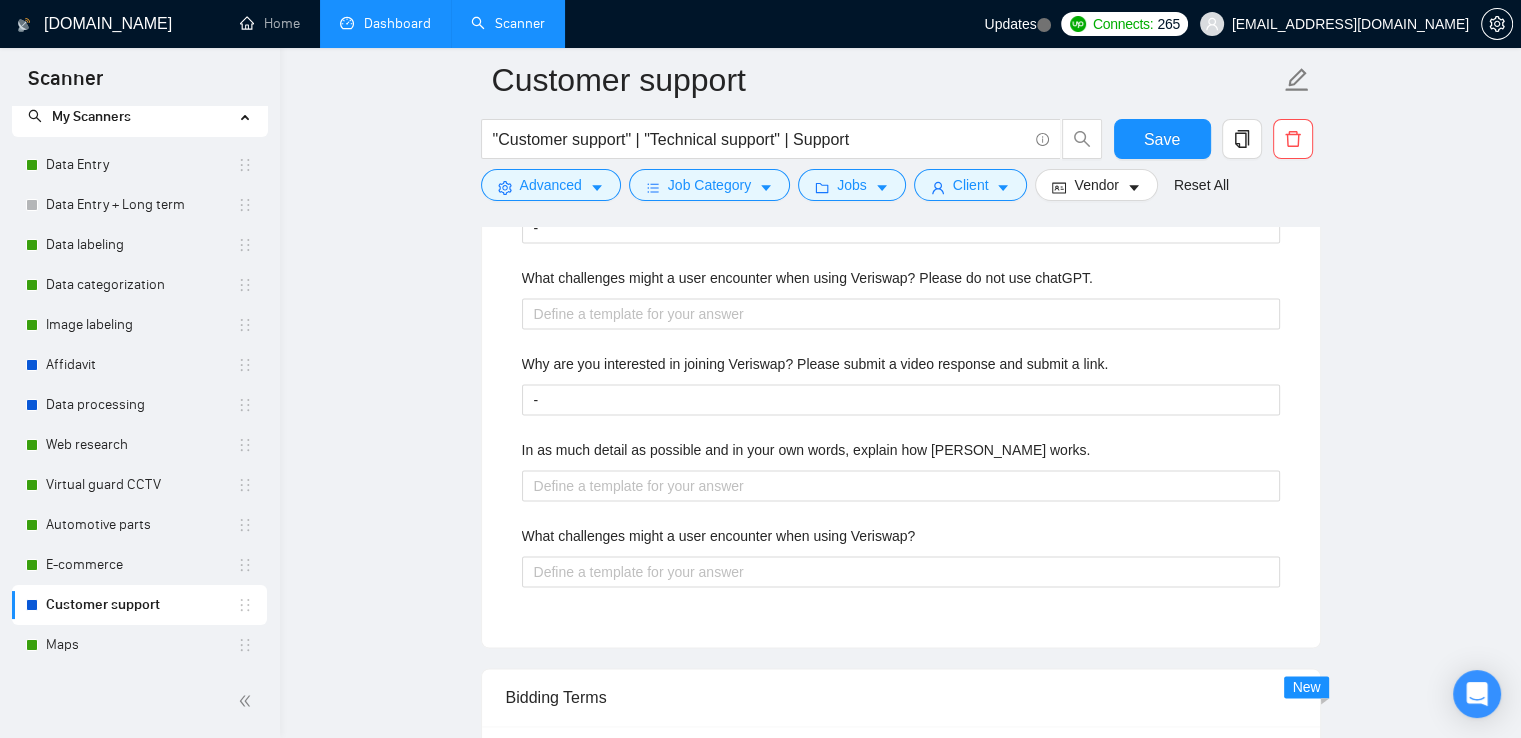 click on "Describe your recent experience with similar projects Technical support for the USA IT company
Customer support to the tenants in the London administration office. What is your current availability in hours/week? As many as you may require. My team will cover 24/7 What CRM tools do you have experience using? Describe the best customer service you have ever received. What made it special? The best service was from my mobile provider. Very attentive and helpful. Please list any certifications related to this project - In as much detail as possible and in your own words, explain how Veriswap works. Please do not use chatGPT. - What challenges might a user encounter when using Veriswap? Please do not use chatGPT. Why are you interested in joining Veriswap? Please submit a video response and submit a link. - In as much detail as possible and in your own words, explain how Veriswap works. What challenges might a user encounter when using Veriswap?" at bounding box center [901, 171] 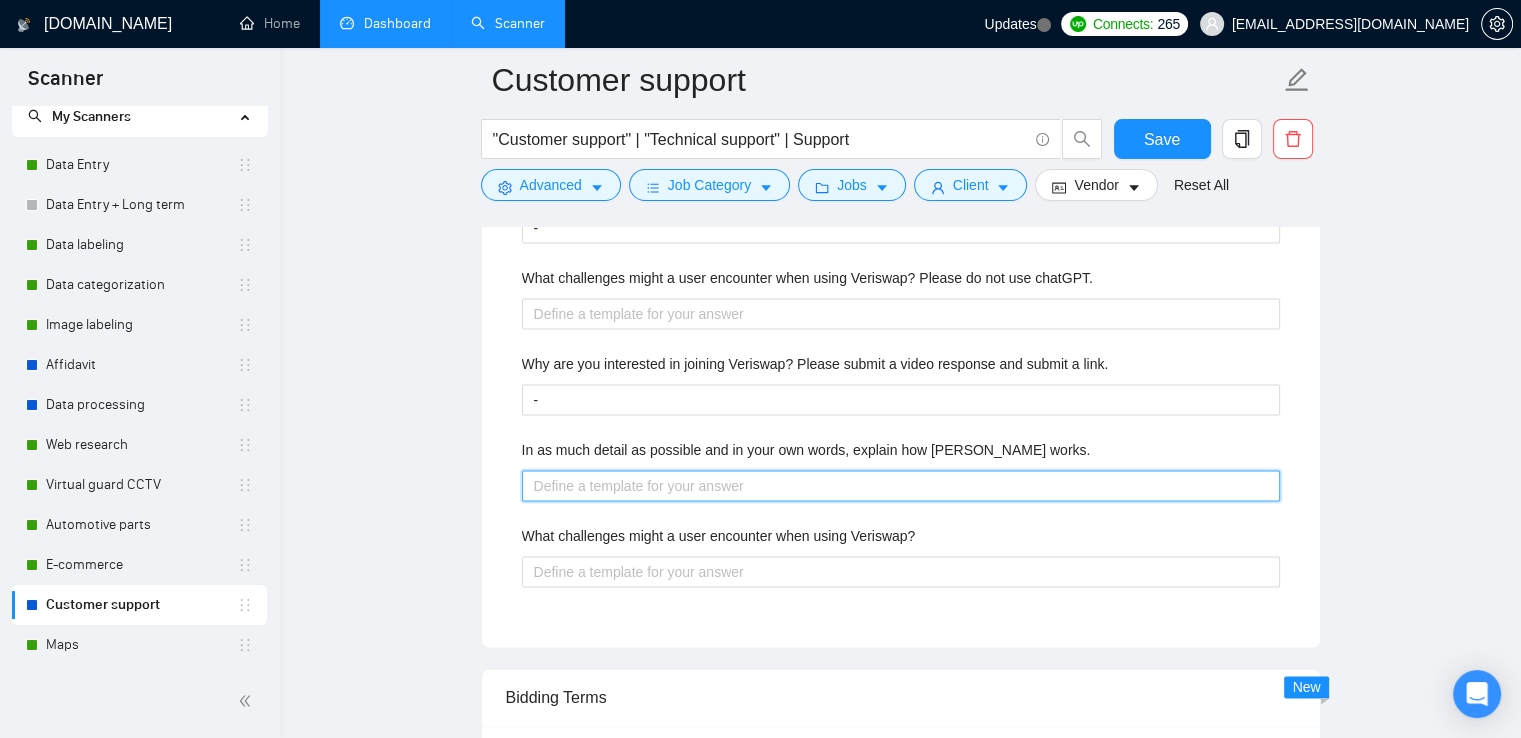 click on "In as much detail as possible and in your own words, explain how Veriswap works." at bounding box center (901, 486) 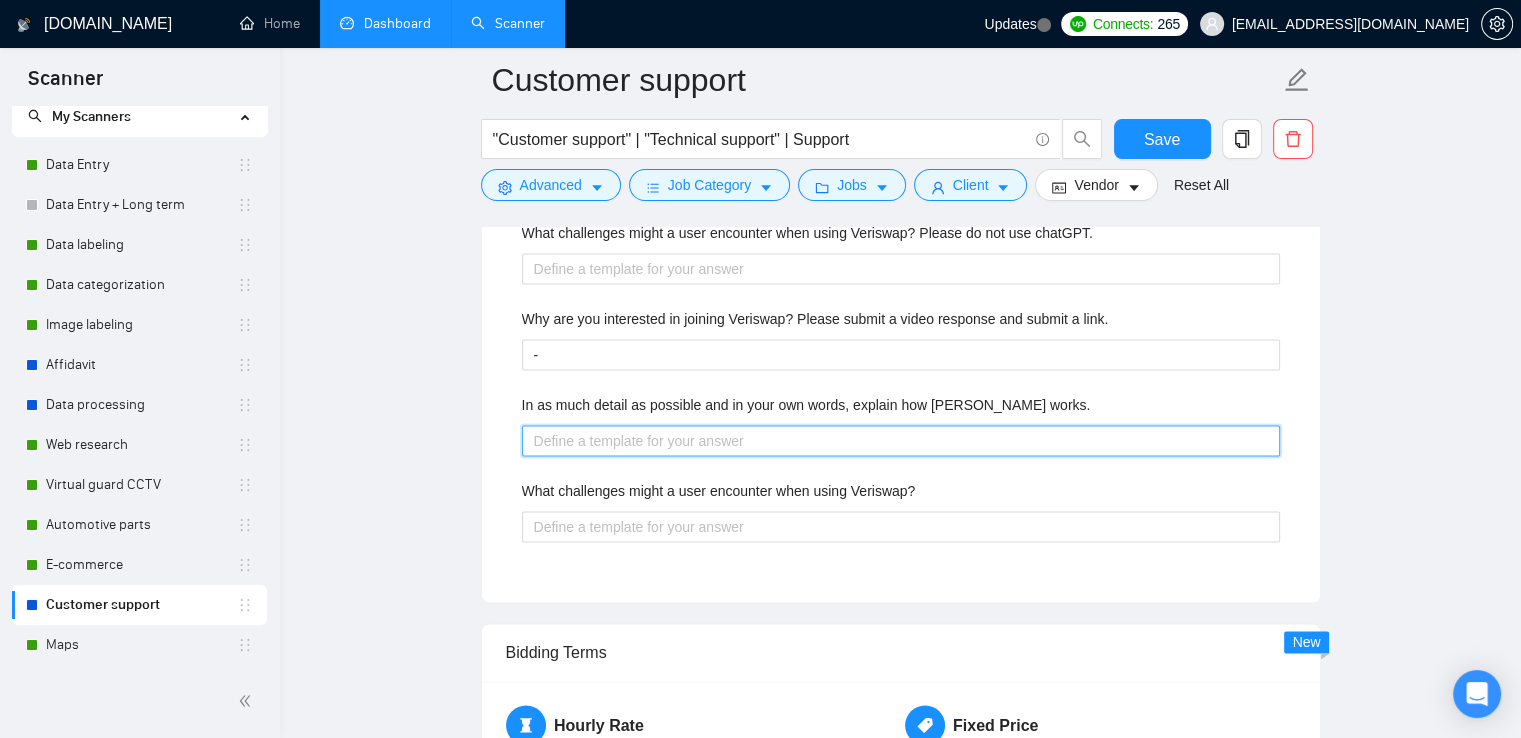scroll, scrollTop: 2400, scrollLeft: 0, axis: vertical 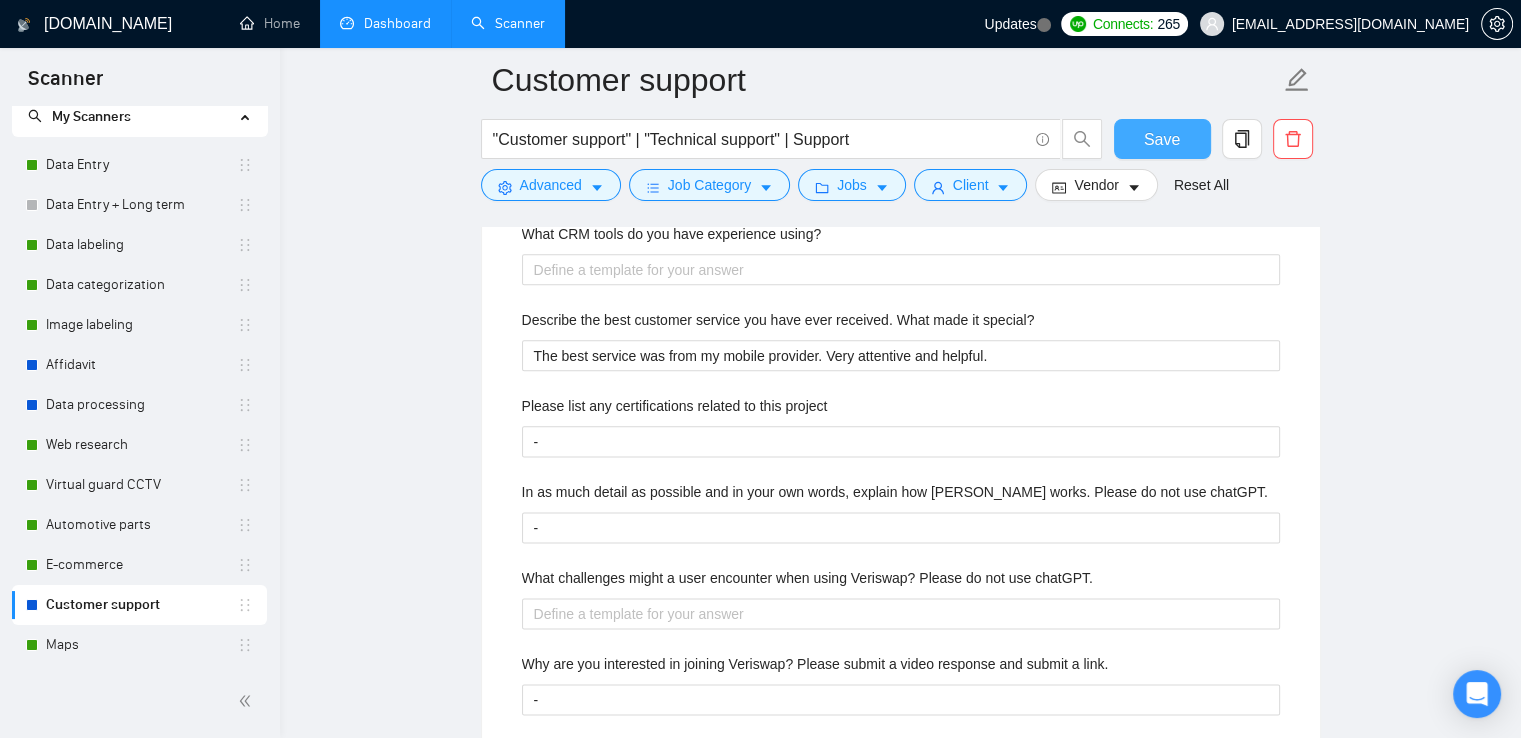 click on "Save" at bounding box center [1162, 139] 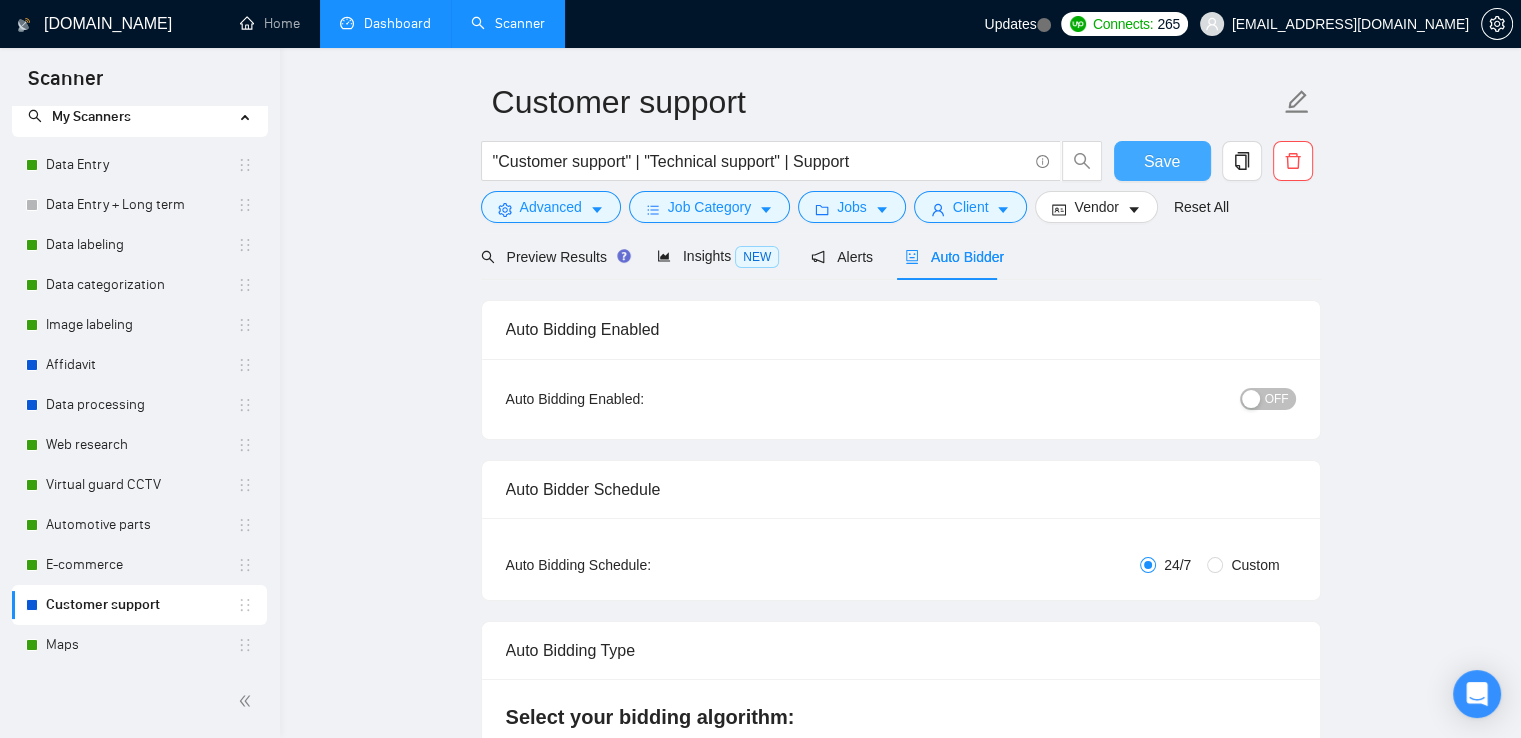 scroll, scrollTop: 0, scrollLeft: 0, axis: both 